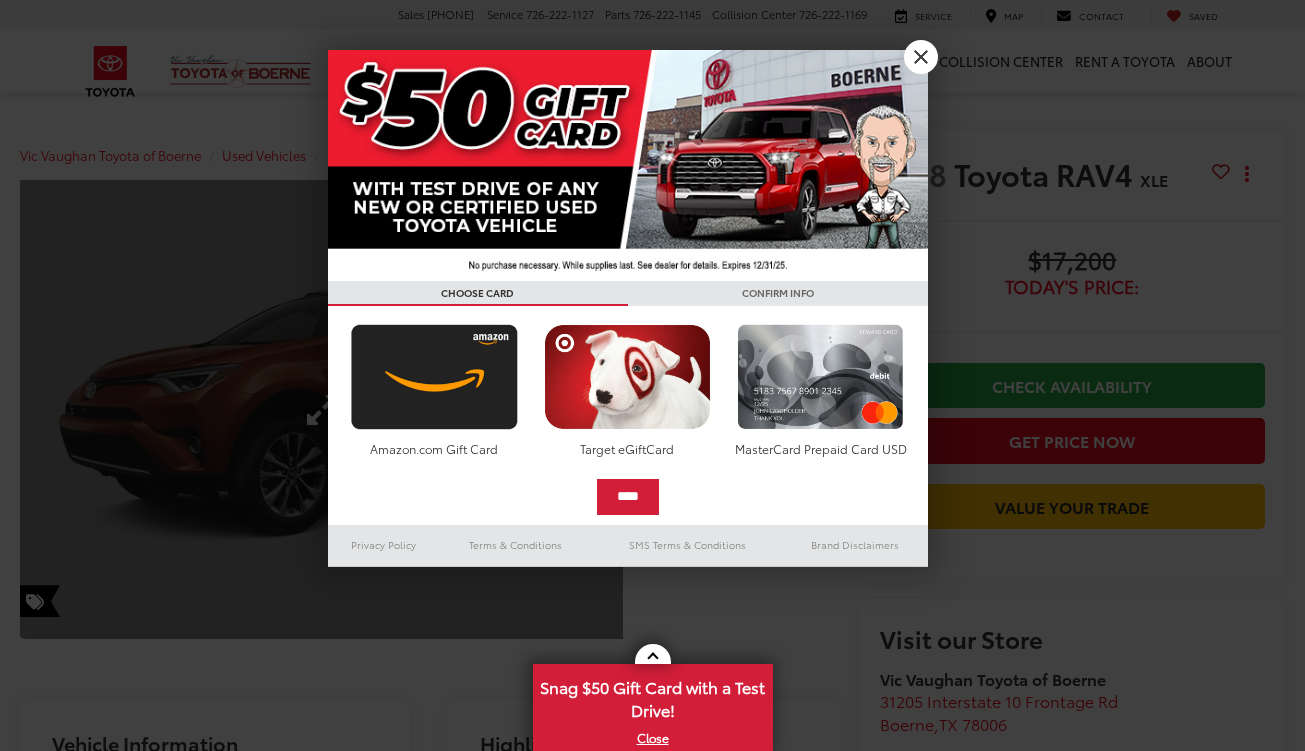 scroll, scrollTop: 0, scrollLeft: 0, axis: both 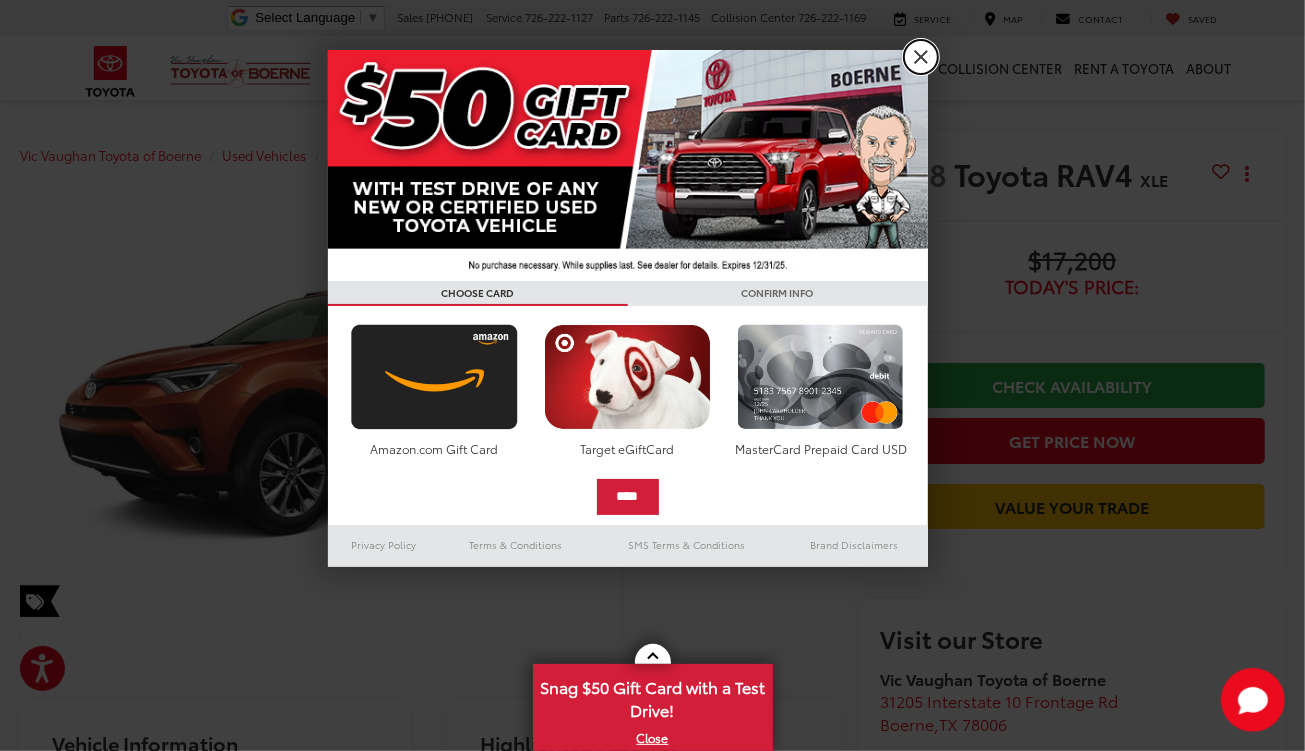 click on "X" at bounding box center (921, 57) 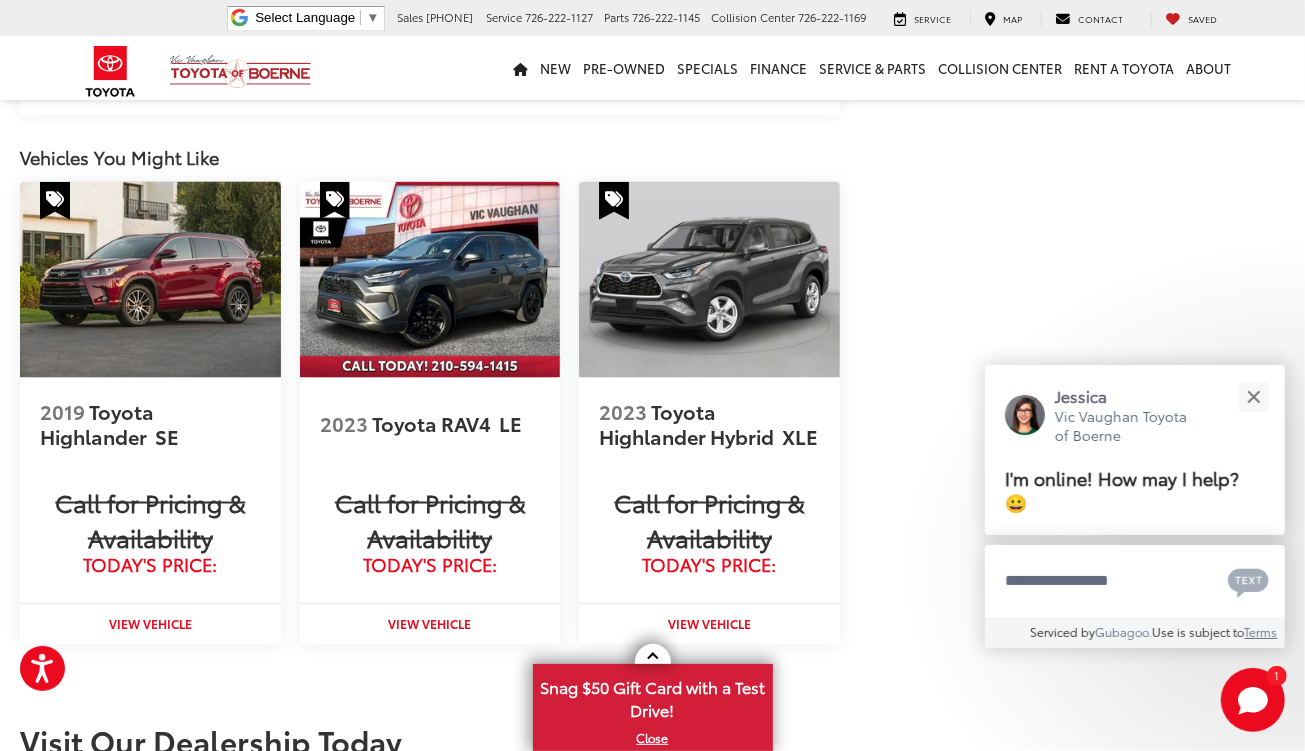 scroll, scrollTop: 1946, scrollLeft: 0, axis: vertical 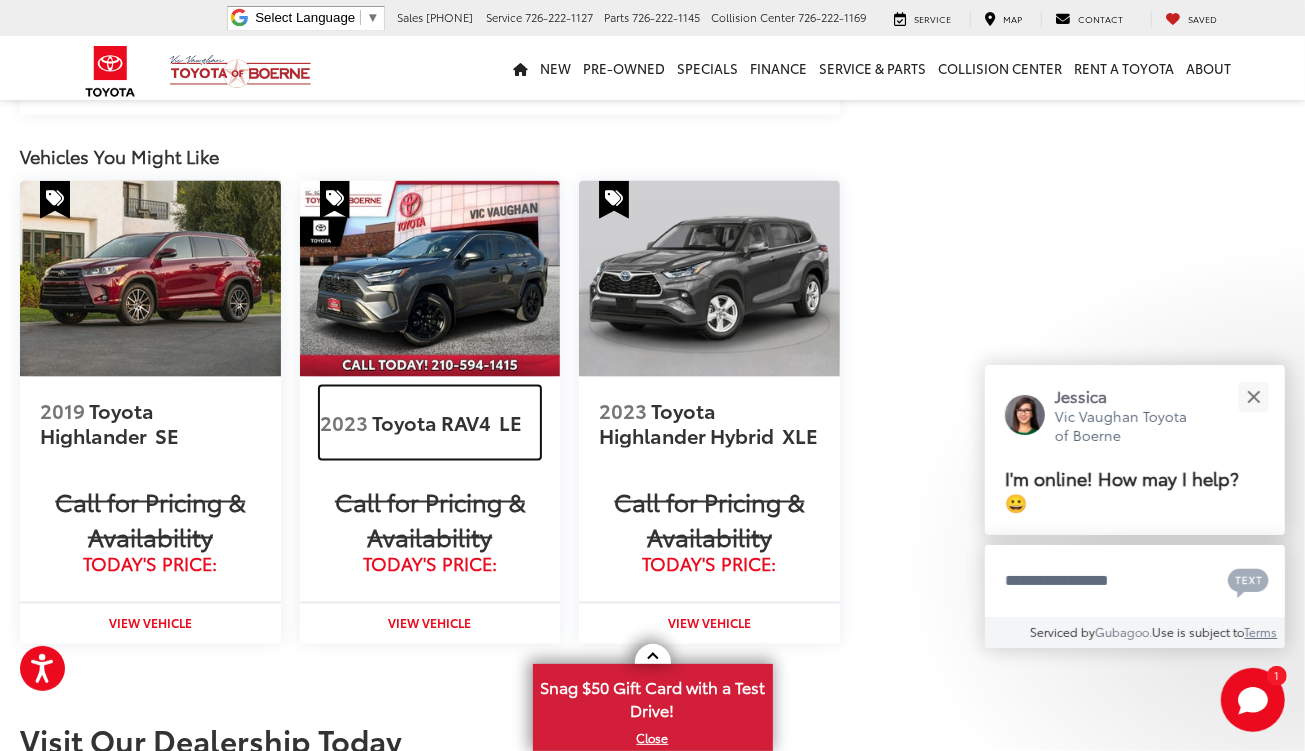 click on "Toyota RAV4" at bounding box center [434, 422] 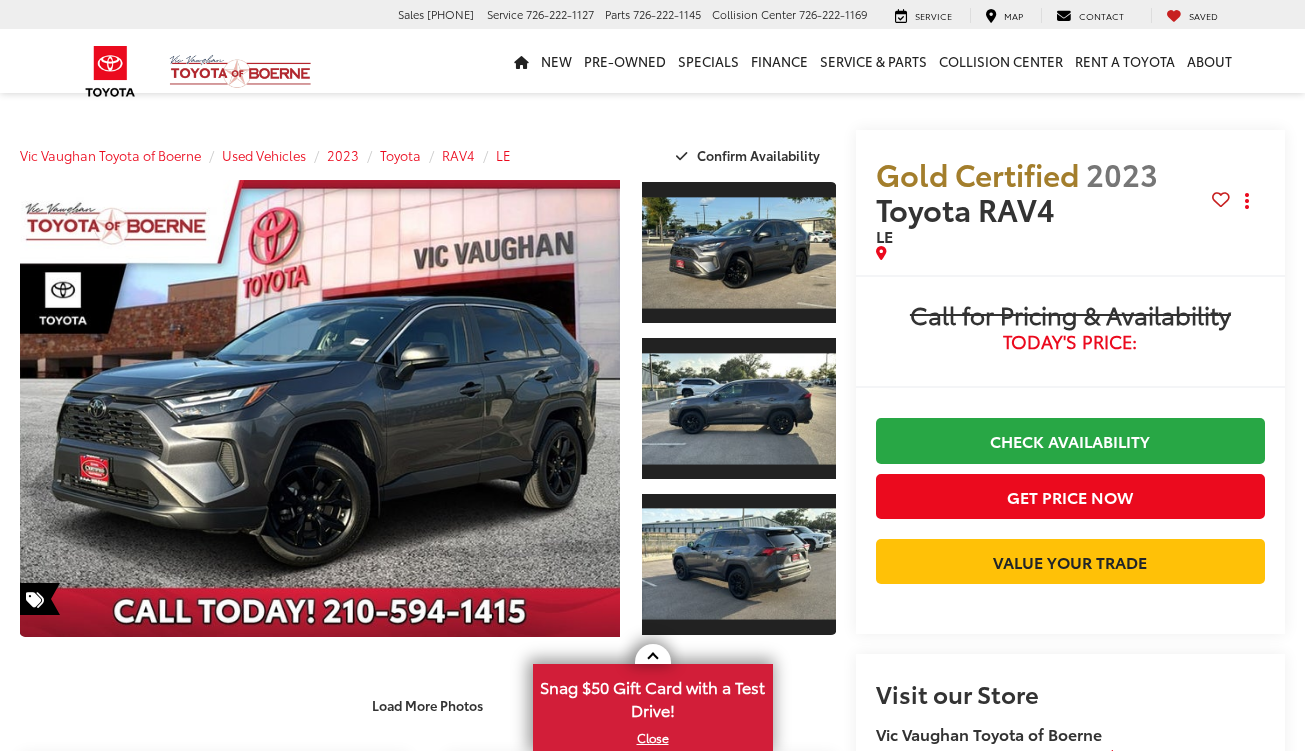 scroll, scrollTop: 0, scrollLeft: 0, axis: both 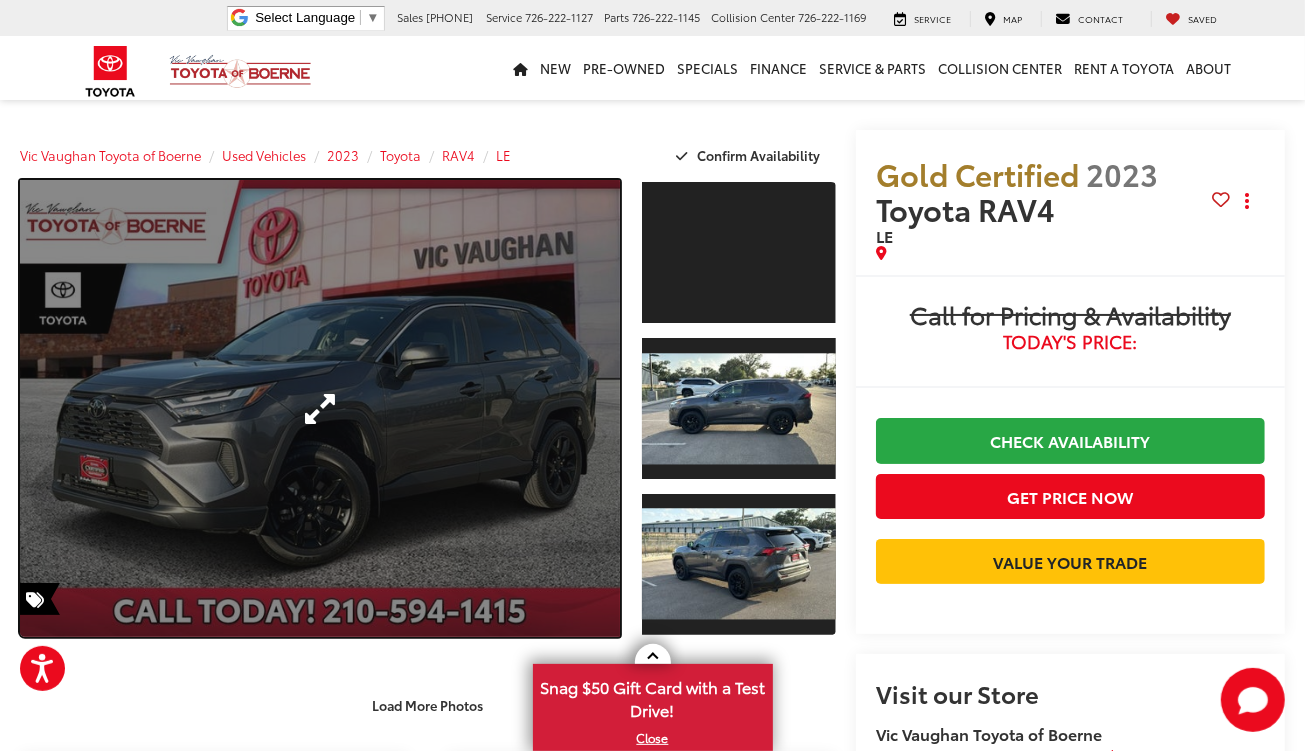 click at bounding box center (320, 408) 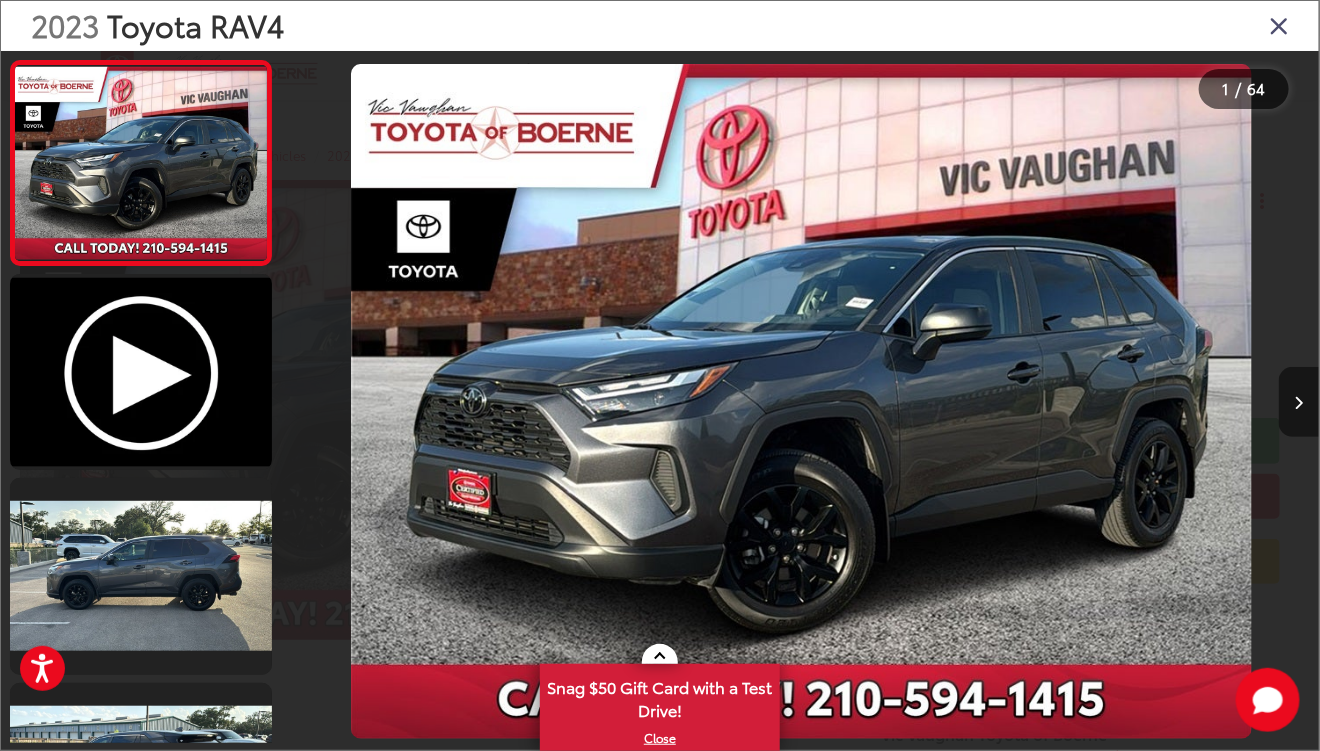 click at bounding box center [1299, 403] 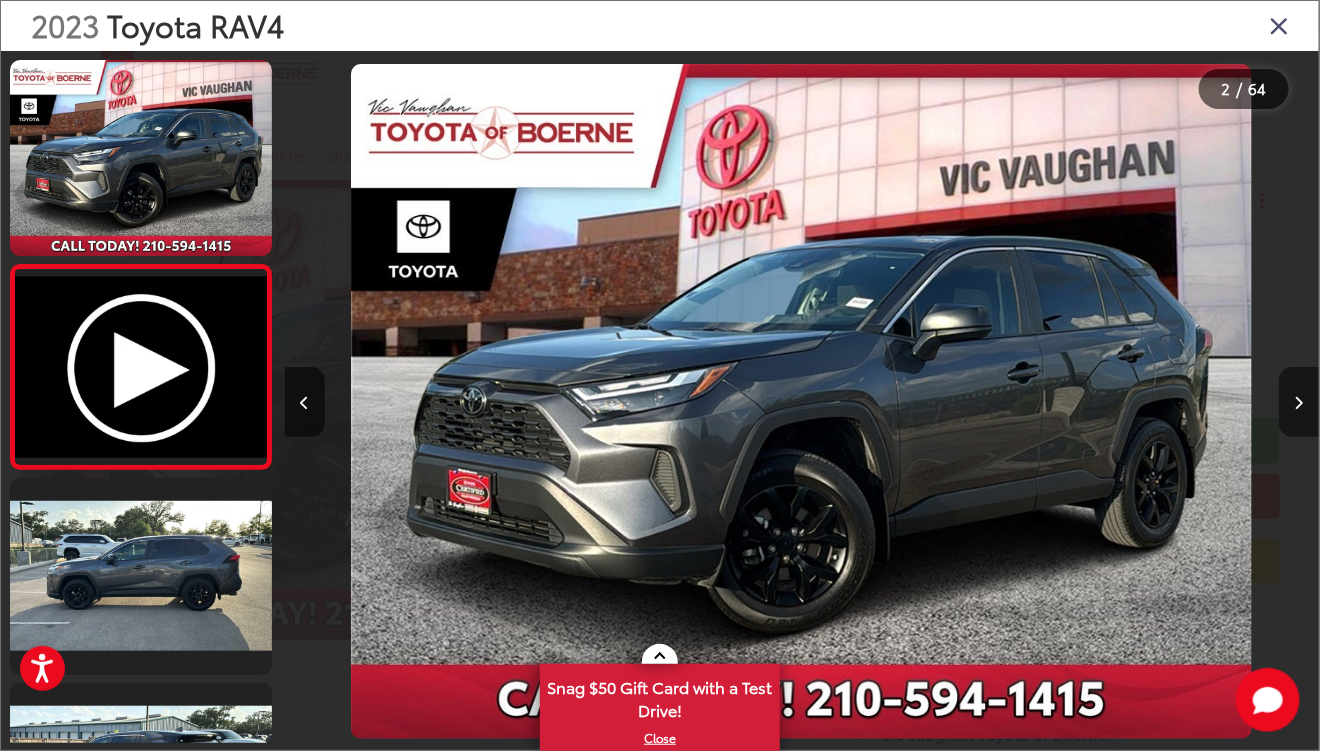 scroll, scrollTop: 0, scrollLeft: 351, axis: horizontal 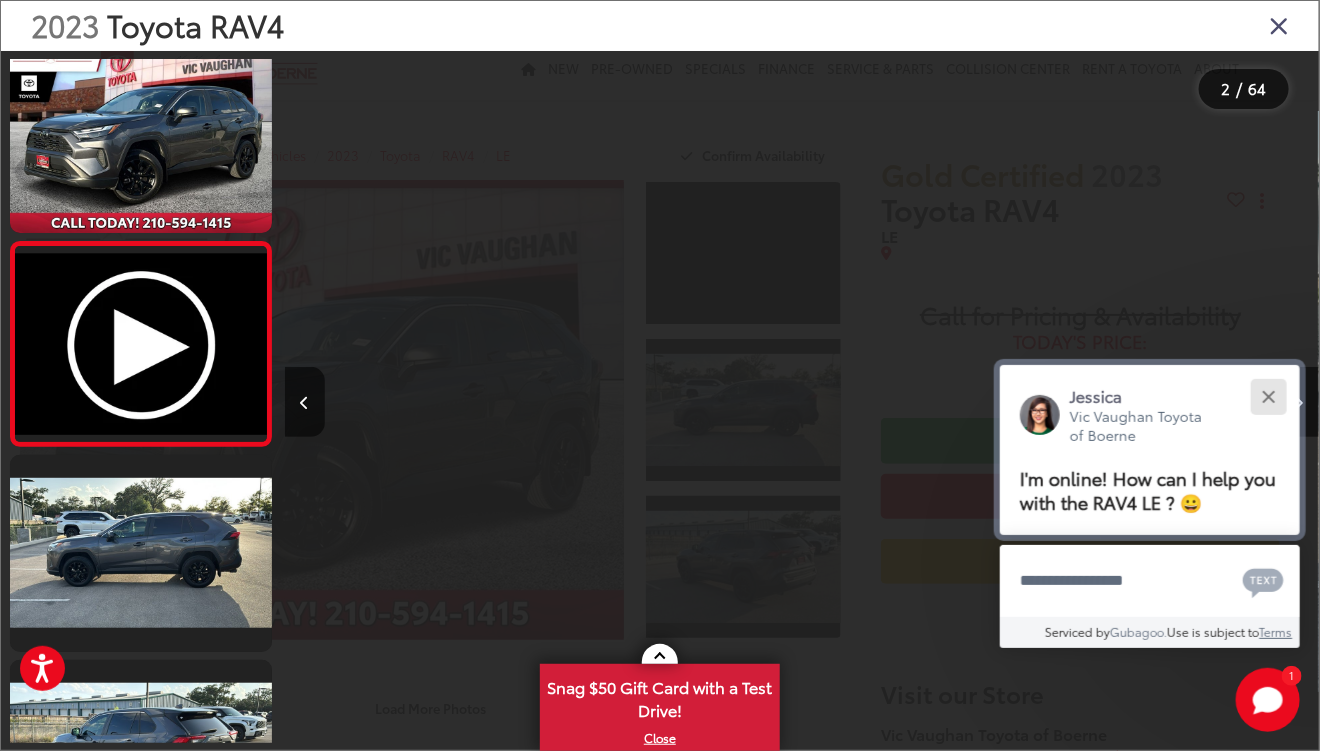 click at bounding box center (1268, 396) 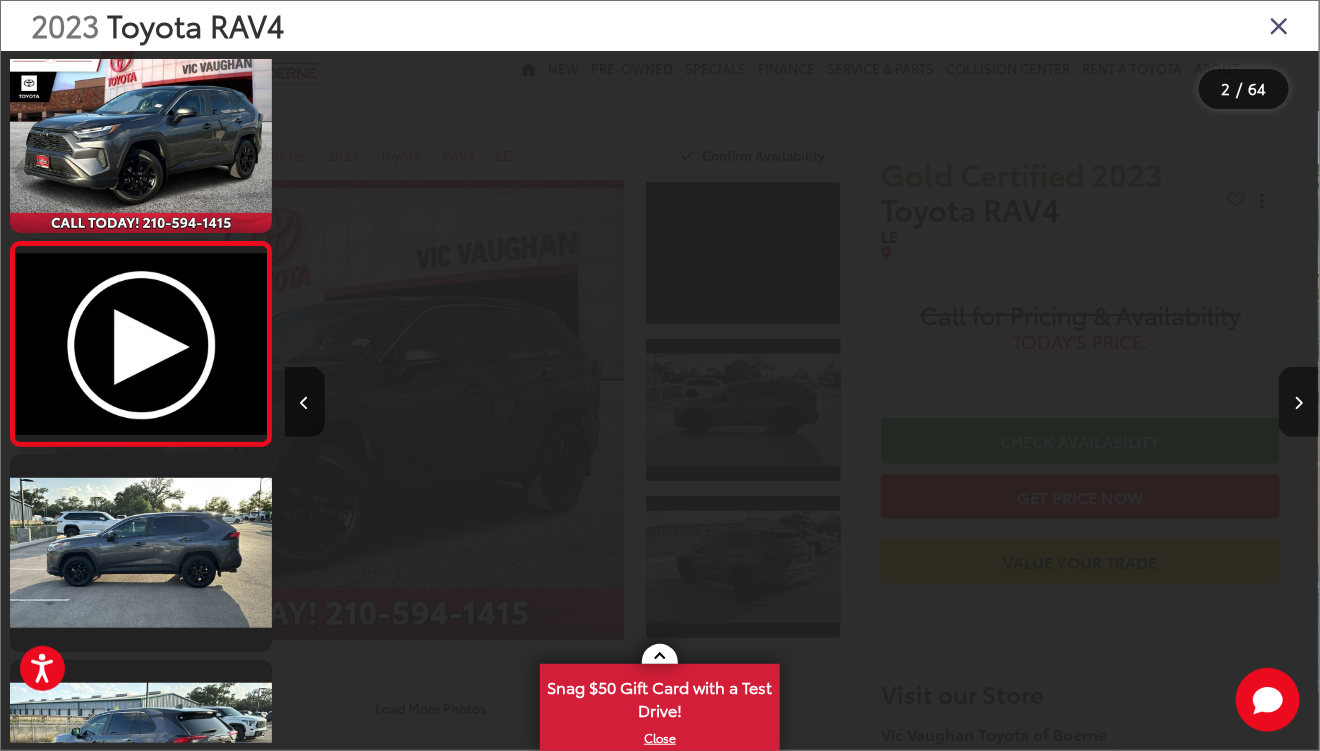 click at bounding box center (1299, 402) 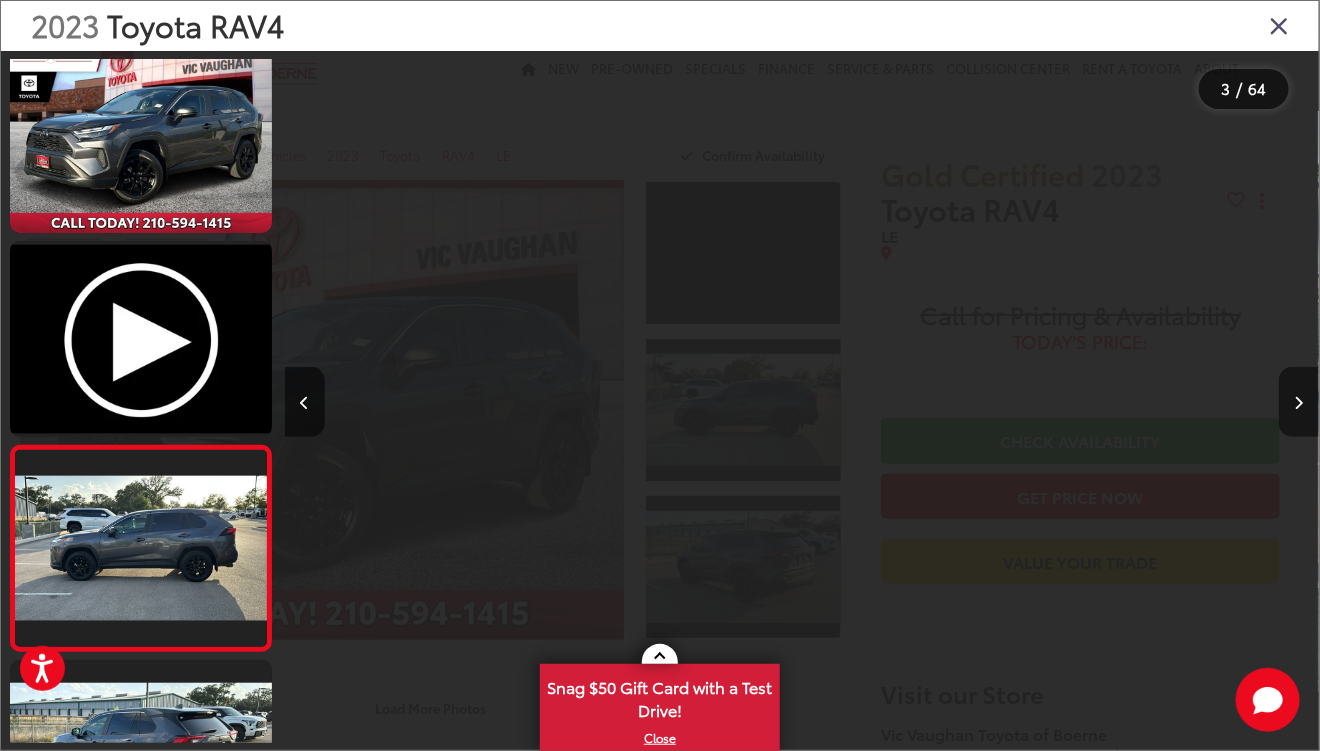 scroll, scrollTop: 0, scrollLeft: 1311, axis: horizontal 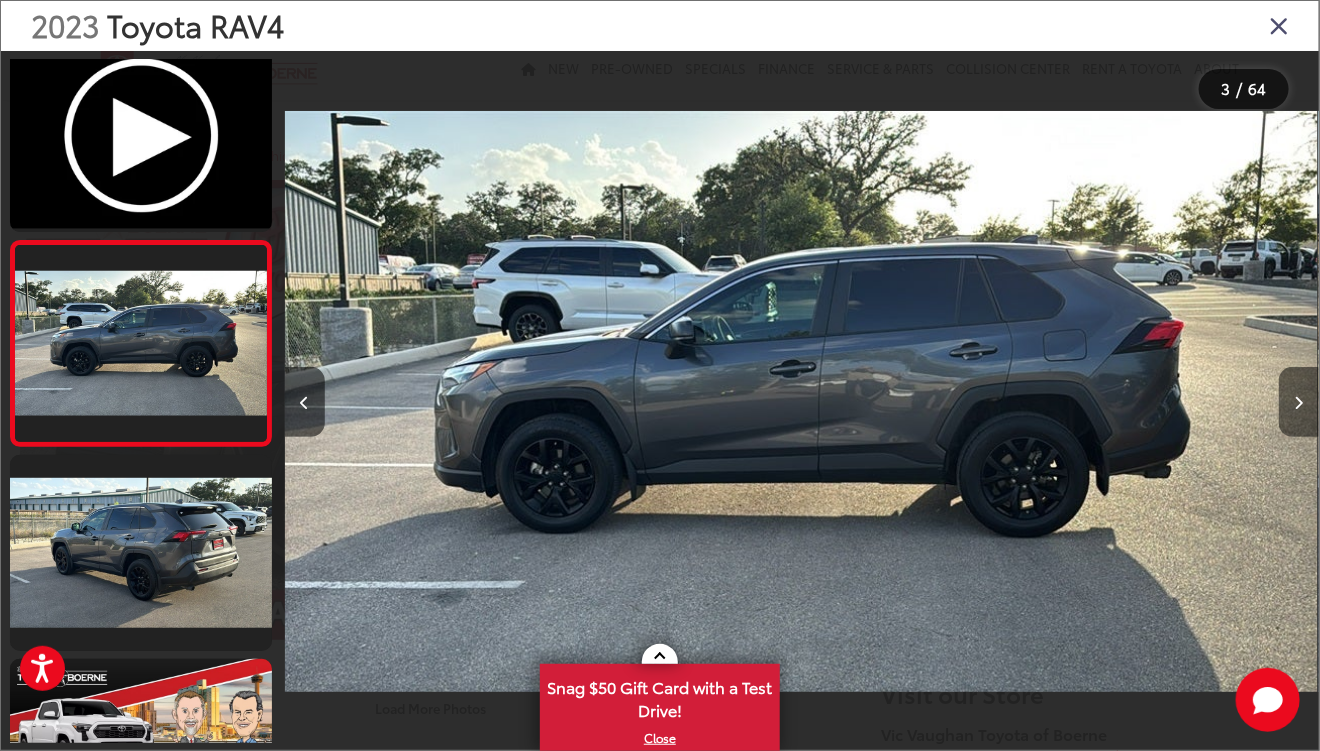click at bounding box center [1299, 402] 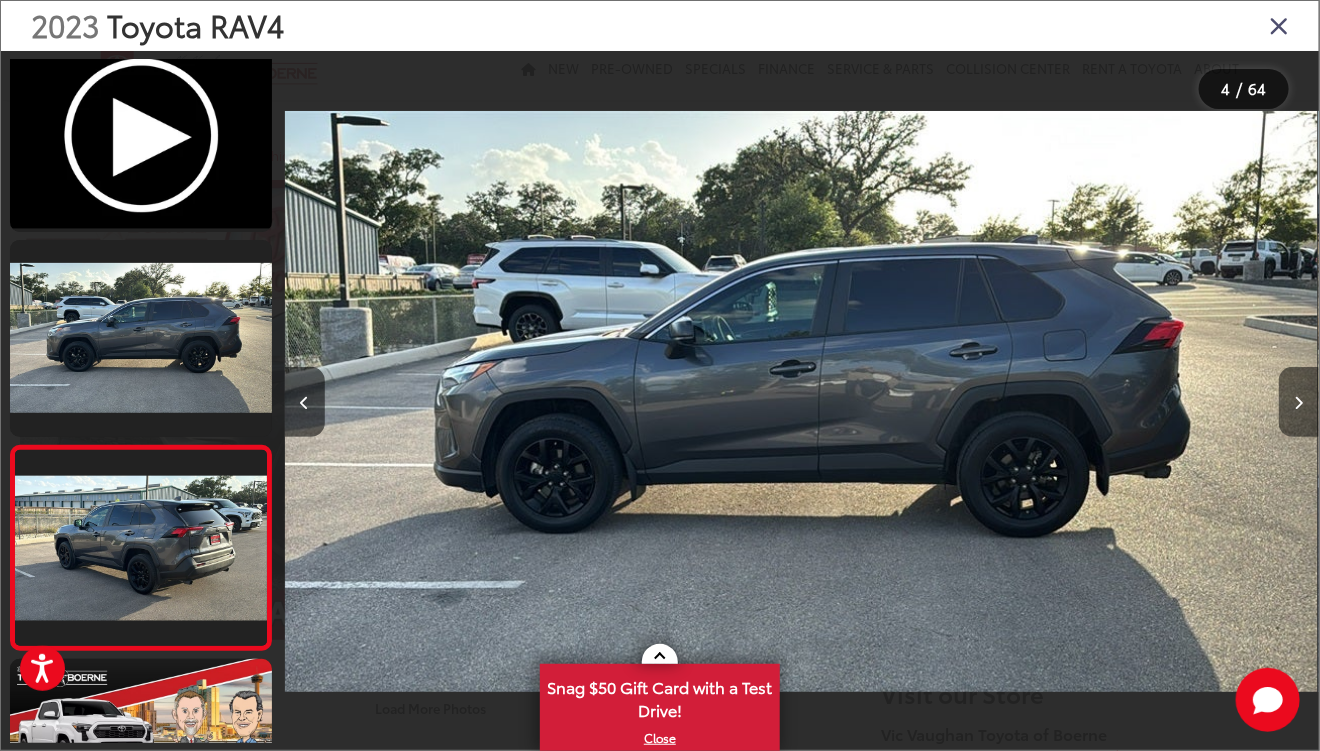 scroll, scrollTop: 0, scrollLeft: 2310, axis: horizontal 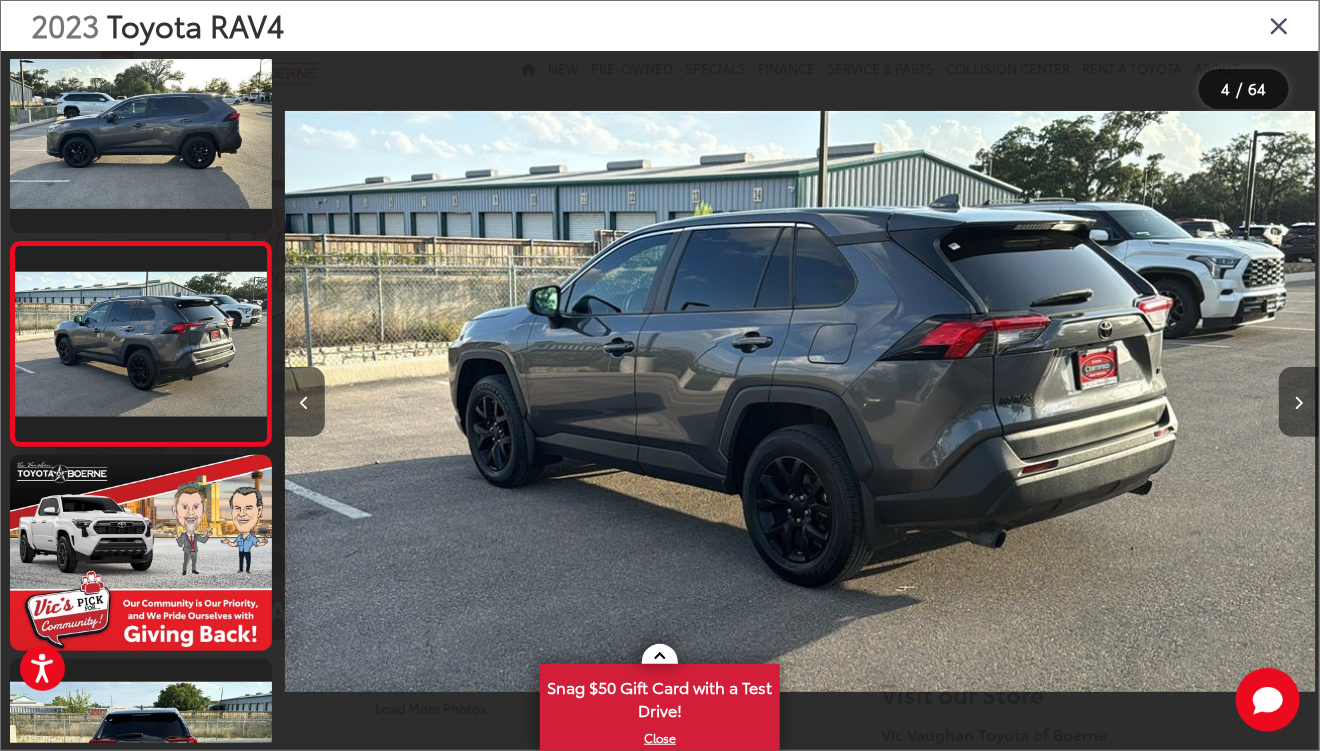 click at bounding box center (1299, 402) 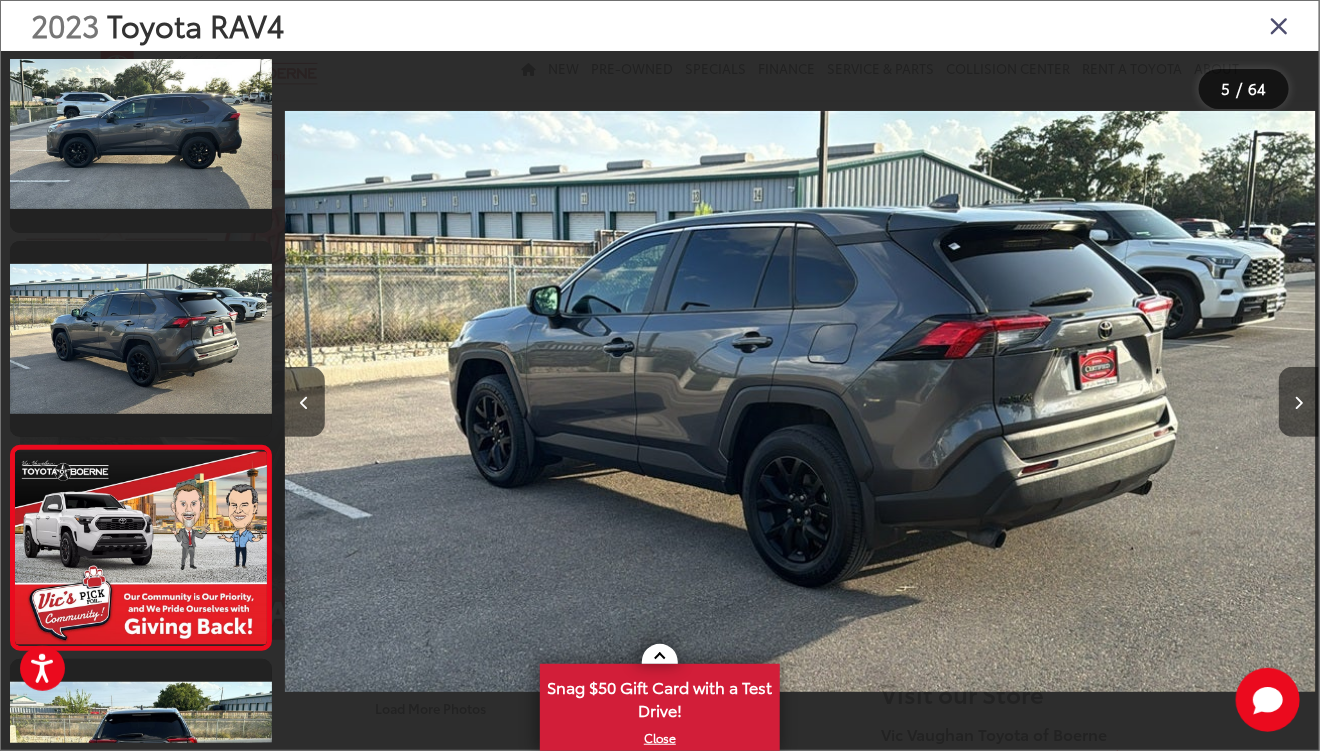 scroll, scrollTop: 0, scrollLeft: 3164, axis: horizontal 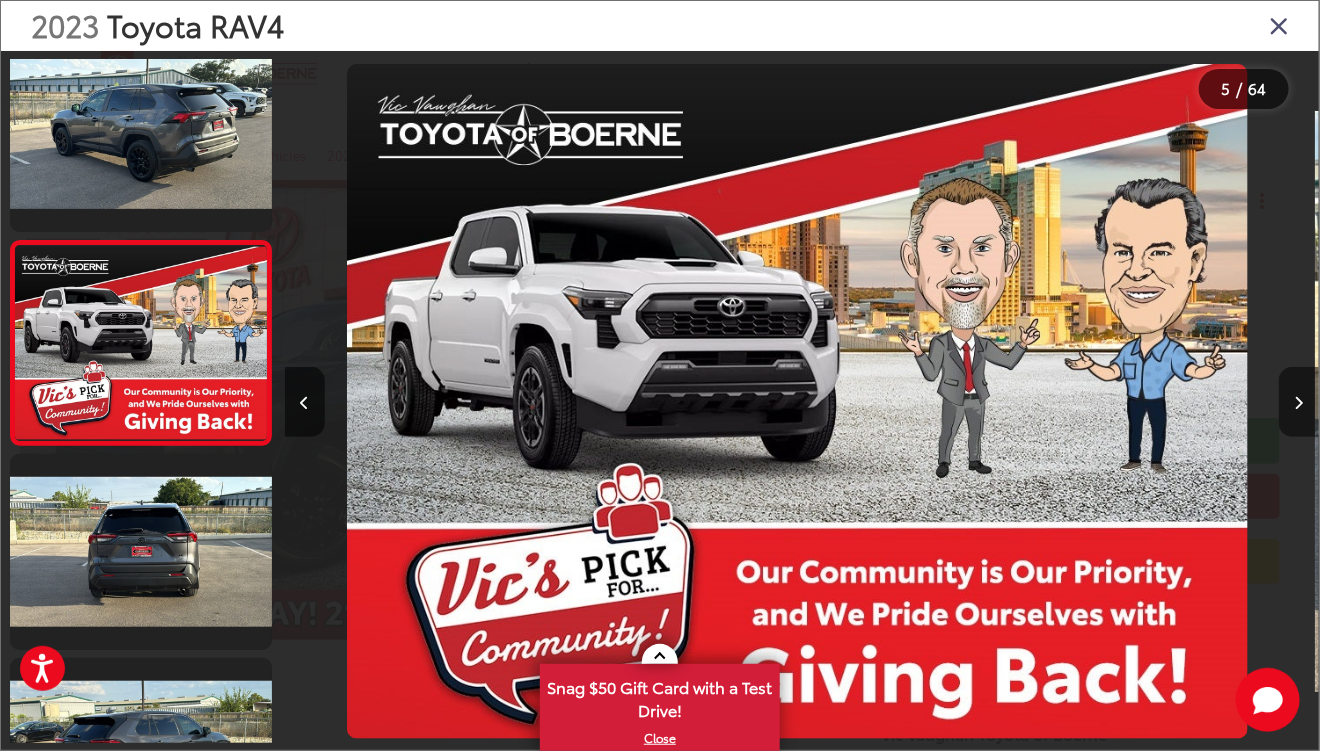 click at bounding box center (1299, 402) 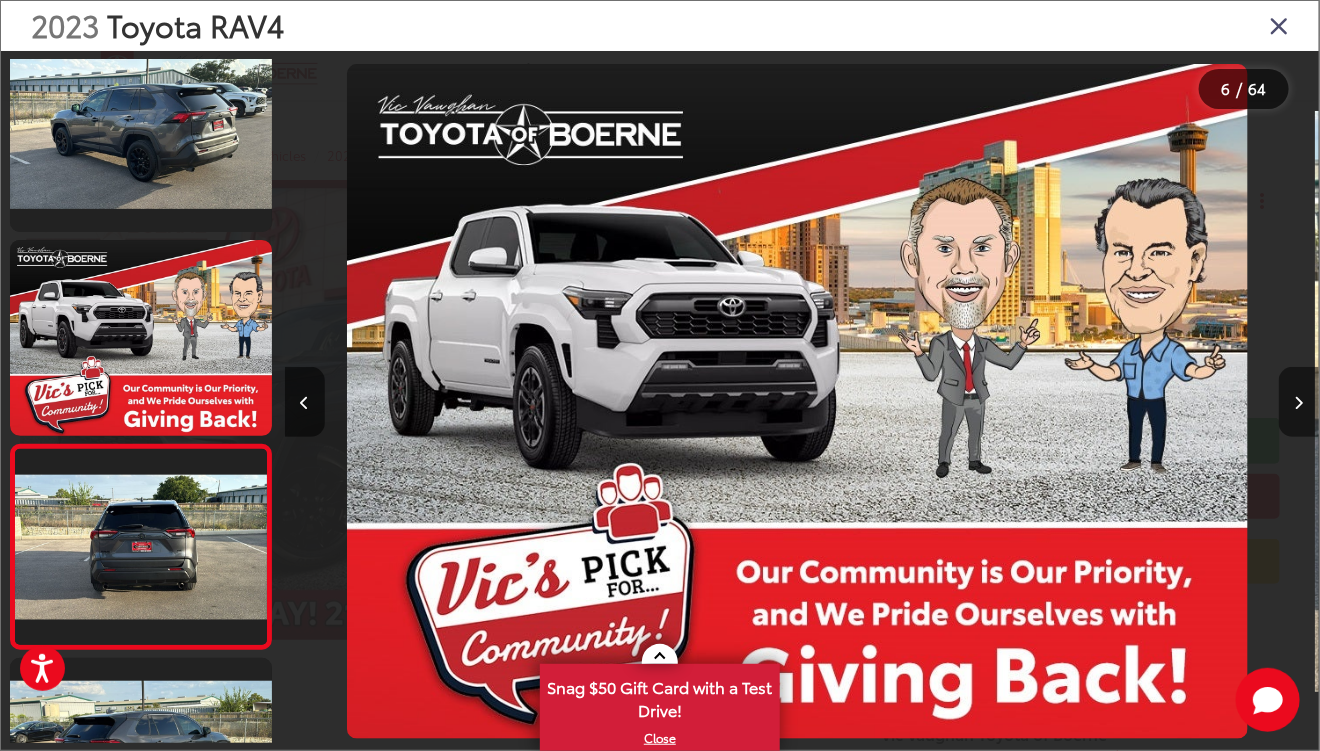 scroll, scrollTop: 0, scrollLeft: 4200, axis: horizontal 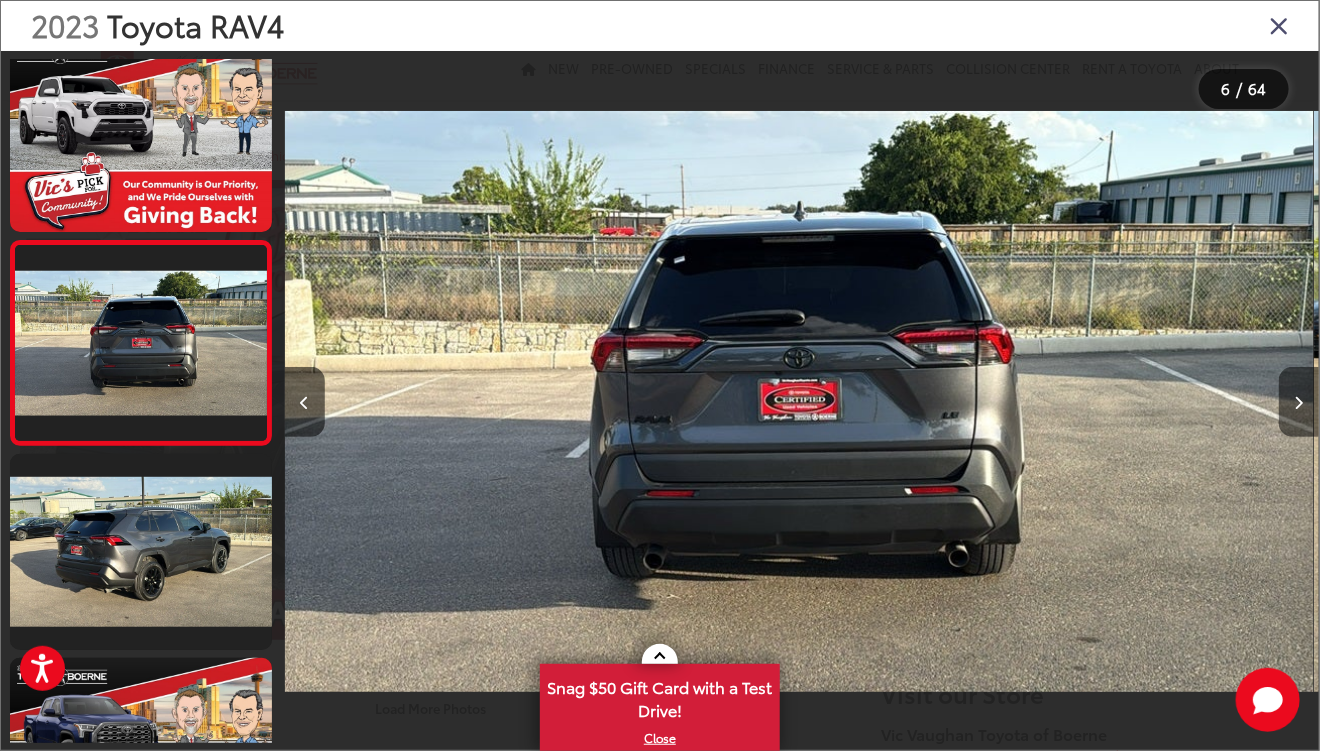 click at bounding box center (1299, 402) 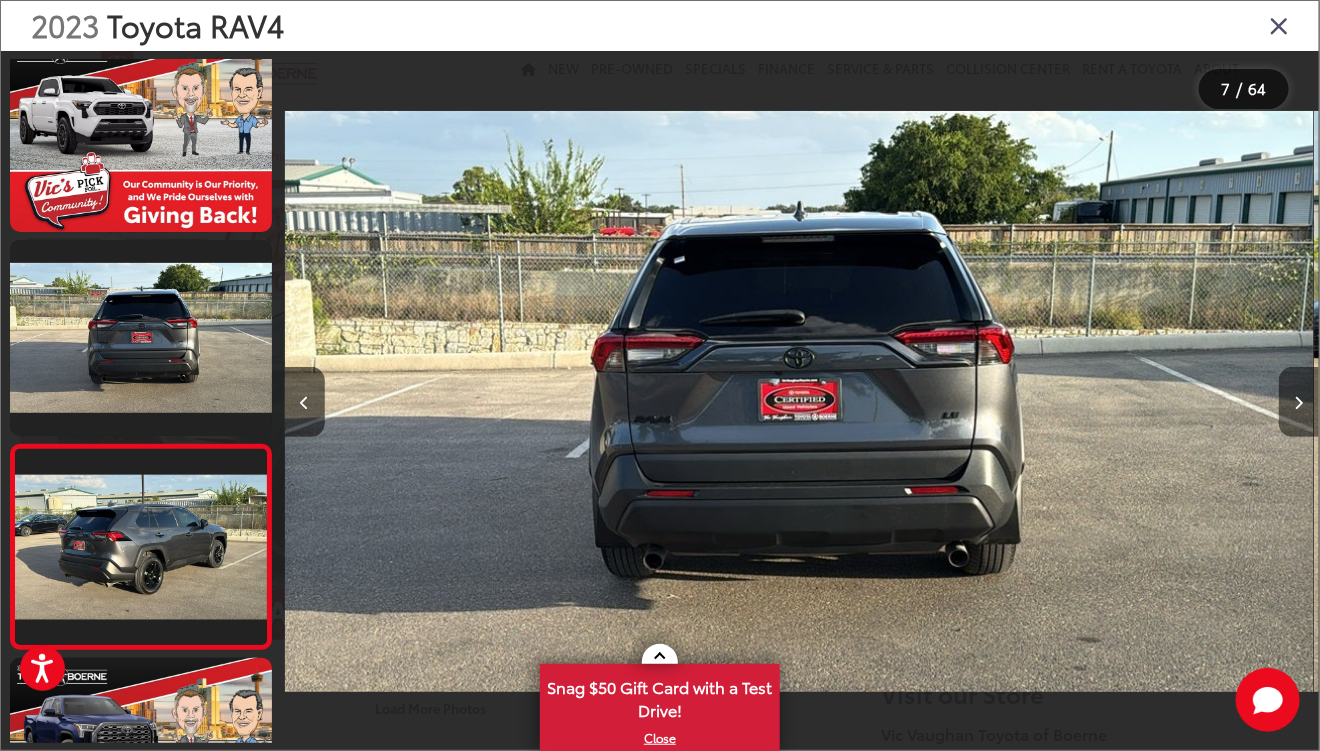 scroll, scrollTop: 0, scrollLeft: 5253, axis: horizontal 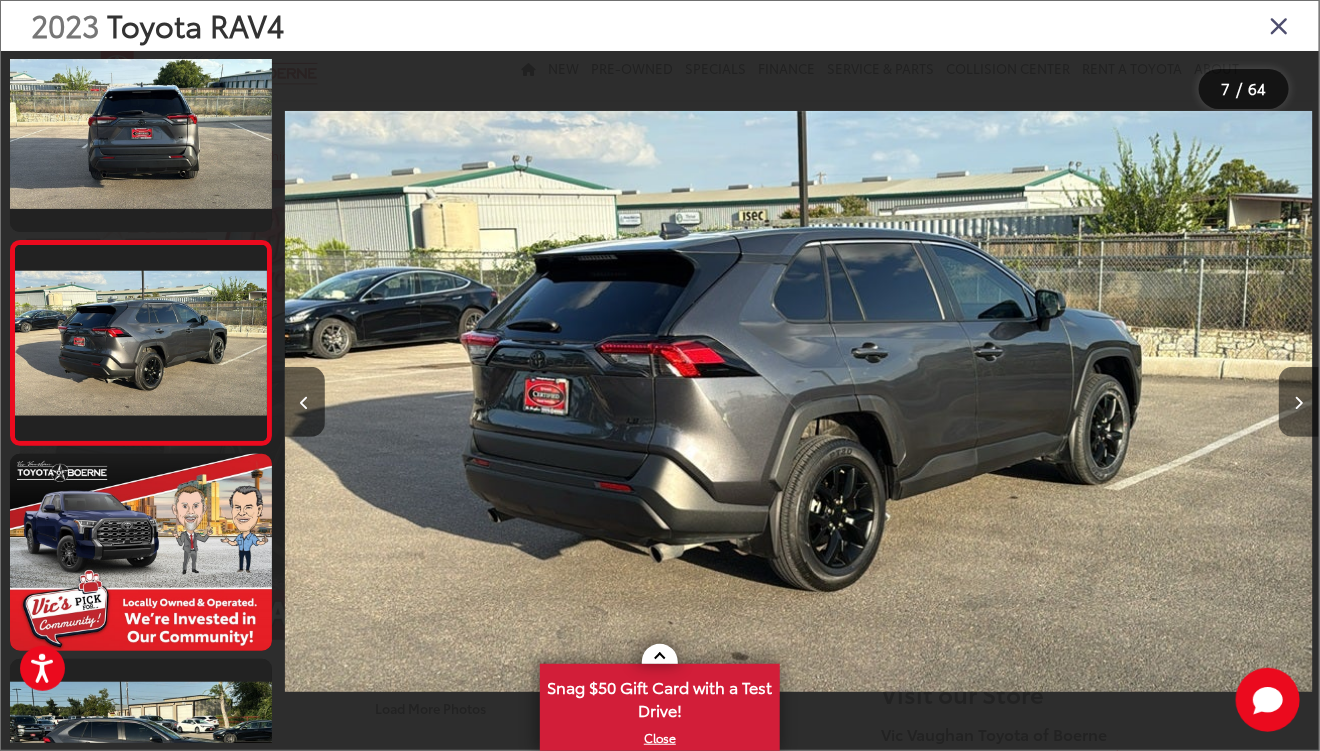 click at bounding box center [1299, 403] 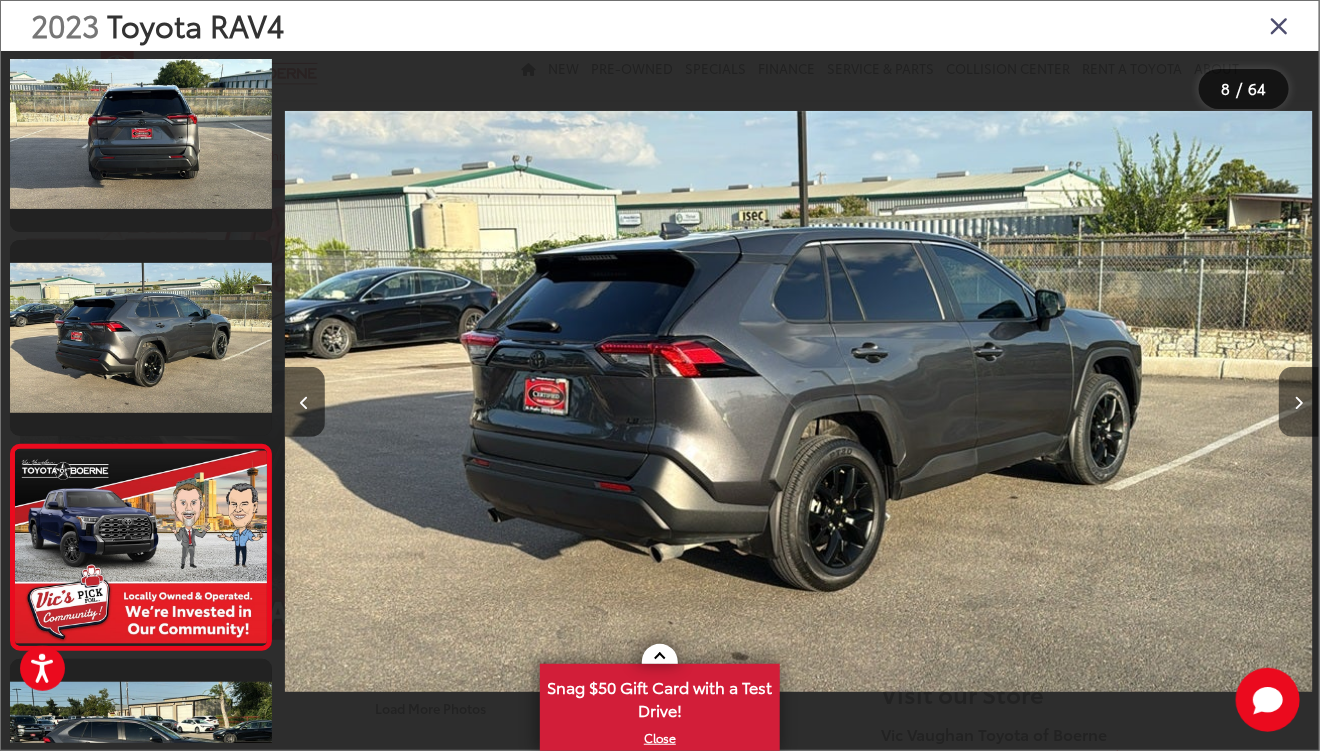 scroll 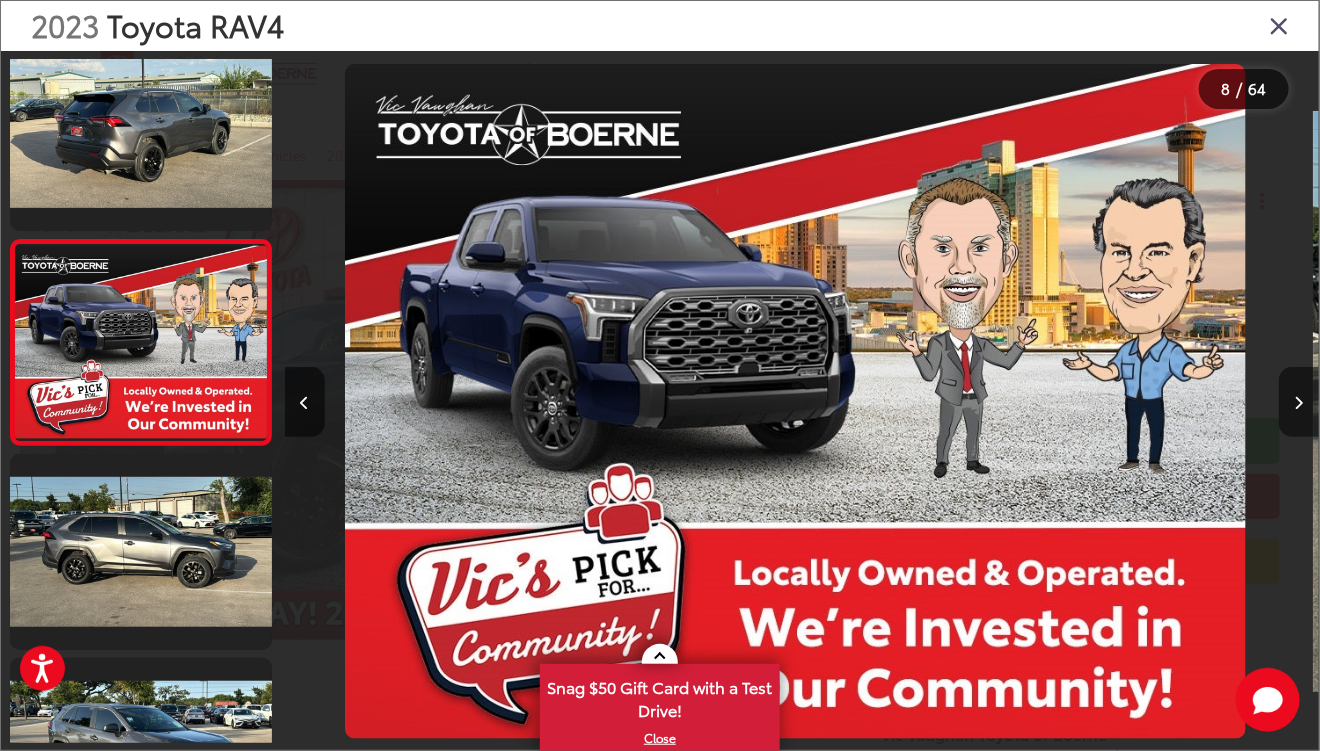 click at bounding box center [1299, 403] 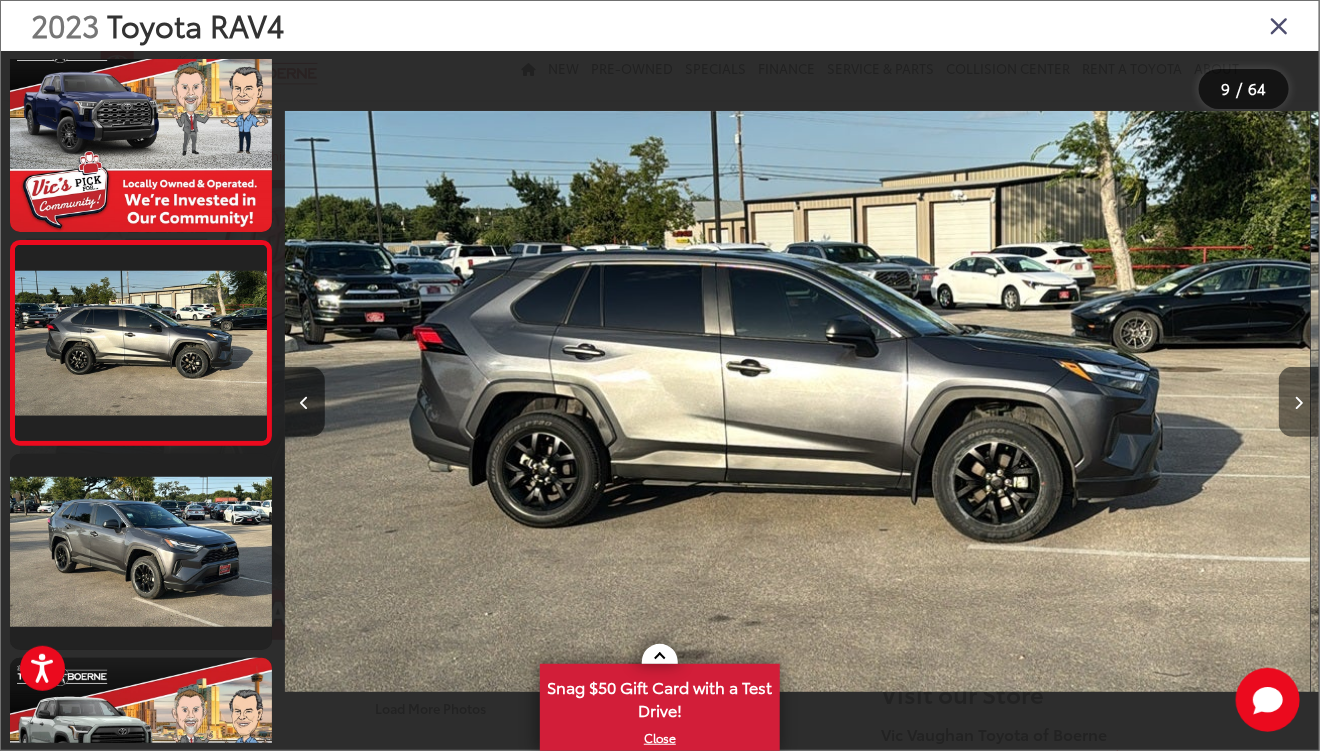 click at bounding box center (1299, 402) 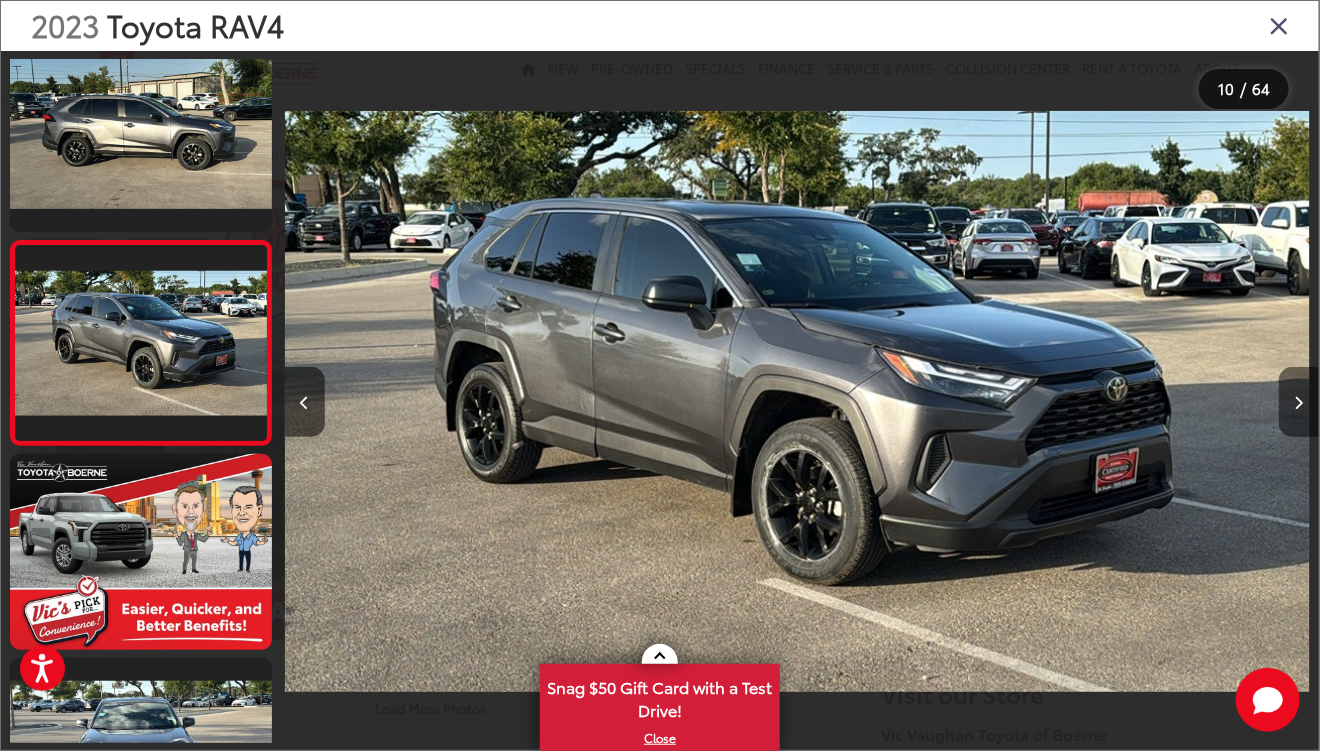 click at bounding box center (1299, 402) 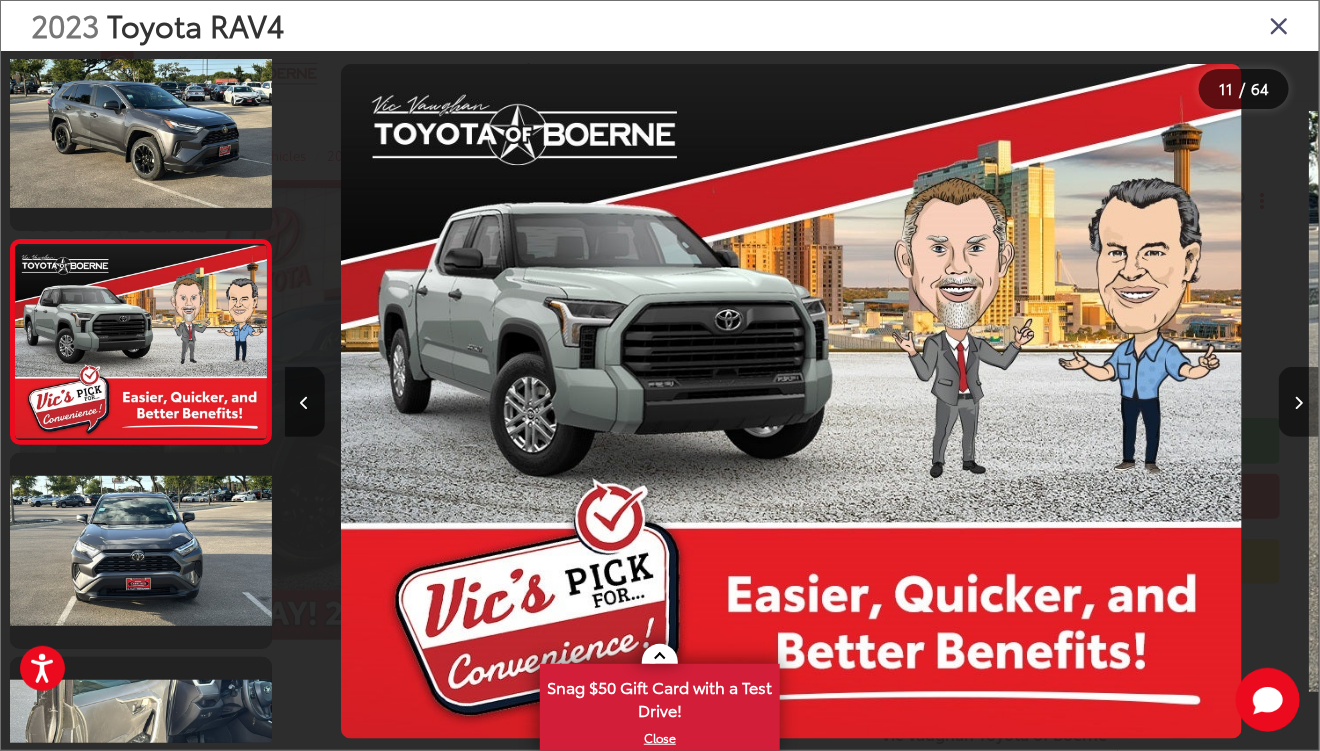 click at bounding box center (1299, 402) 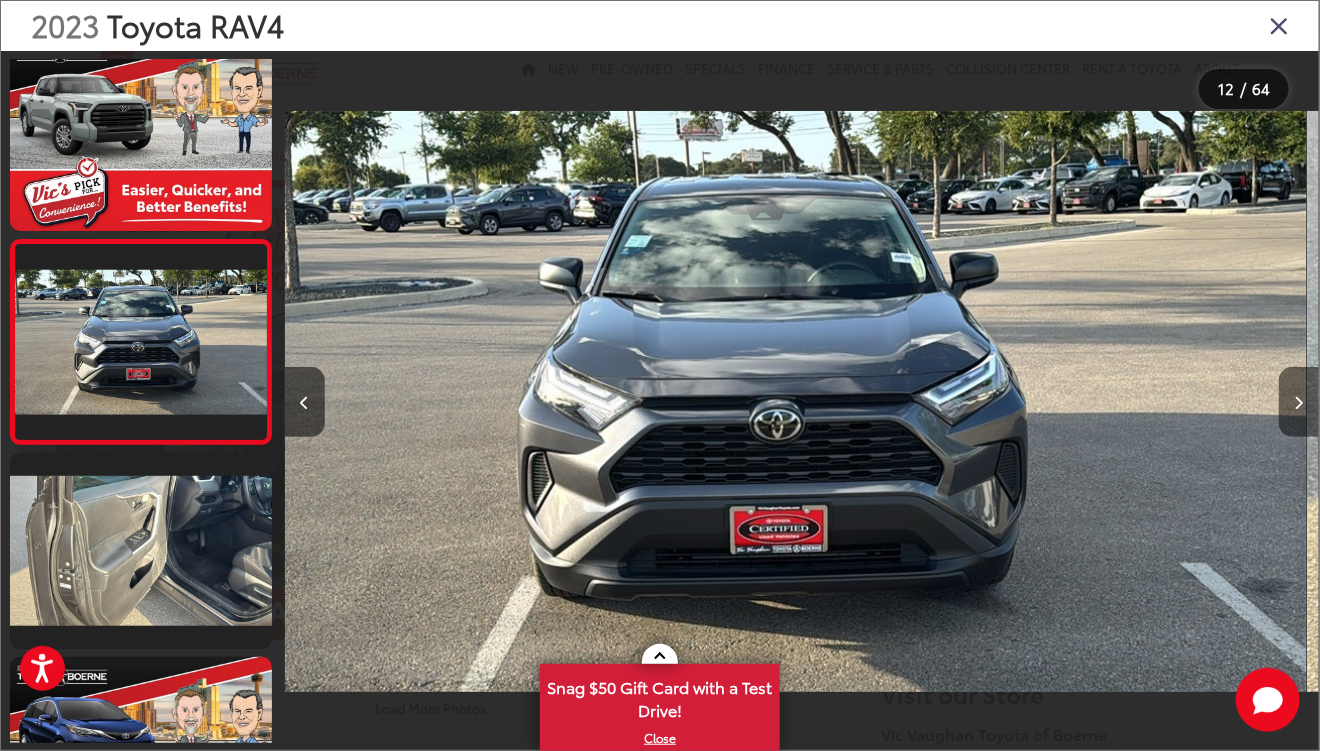 click at bounding box center [1299, 402] 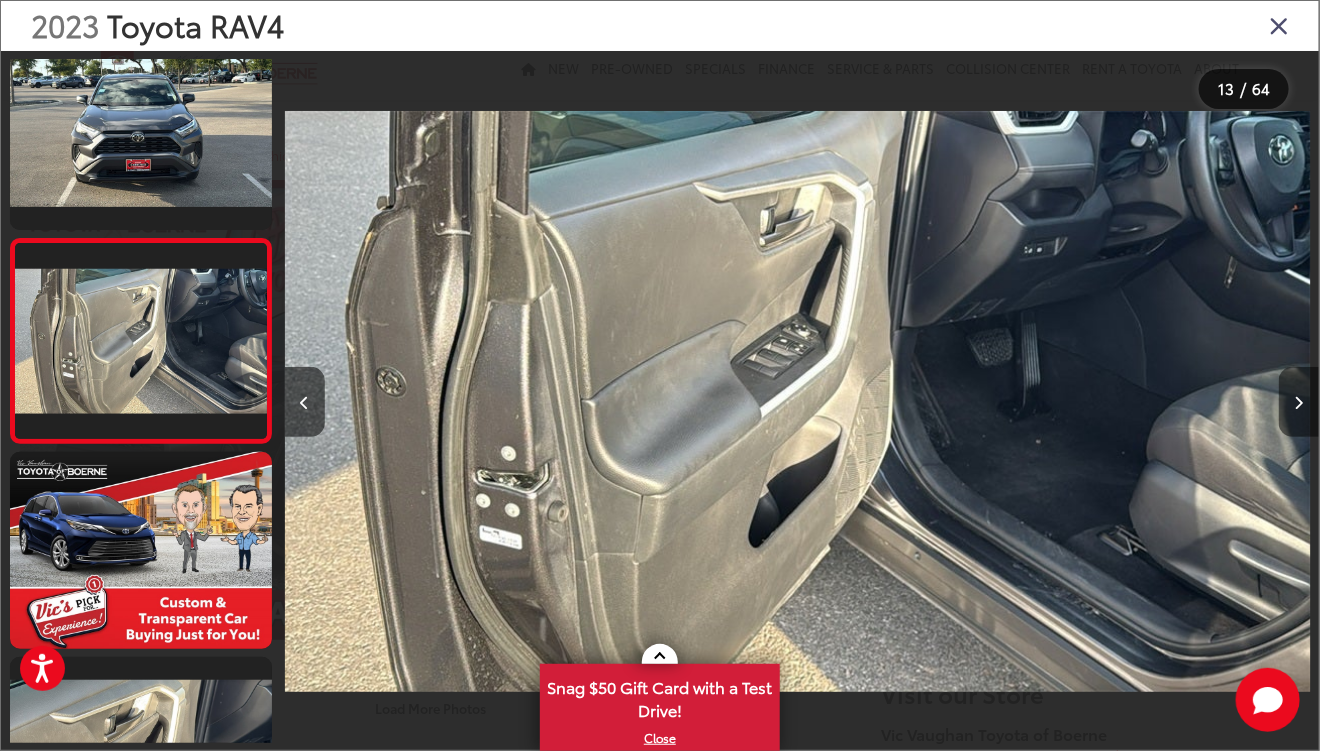 click at bounding box center [1299, 402] 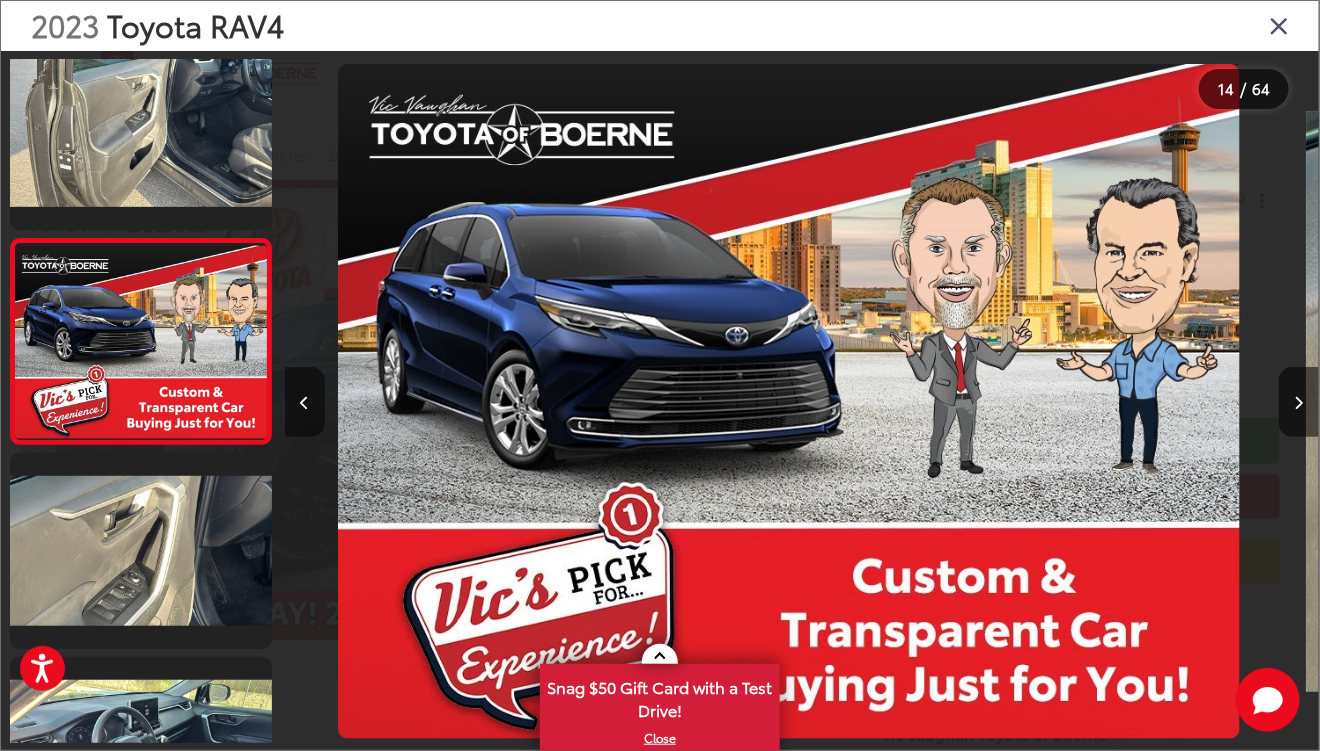 click at bounding box center (304, 403) 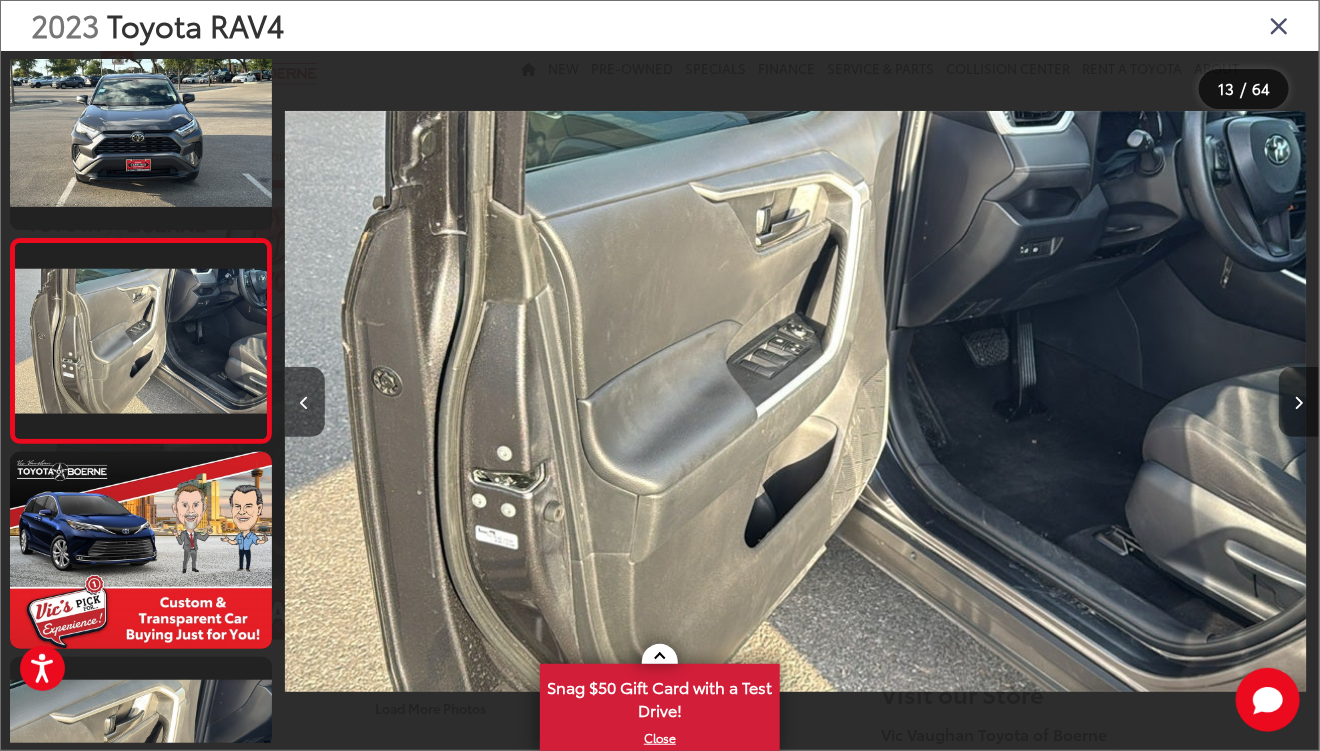 click at bounding box center (1299, 402) 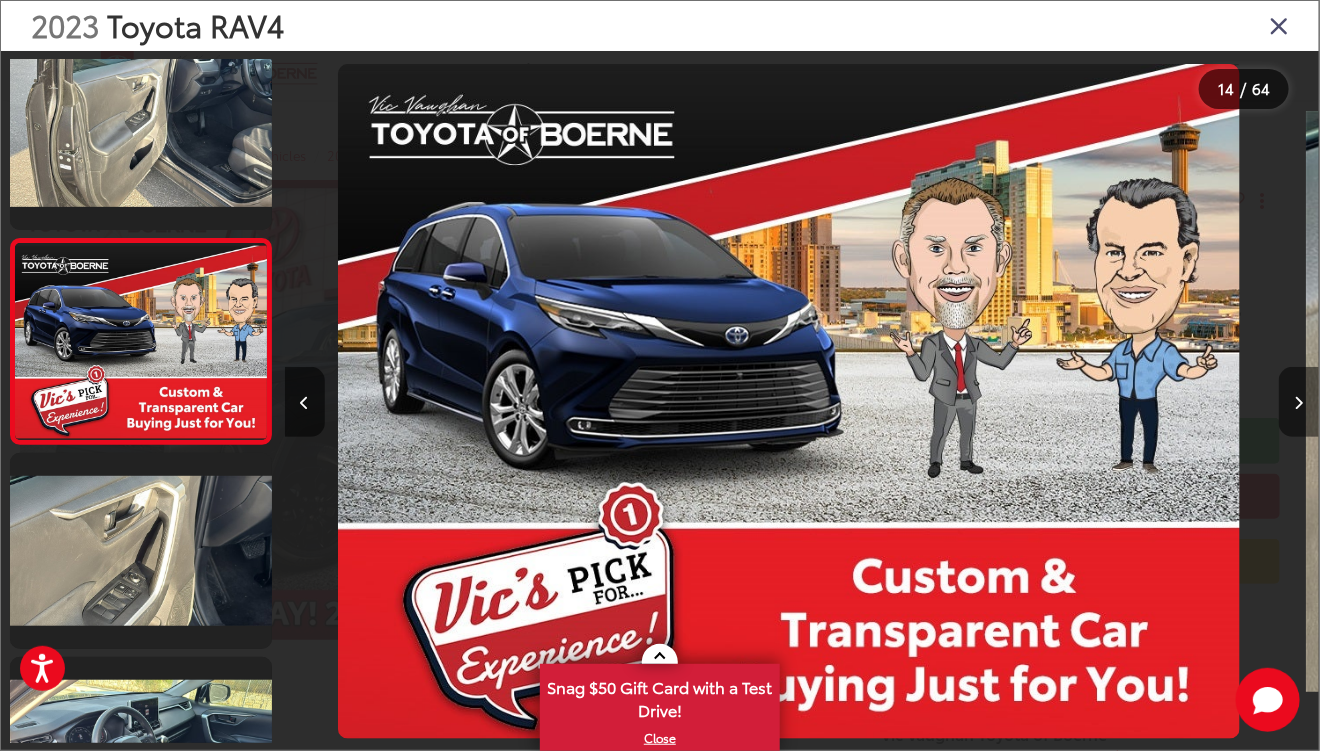 click at bounding box center (1299, 402) 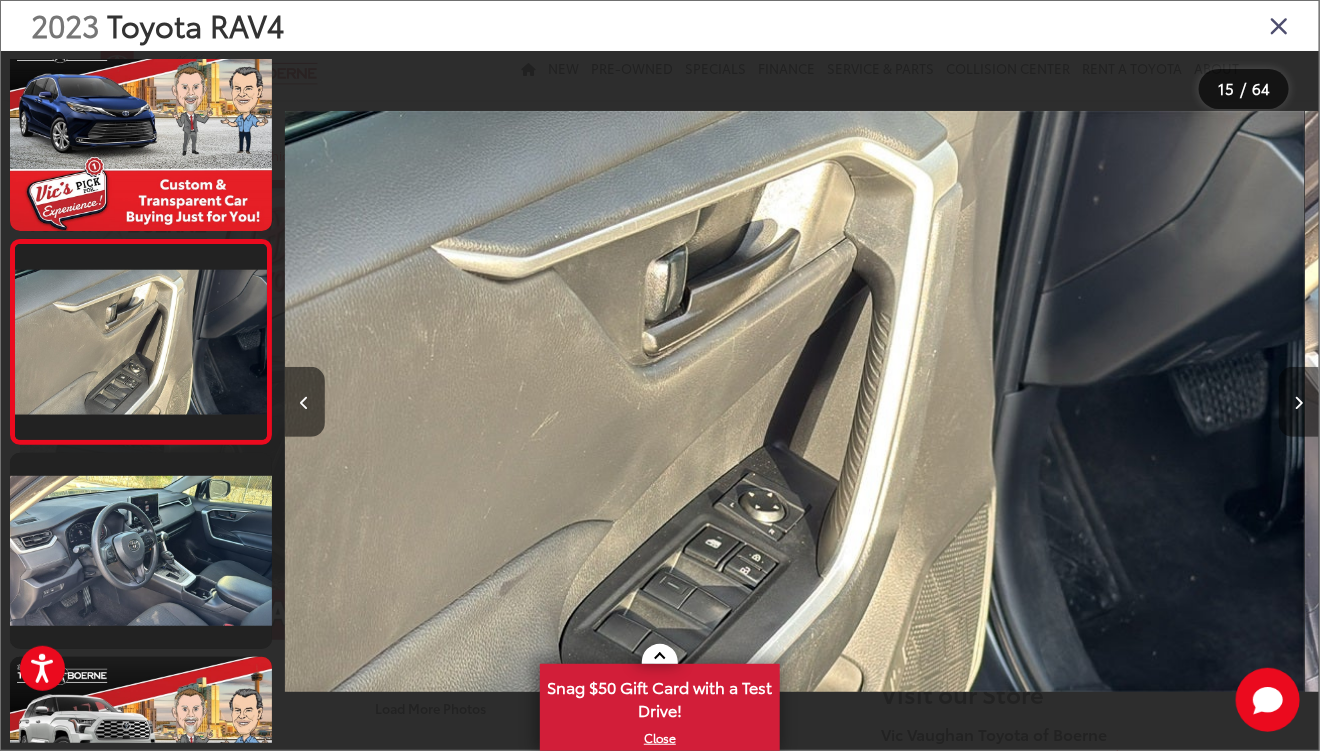 click at bounding box center [1299, 402] 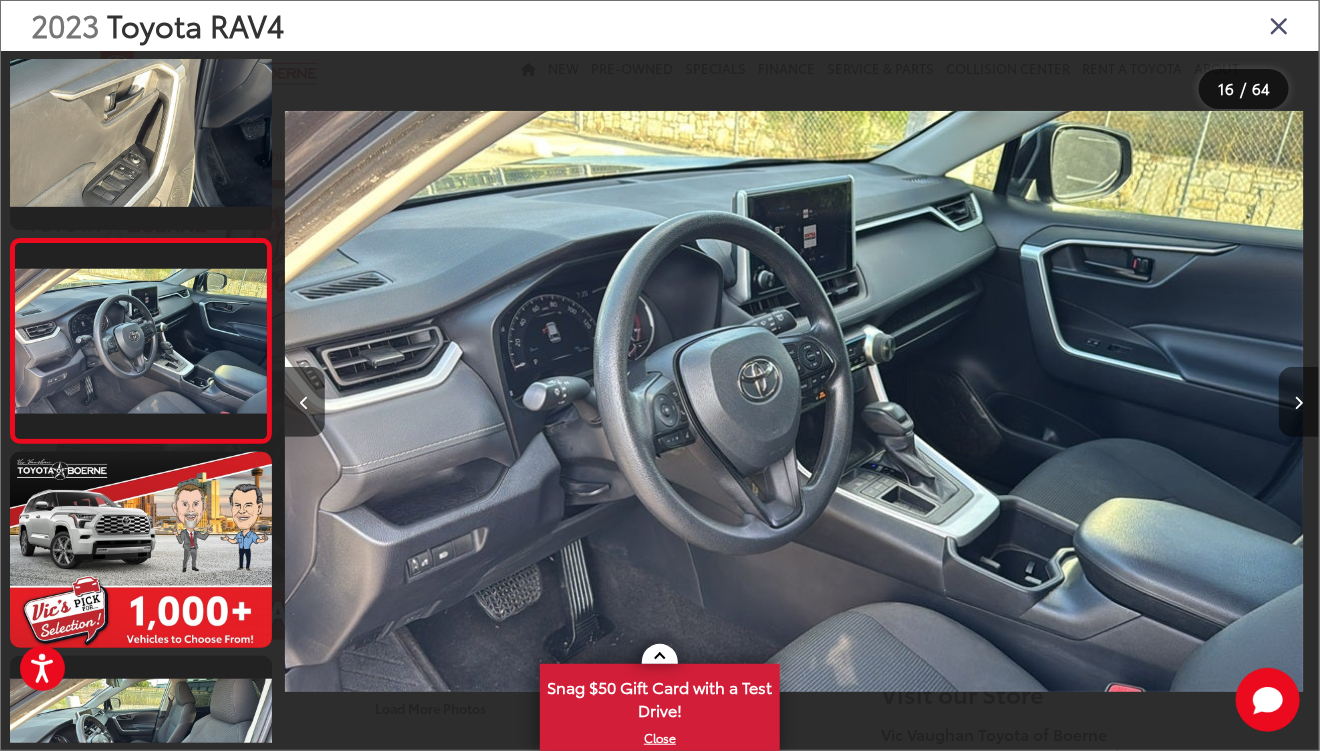 click at bounding box center (1299, 402) 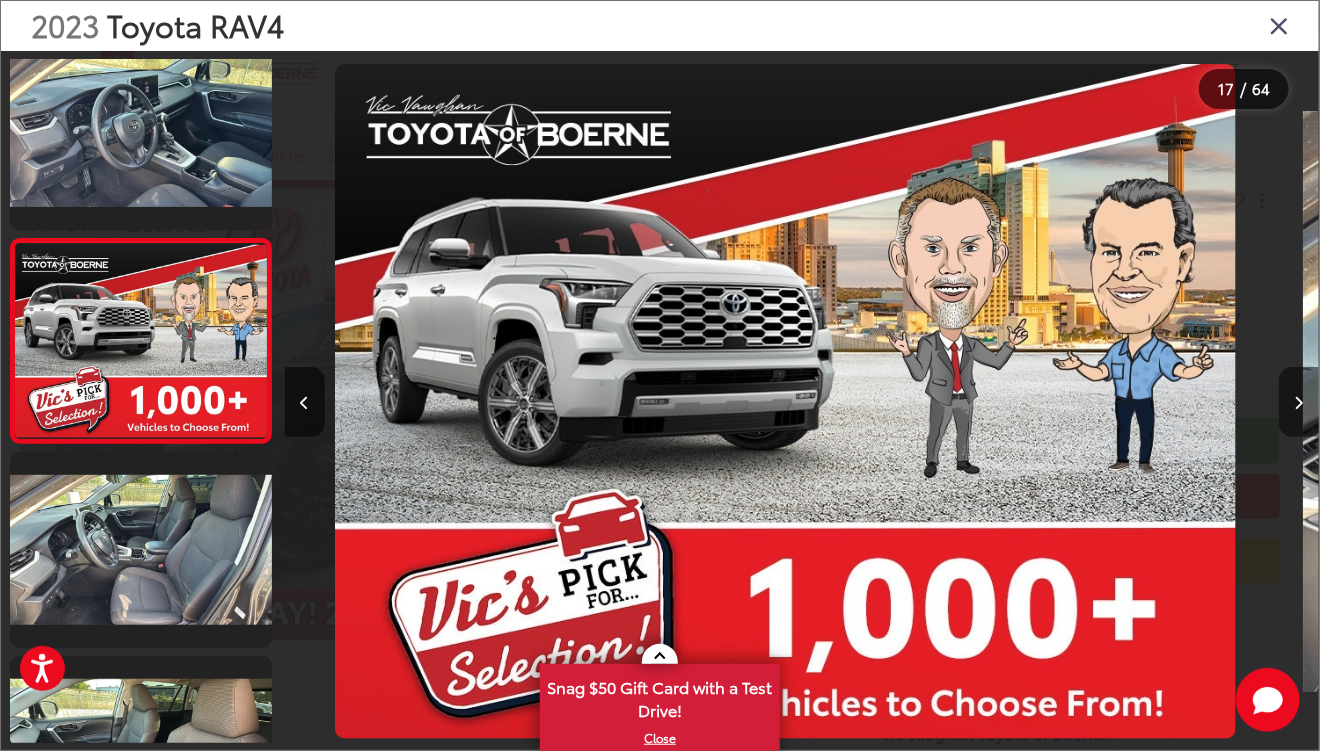 click at bounding box center (1299, 402) 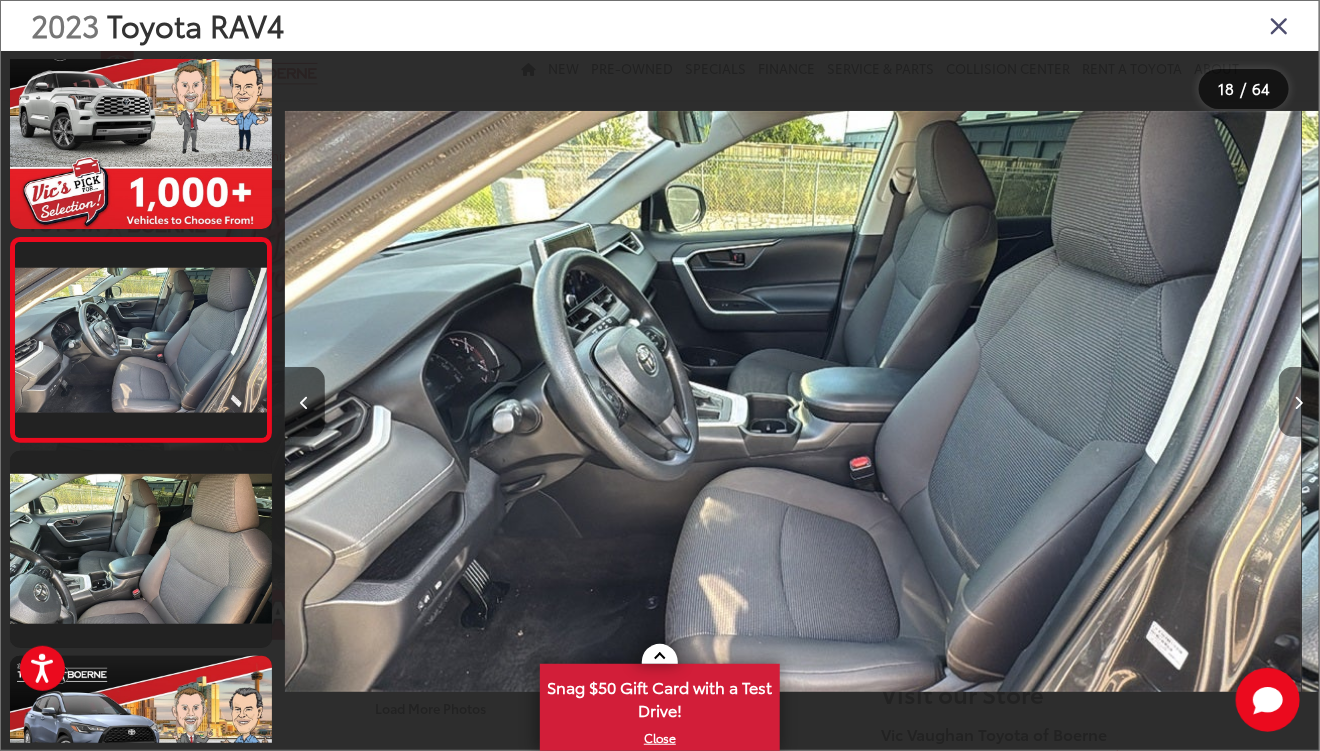 click at bounding box center [1299, 402] 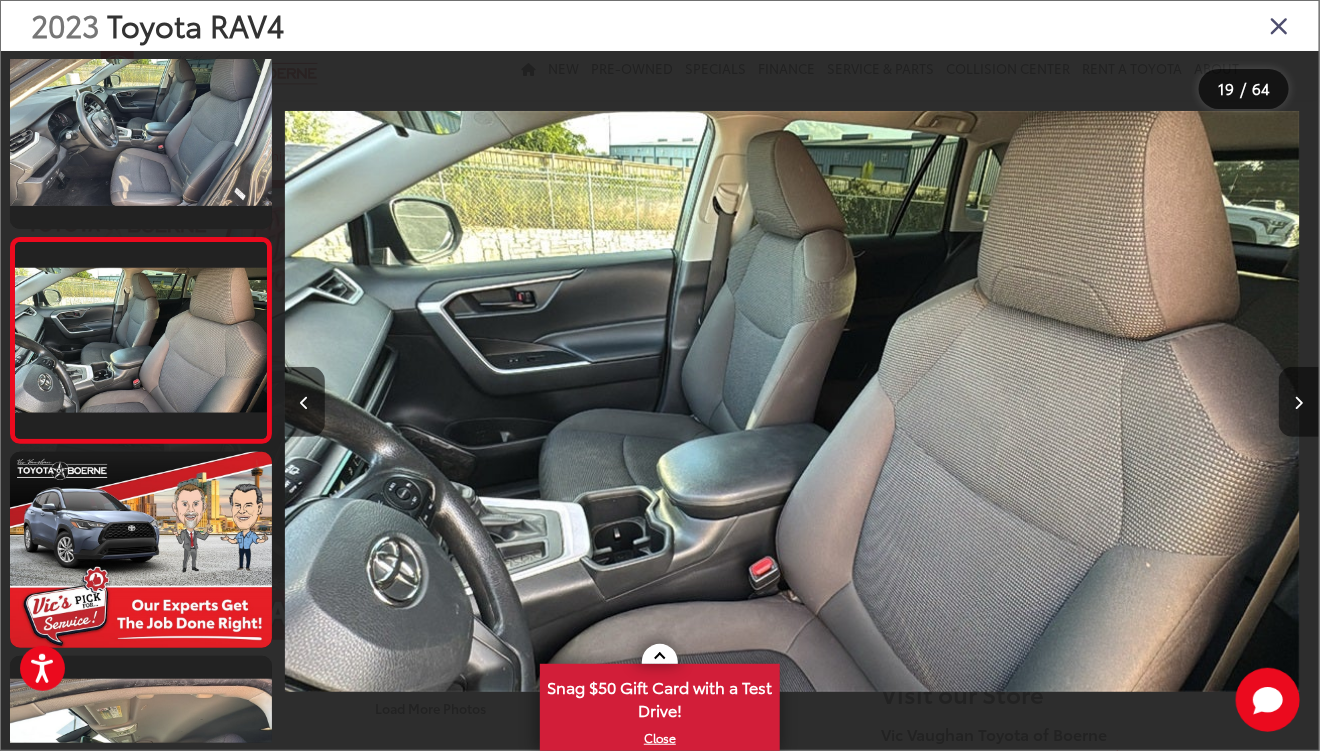 click at bounding box center [1299, 402] 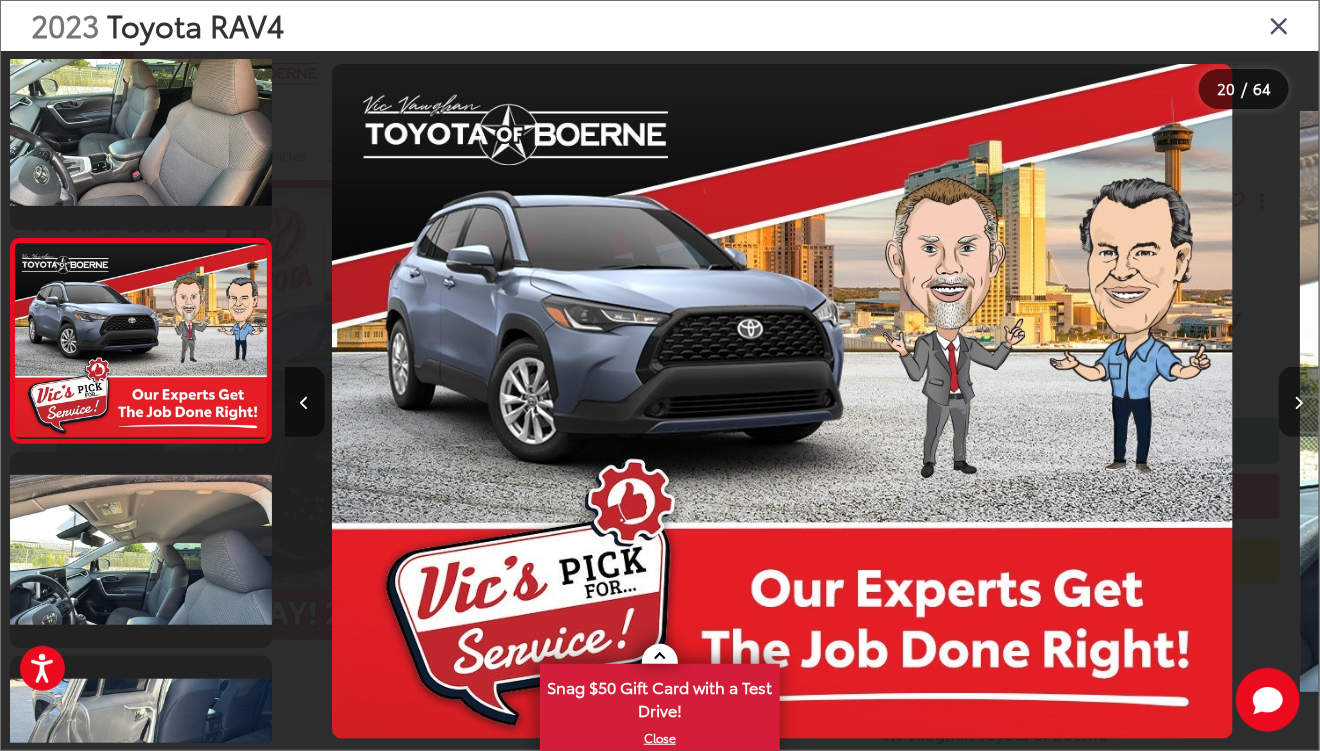 click at bounding box center [1299, 402] 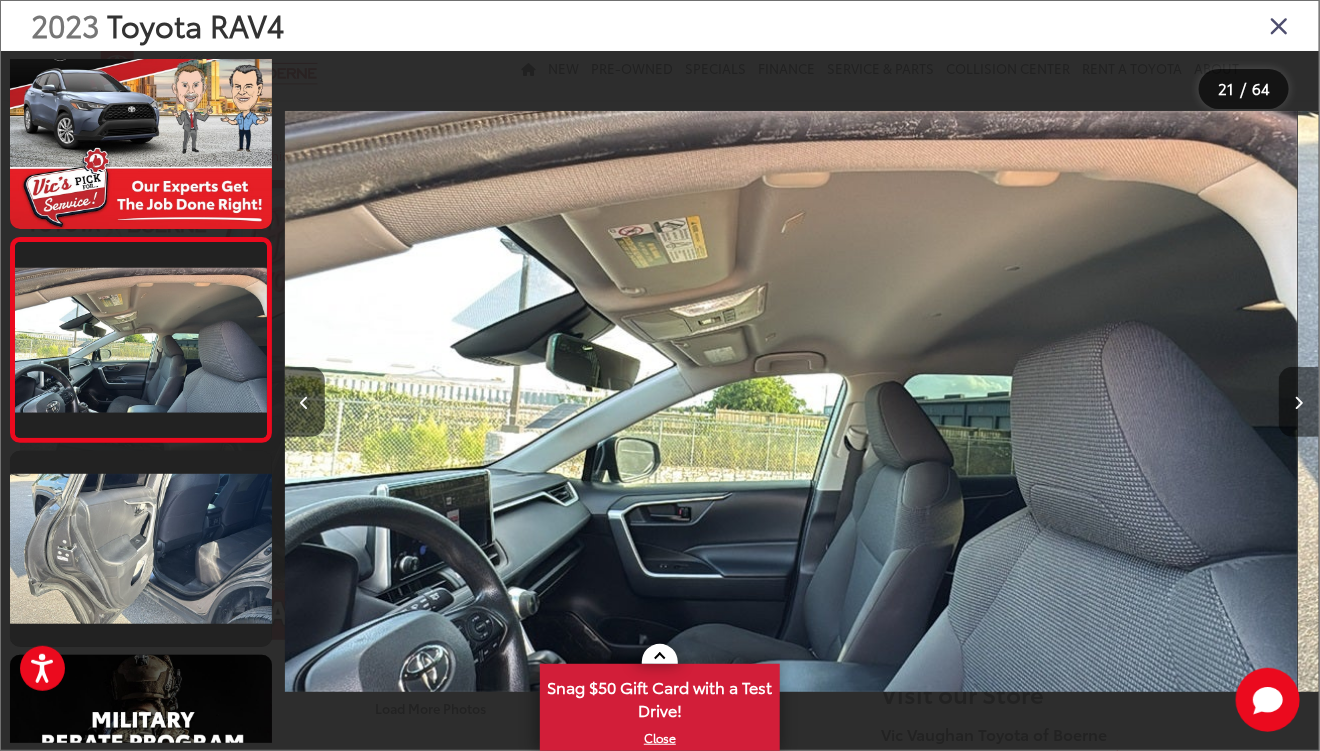 click at bounding box center [1299, 402] 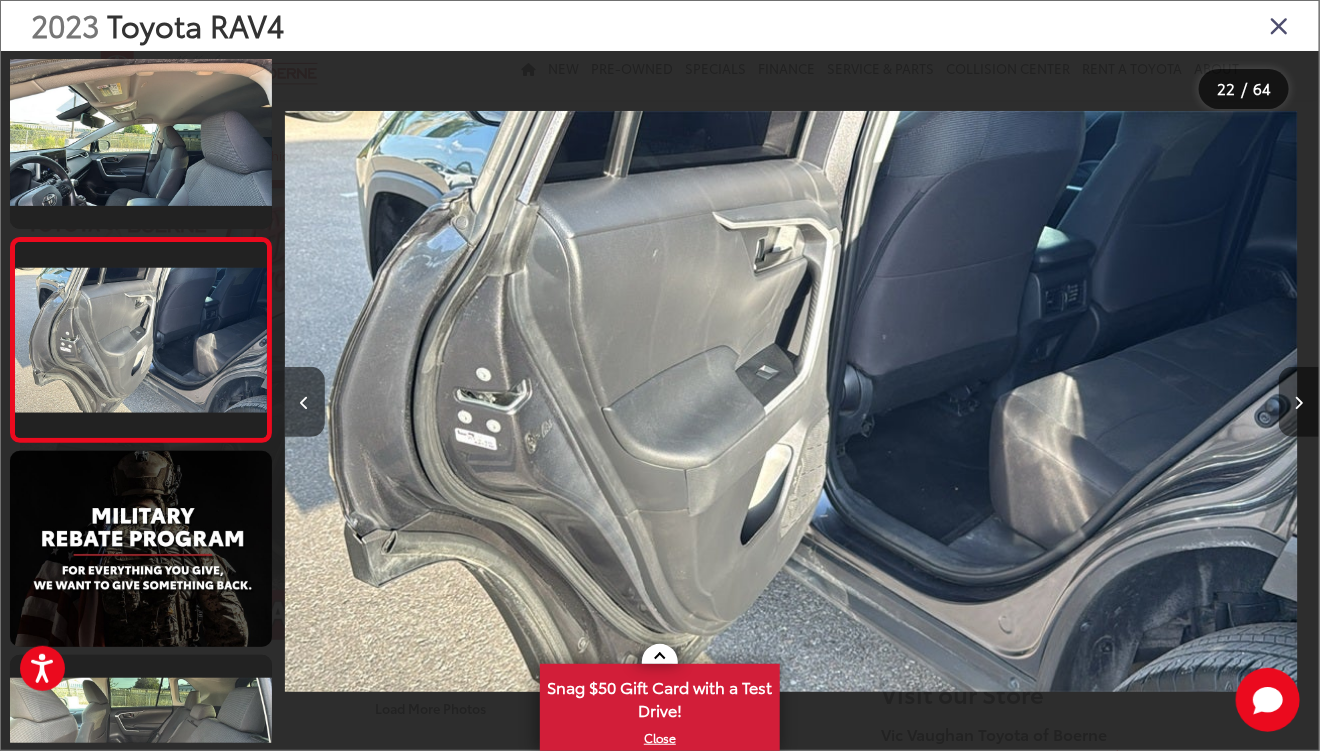 click at bounding box center (1299, 402) 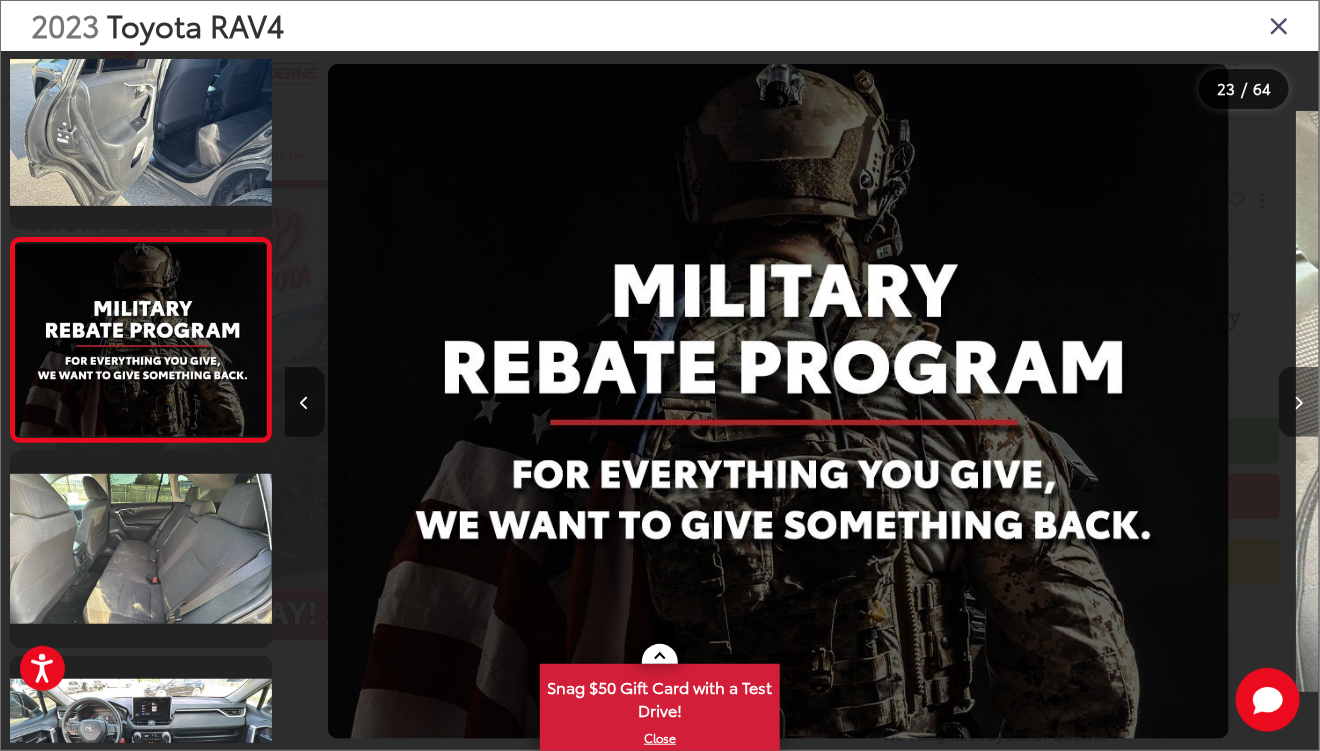 click at bounding box center [1299, 402] 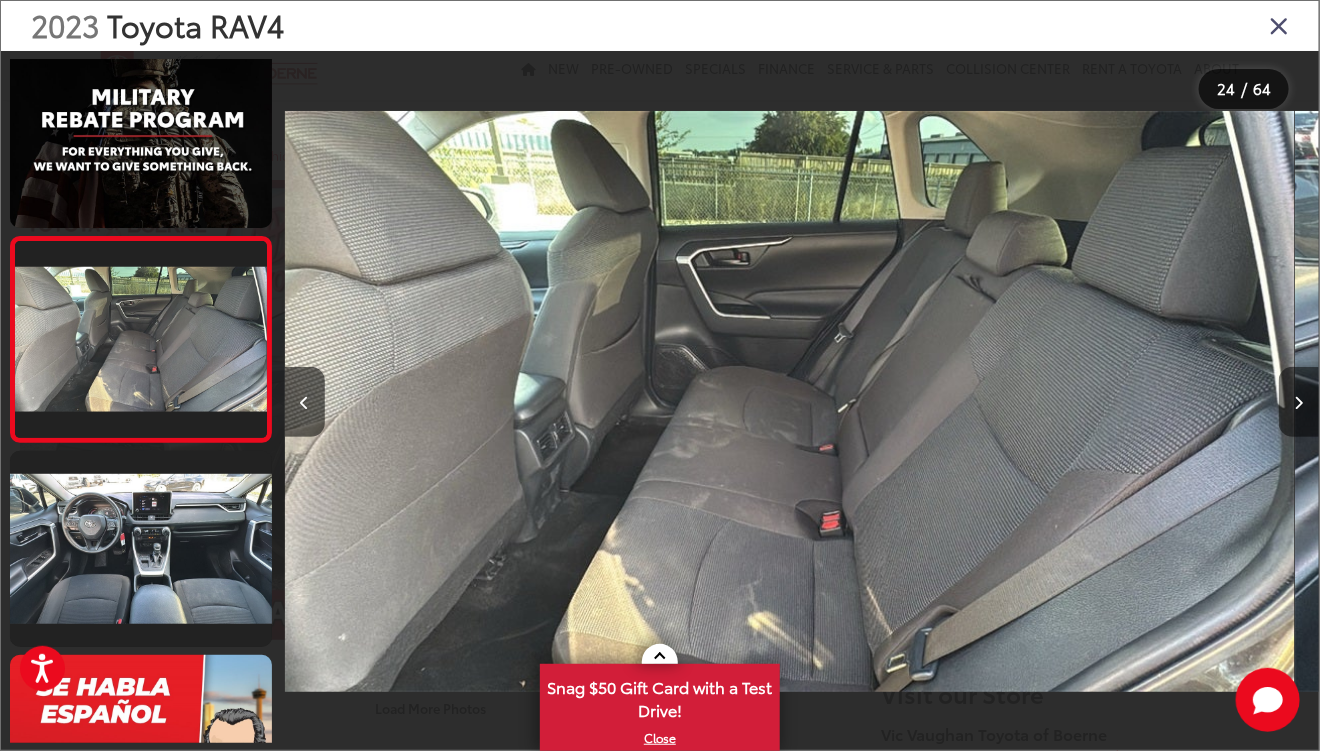 click at bounding box center [1299, 402] 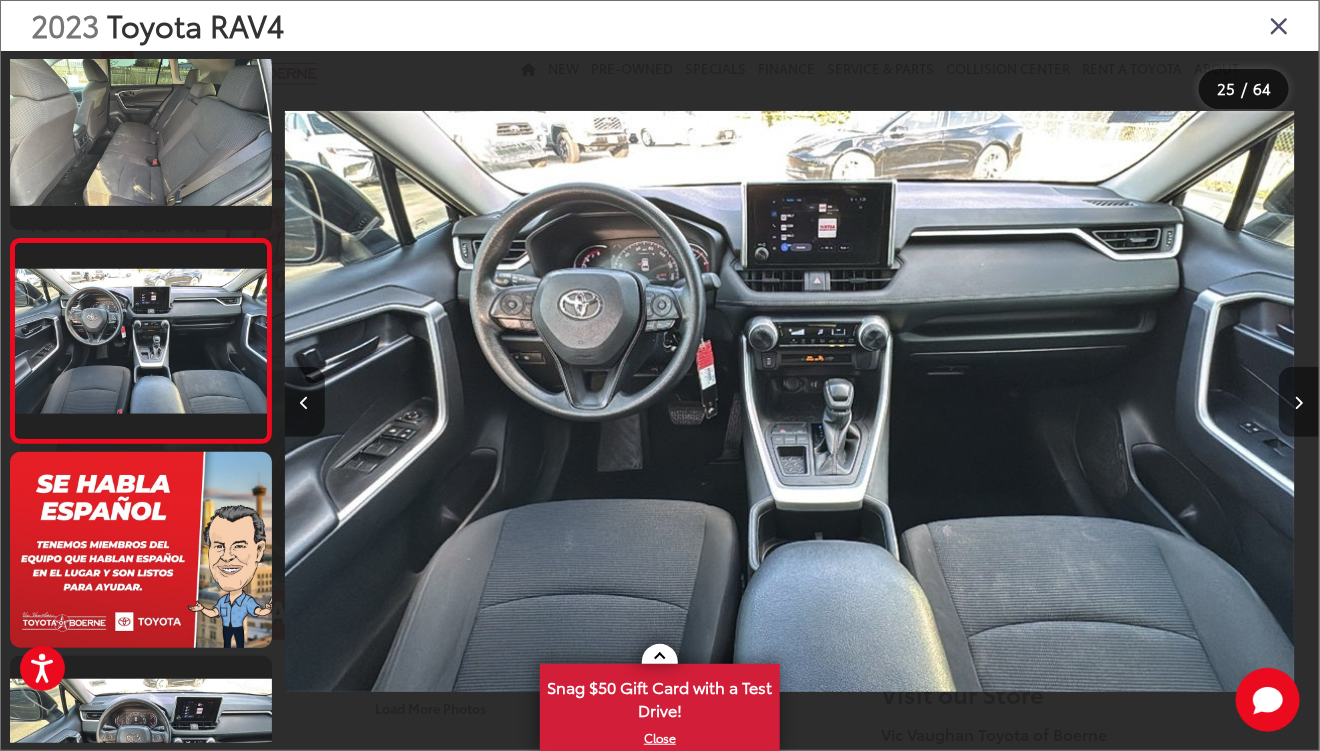 click at bounding box center [1299, 402] 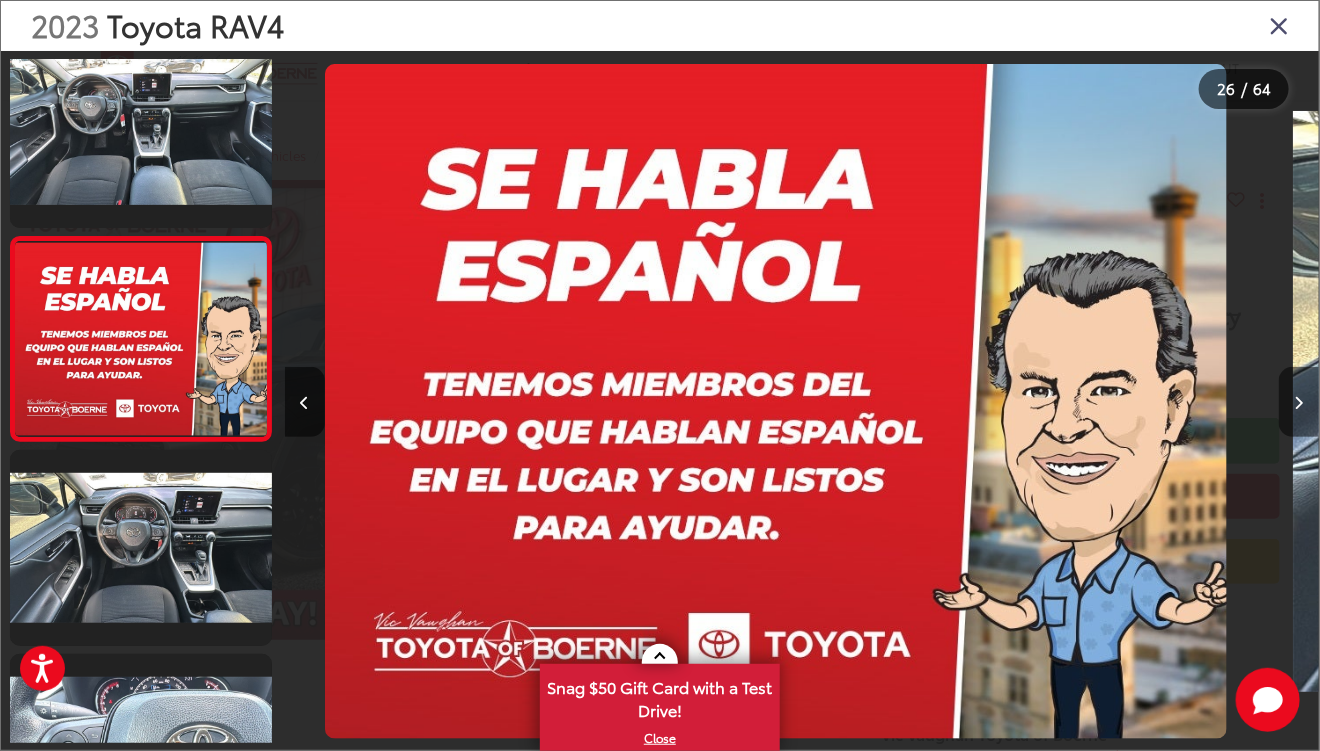 click at bounding box center (1299, 402) 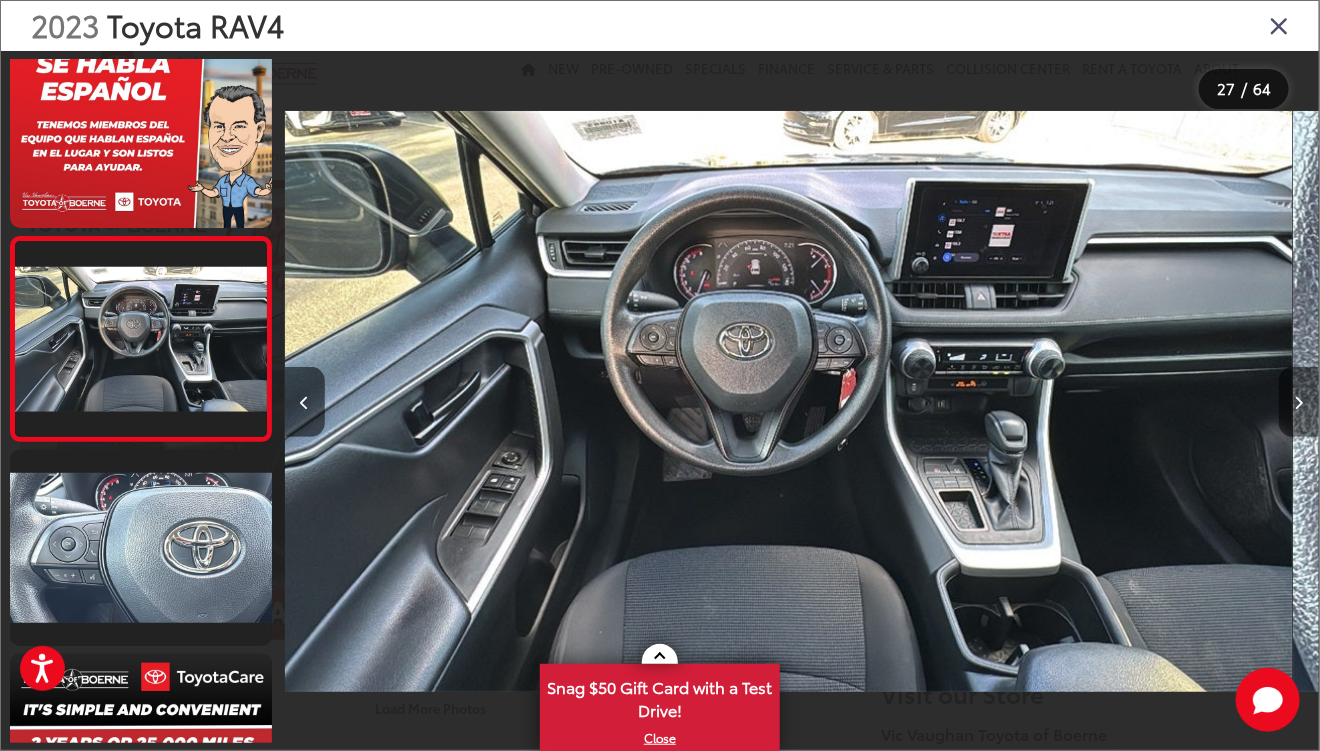 click at bounding box center [1299, 402] 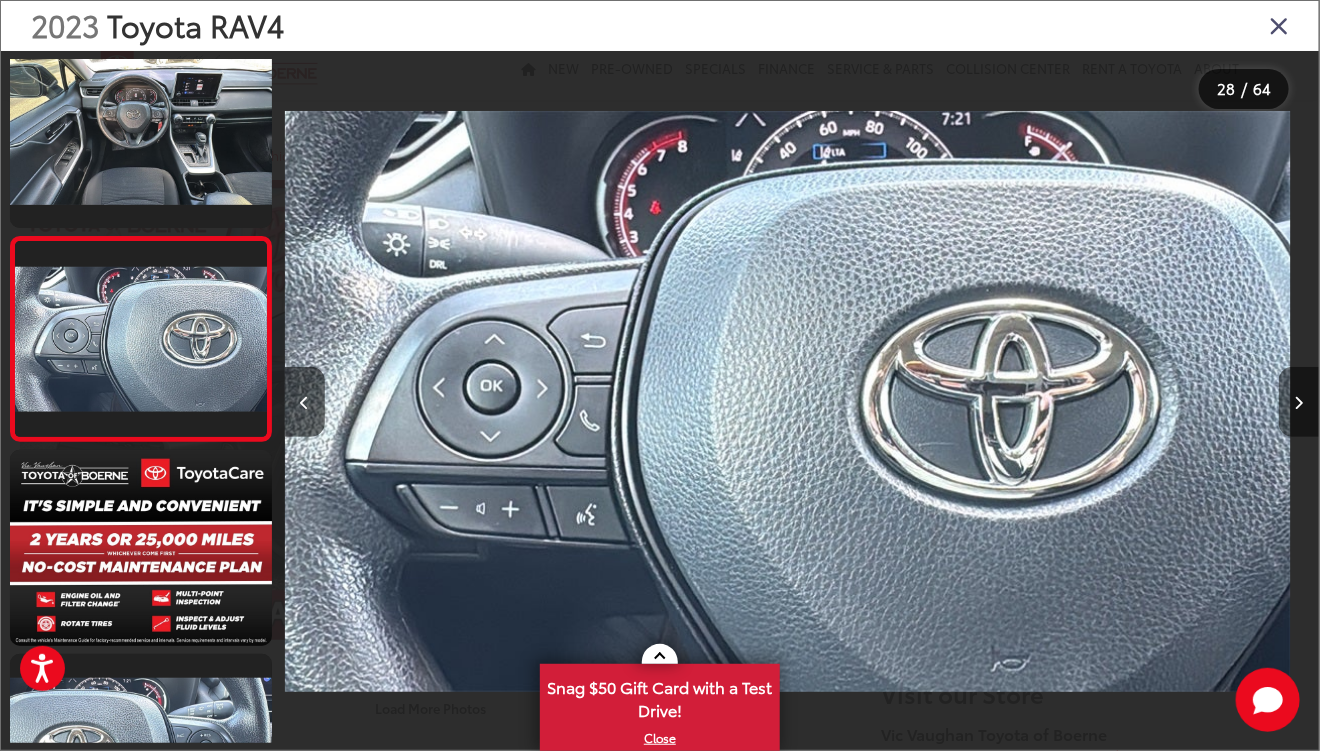 click at bounding box center (1299, 402) 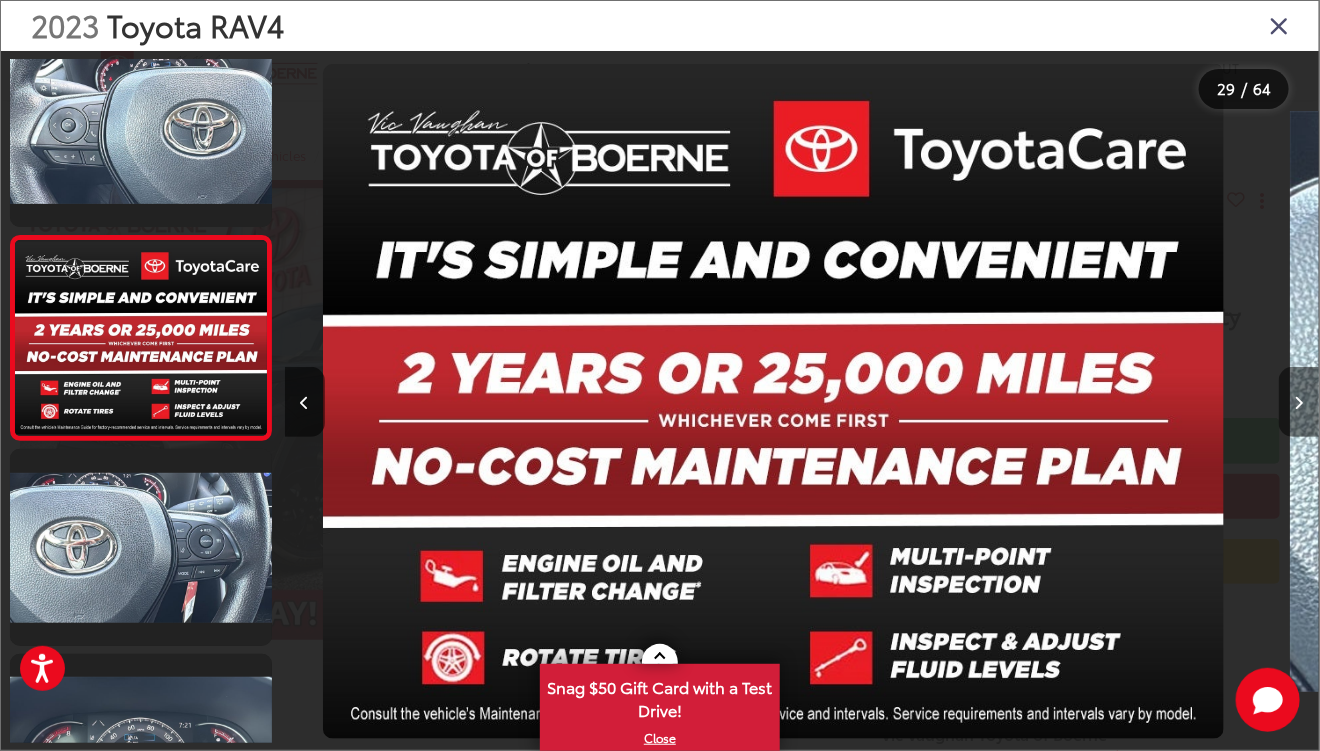 click at bounding box center [1299, 402] 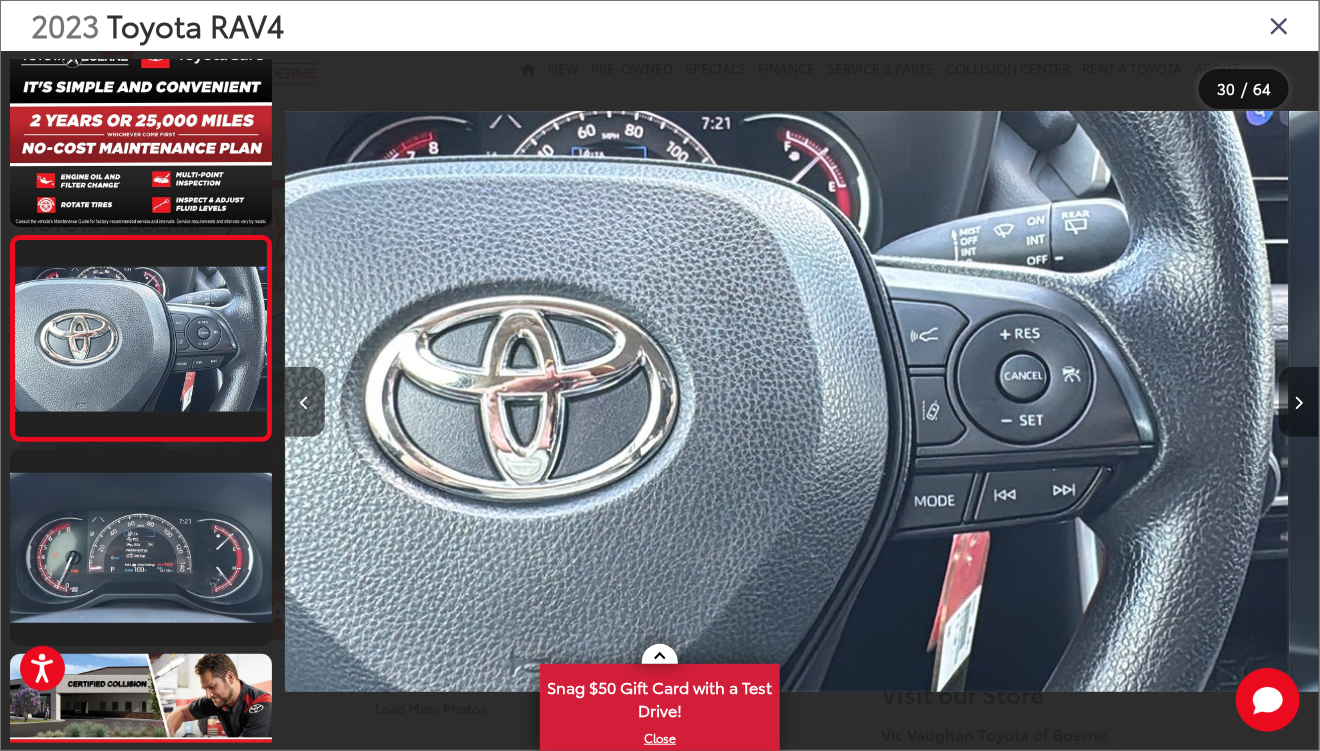 click at bounding box center (1299, 402) 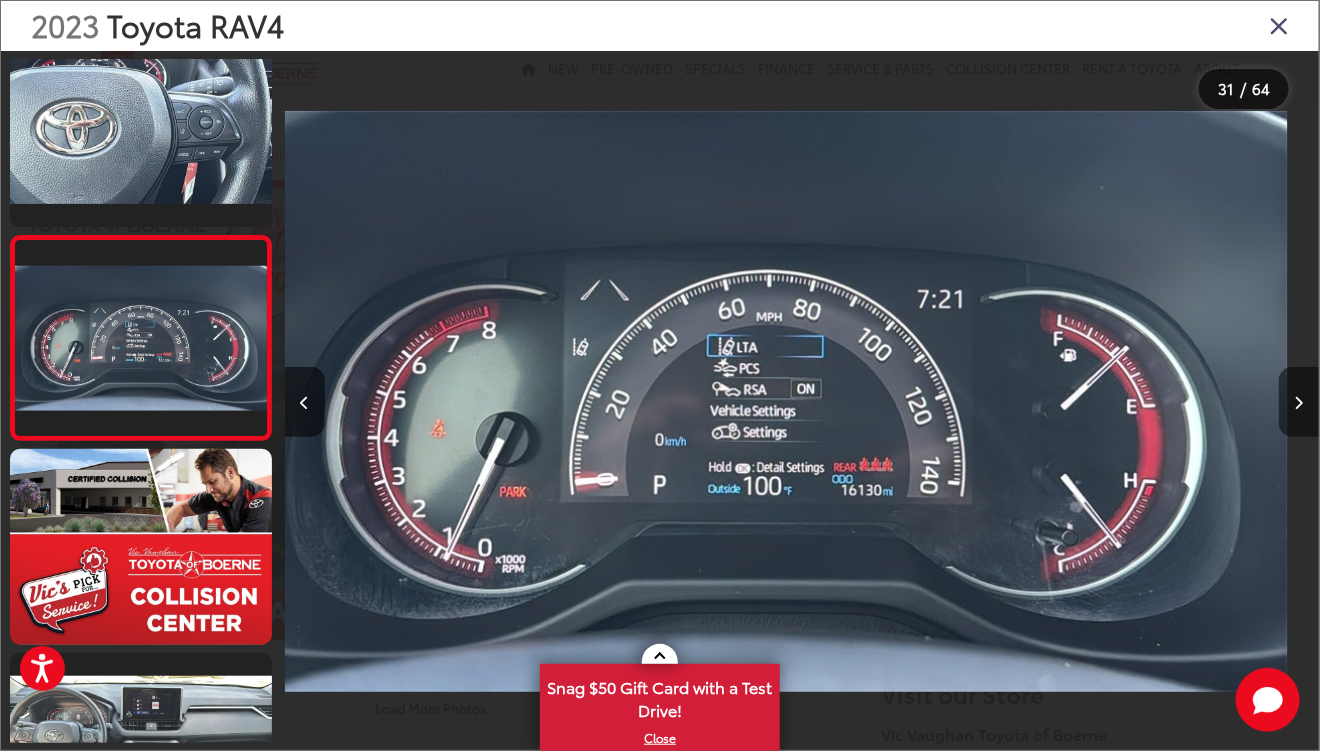 click at bounding box center [1299, 402] 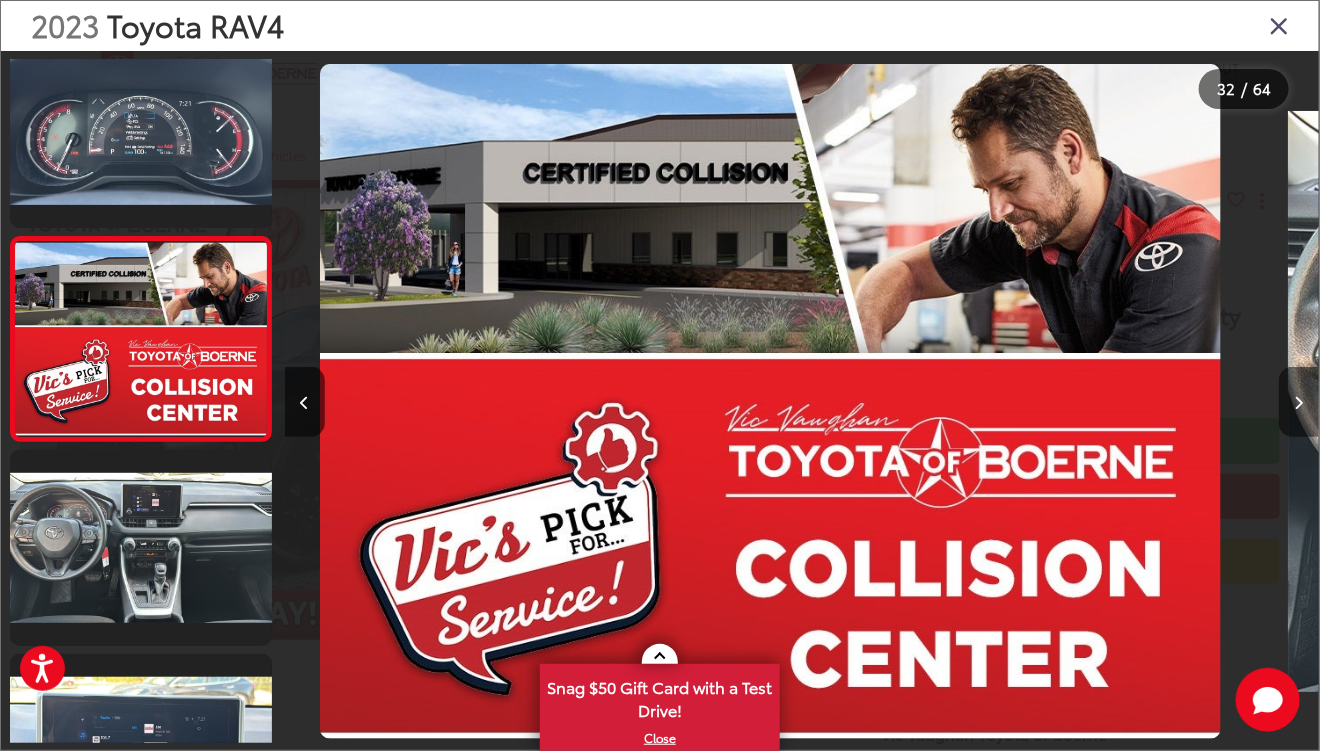 click at bounding box center (1299, 402) 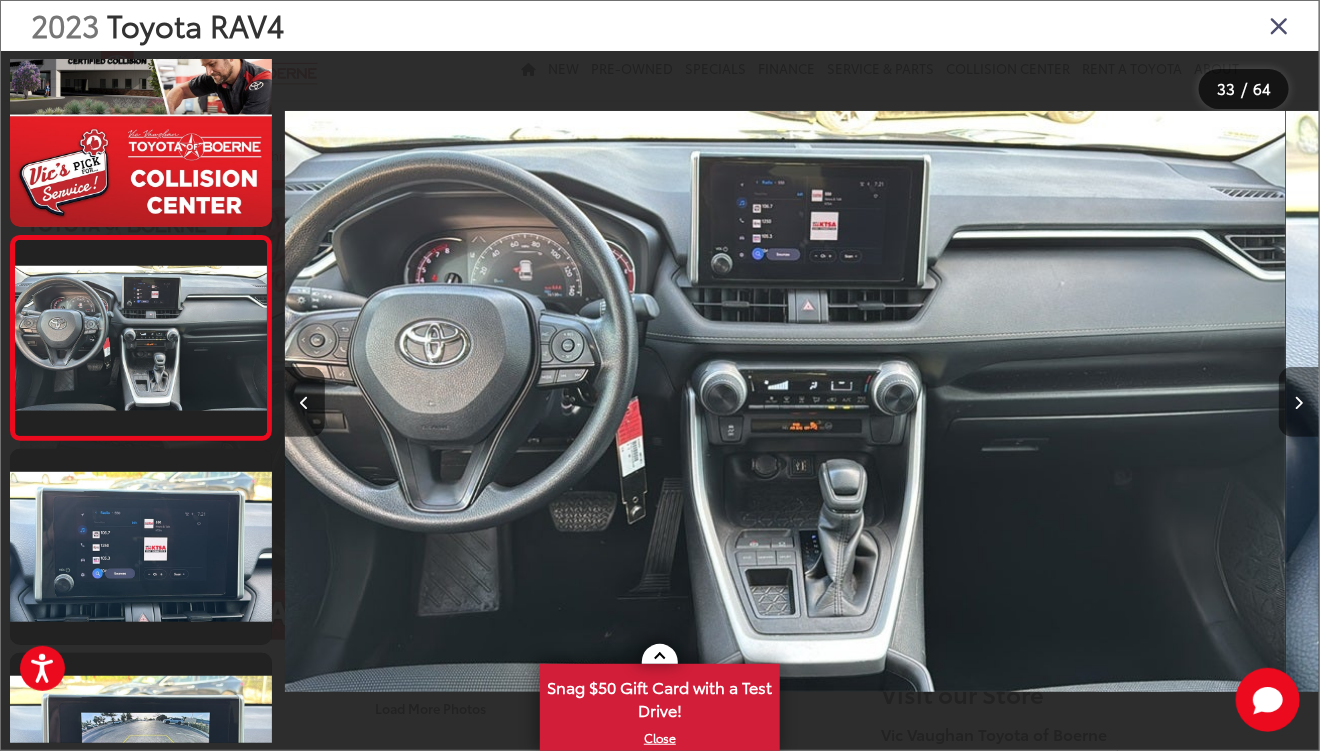 click at bounding box center (1299, 402) 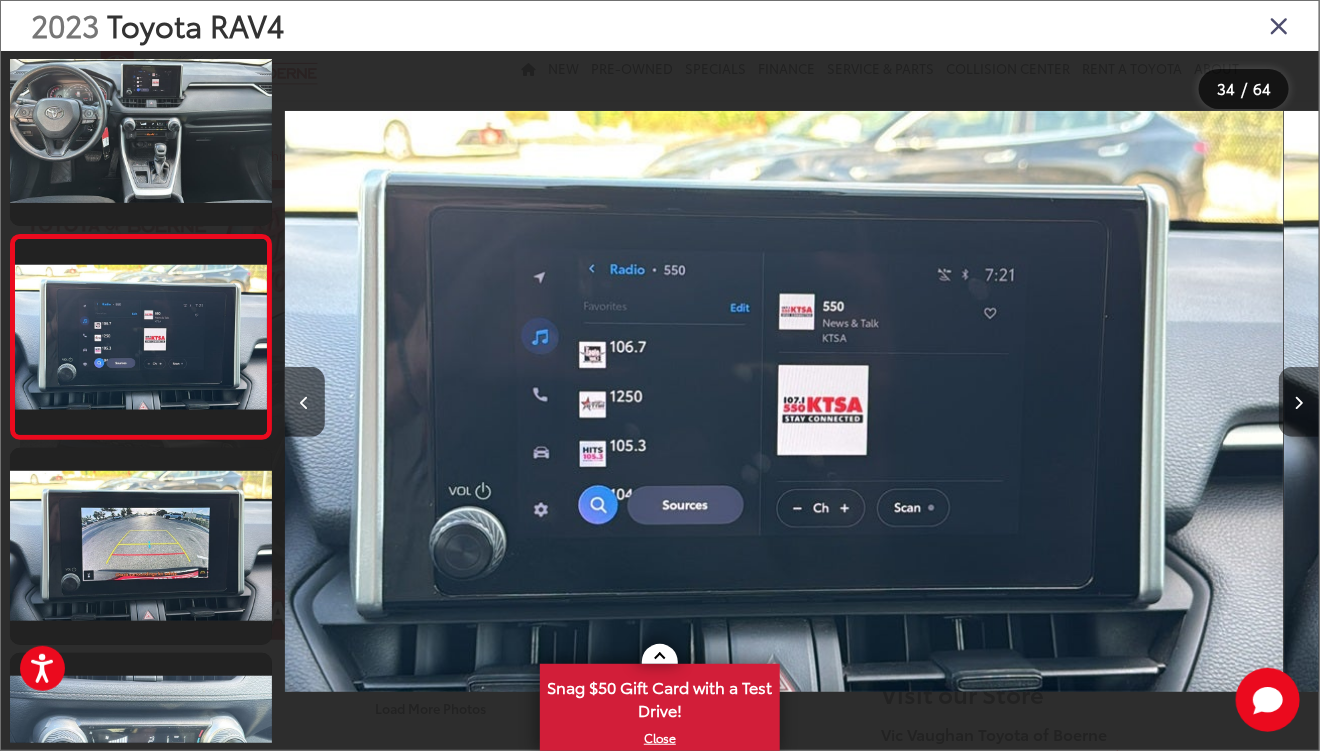 click at bounding box center [1299, 402] 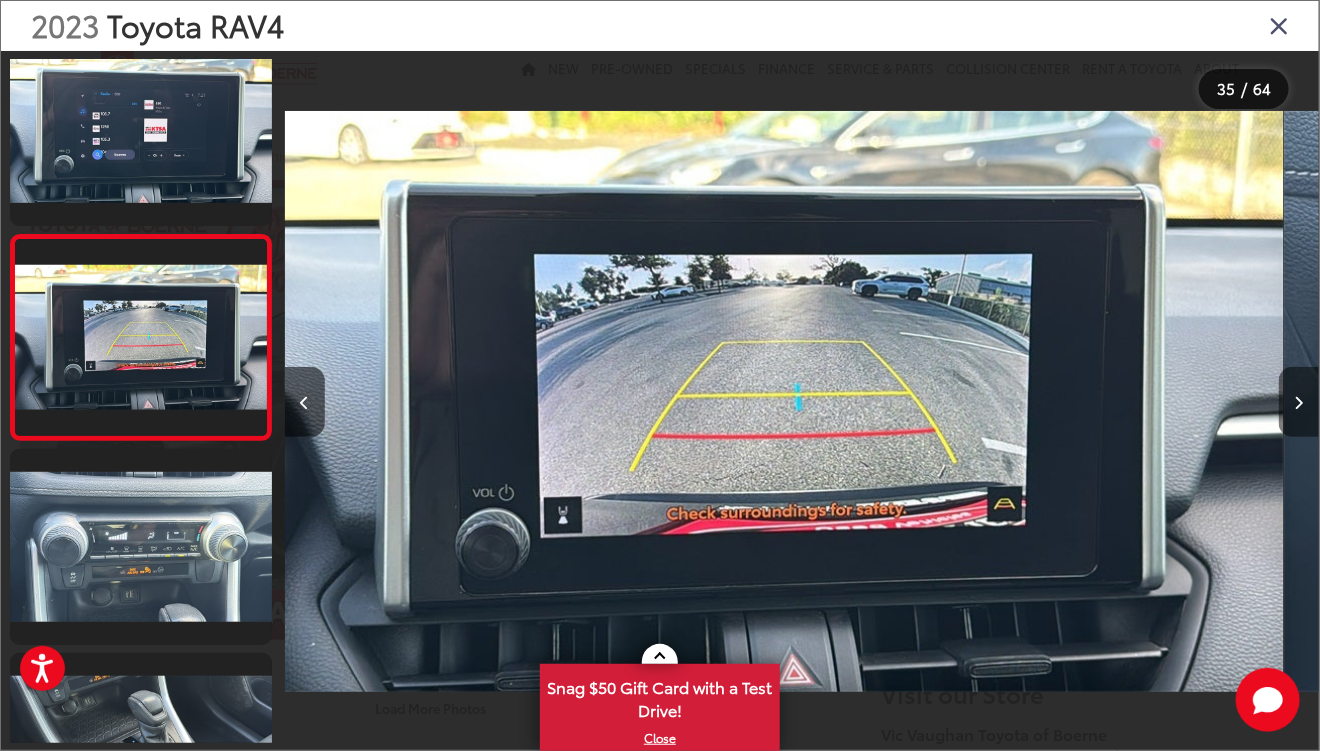 click at bounding box center (1299, 402) 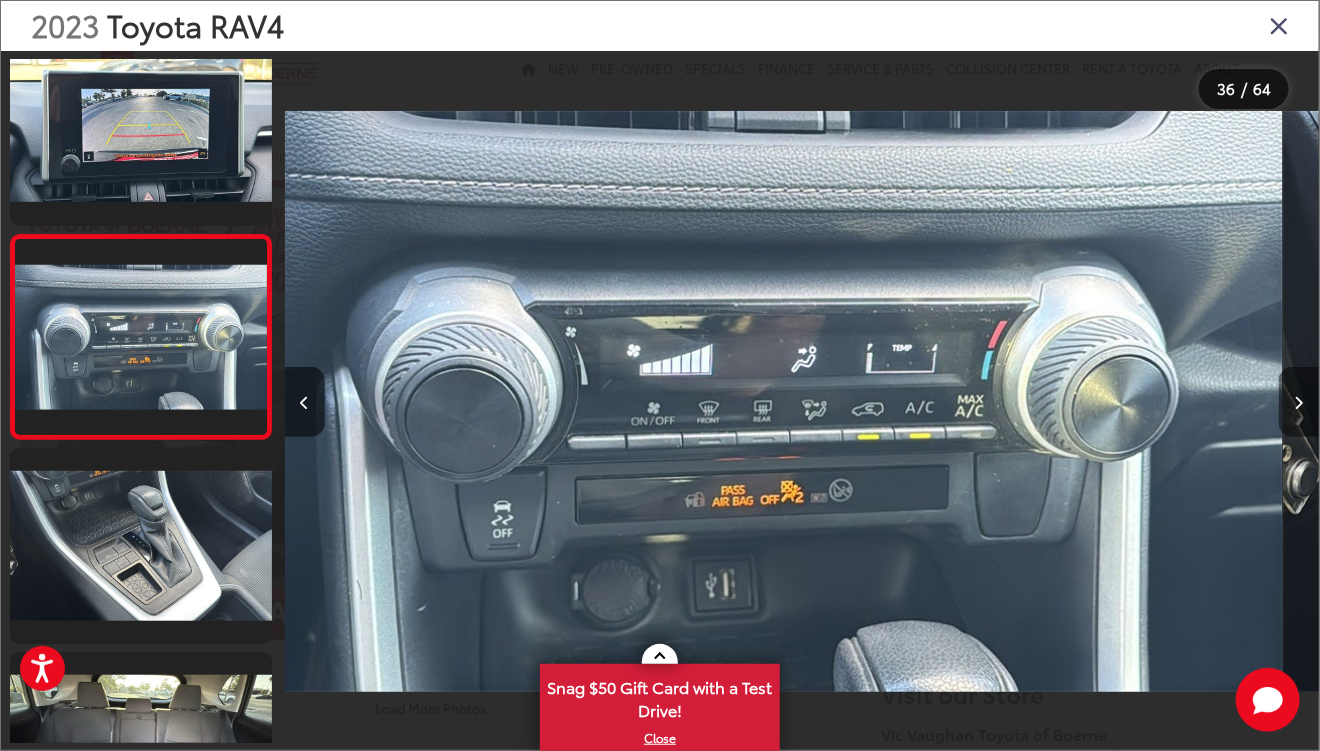 click at bounding box center [1299, 402] 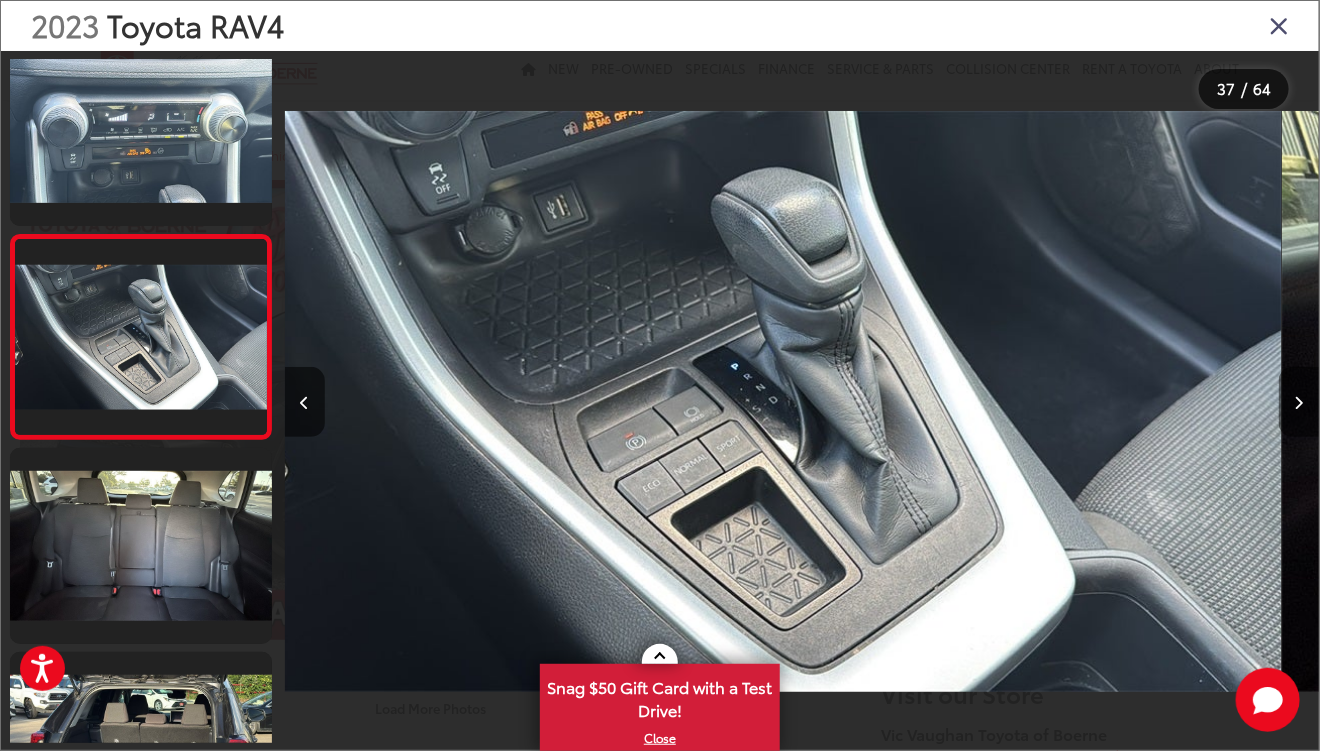 click at bounding box center [1299, 402] 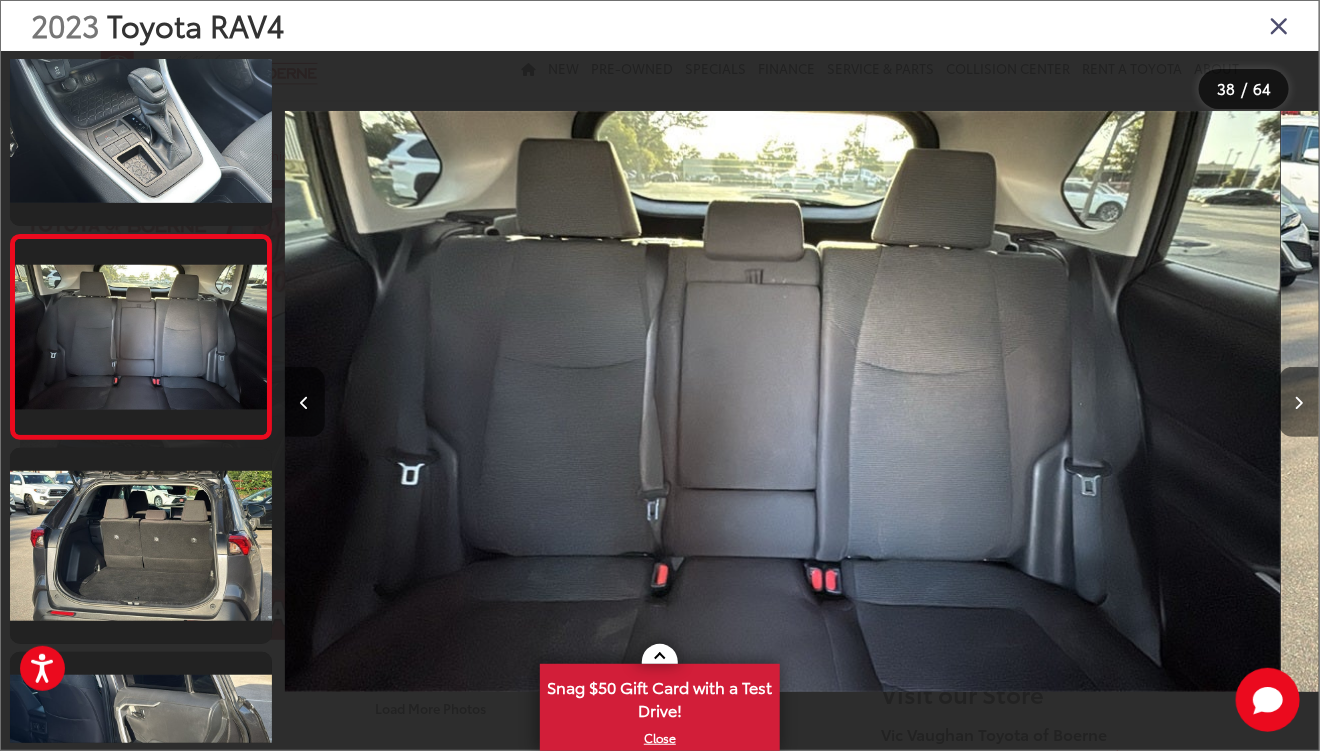 click at bounding box center (1299, 402) 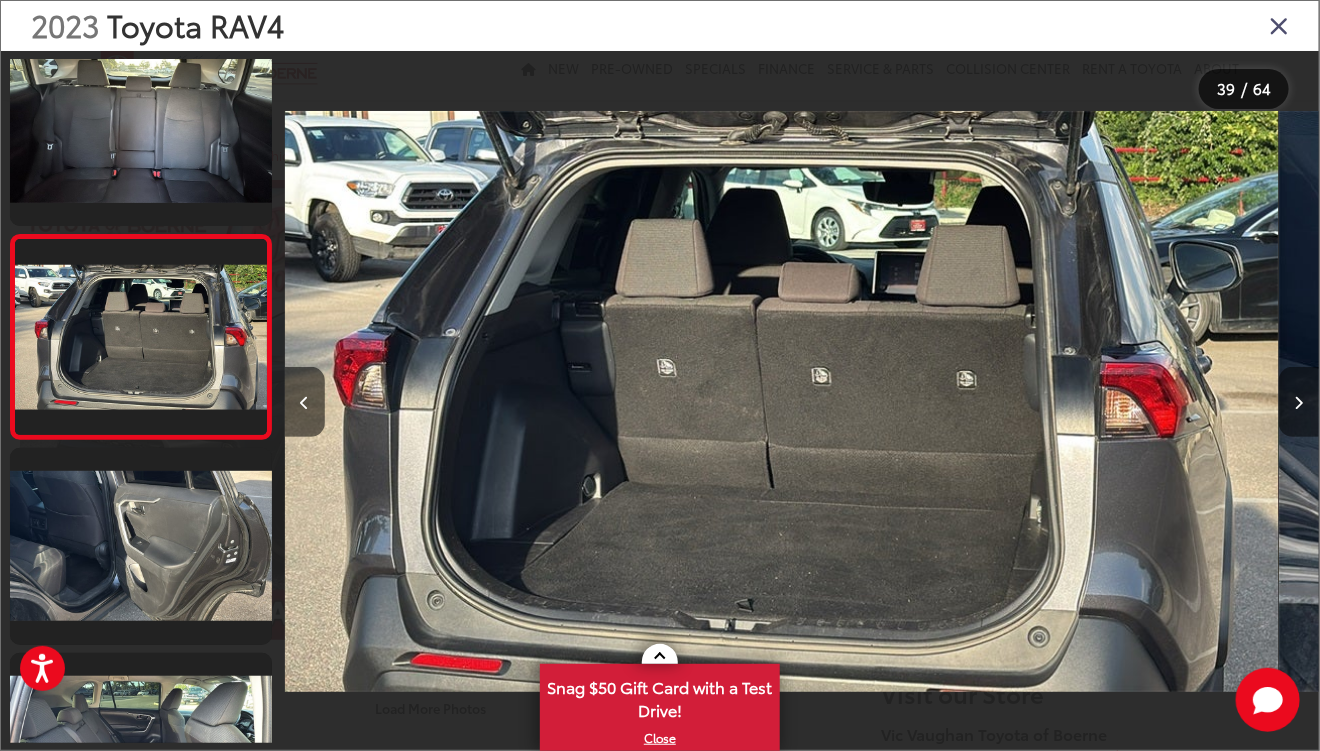 click at bounding box center (1299, 402) 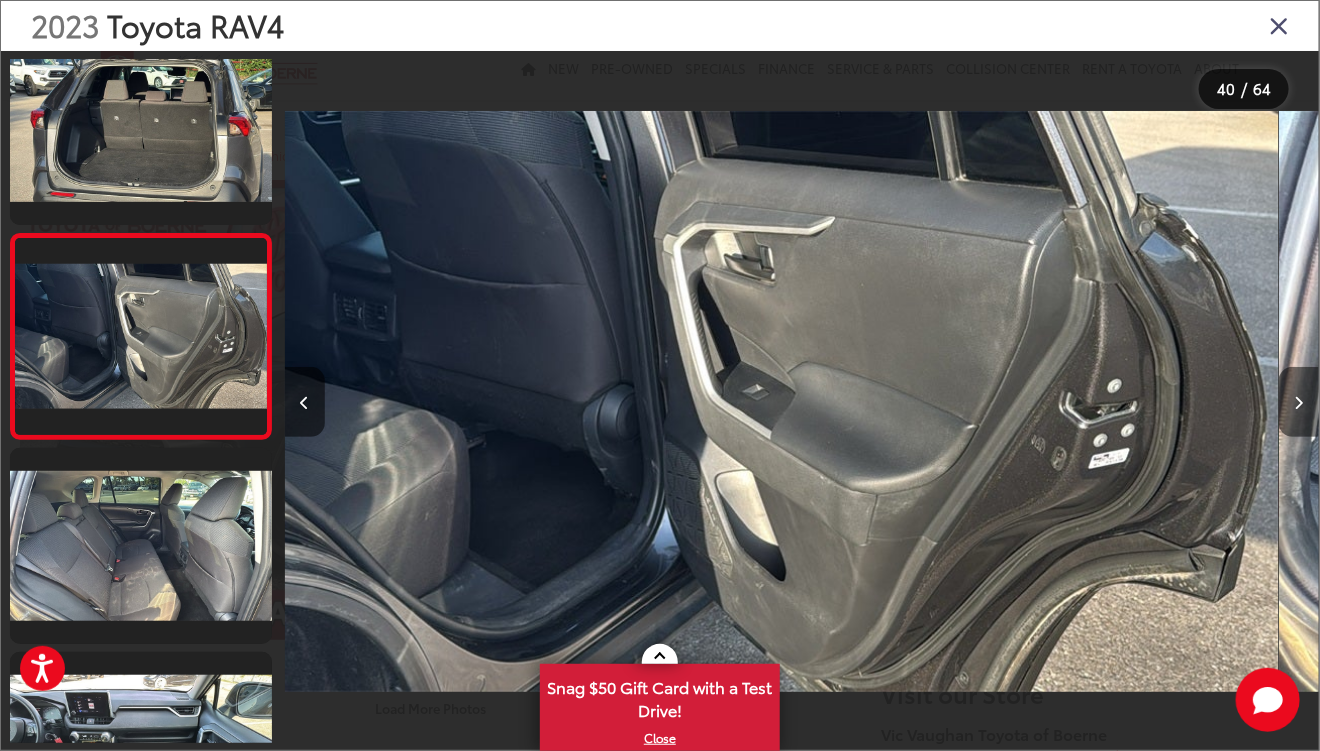 click at bounding box center (1299, 402) 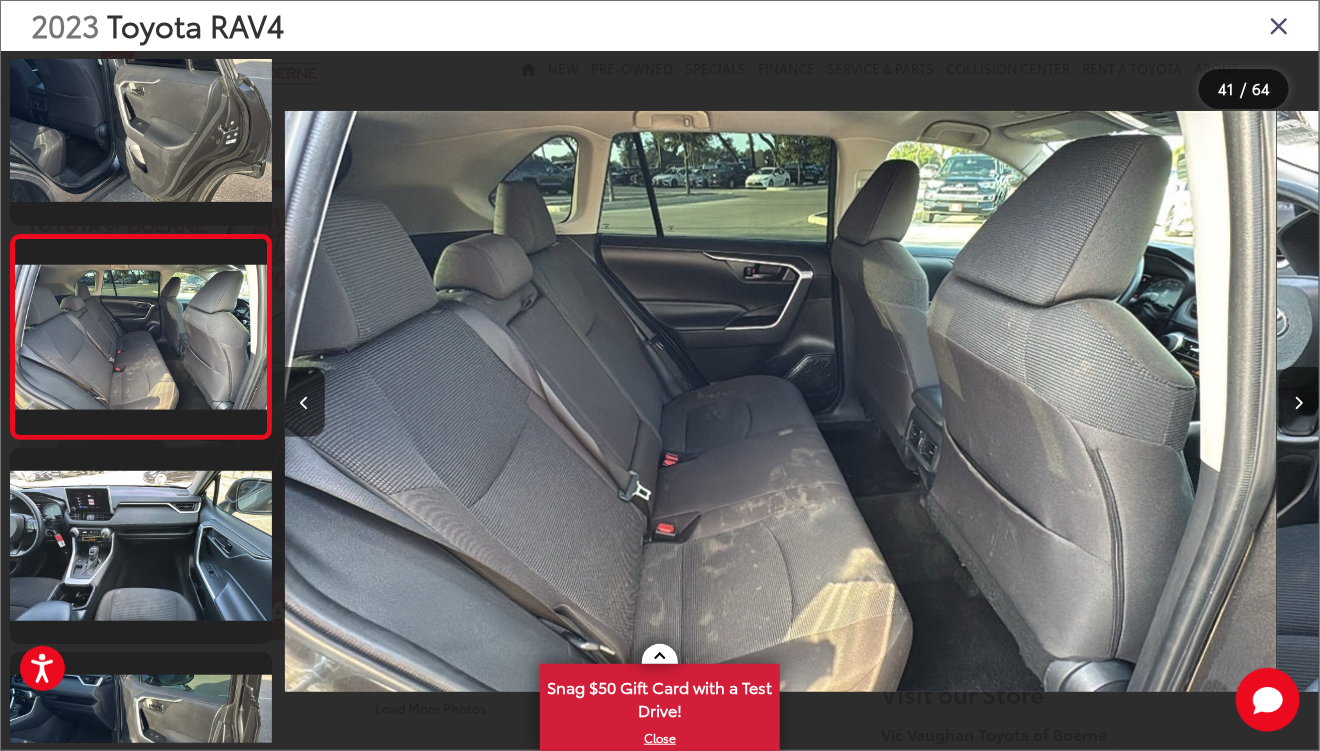 click at bounding box center [1299, 402] 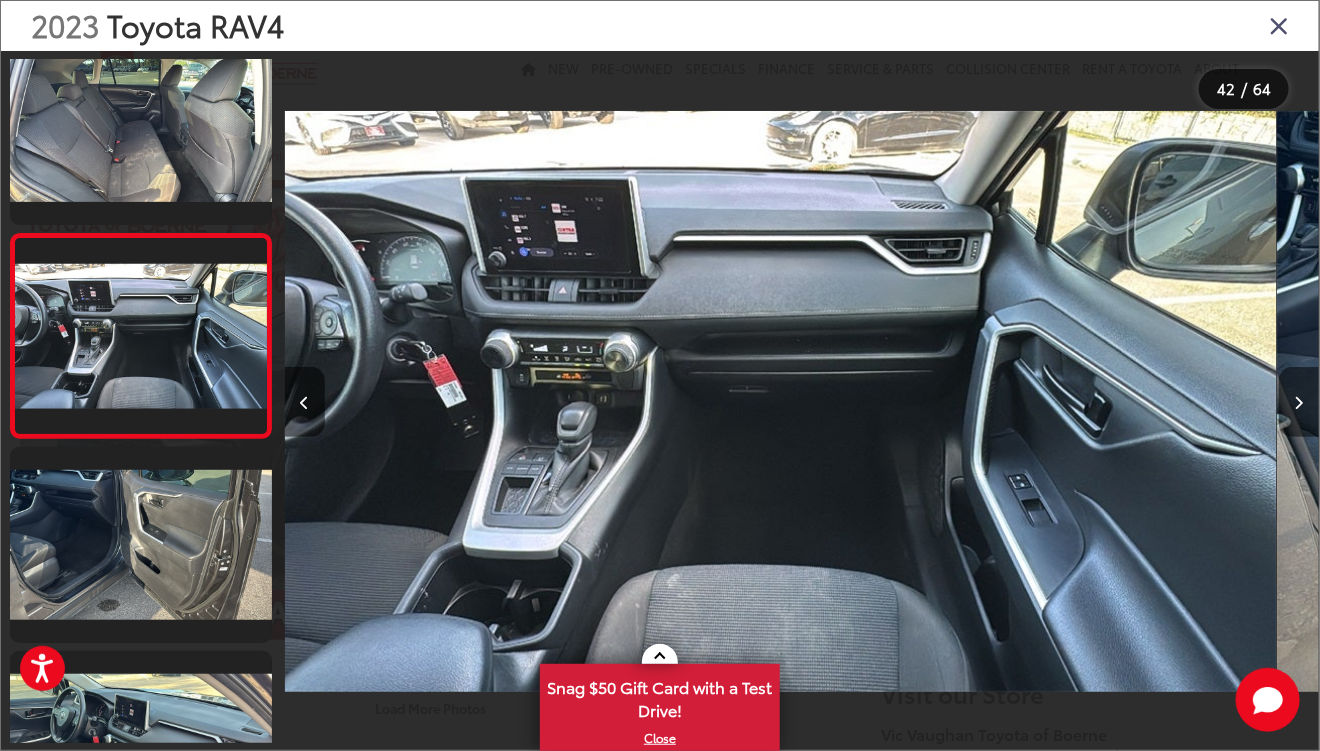 click at bounding box center (1299, 402) 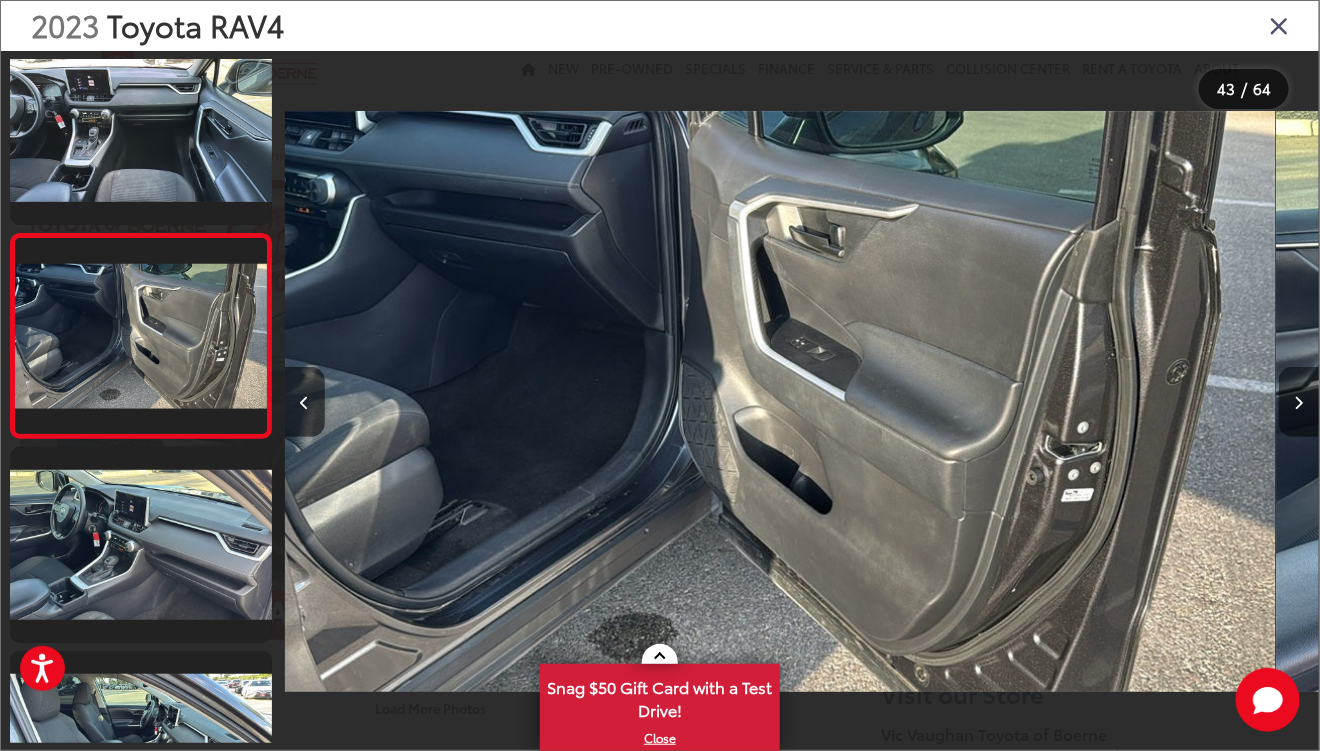 click at bounding box center [1299, 402] 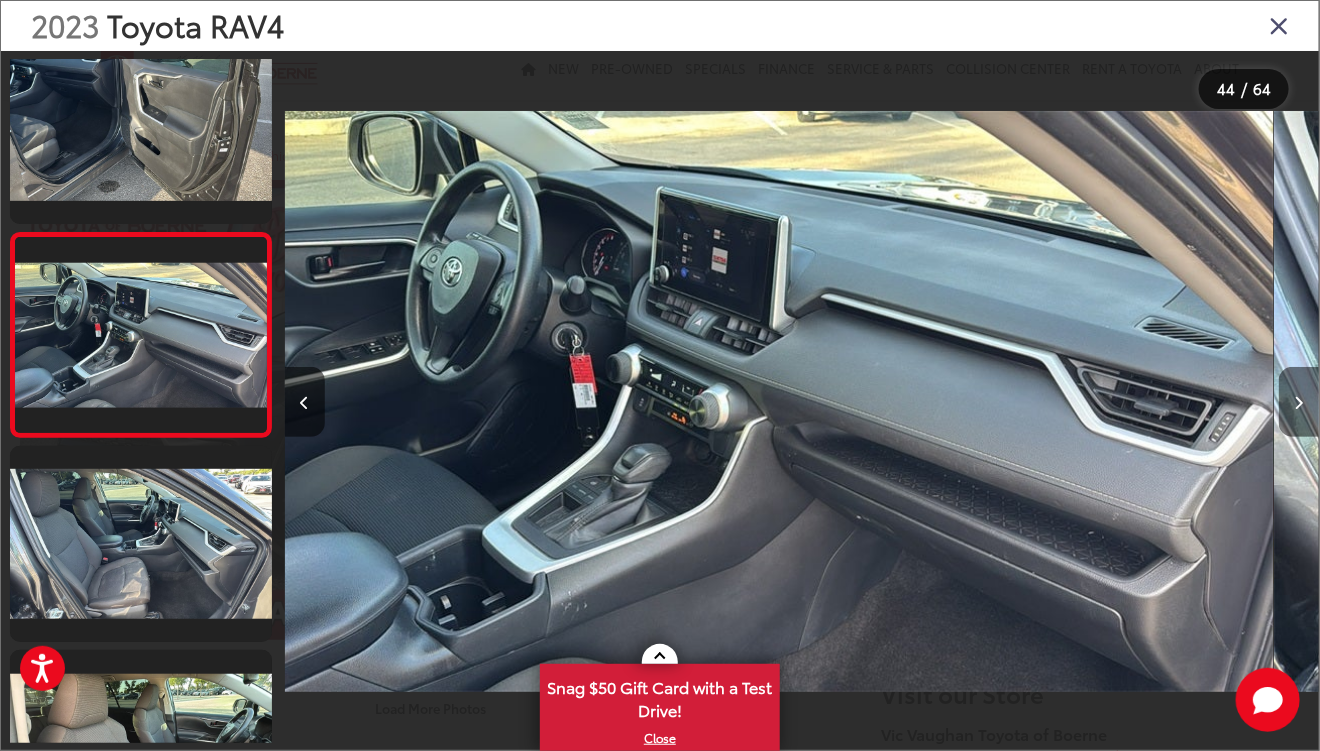 click at bounding box center (1299, 402) 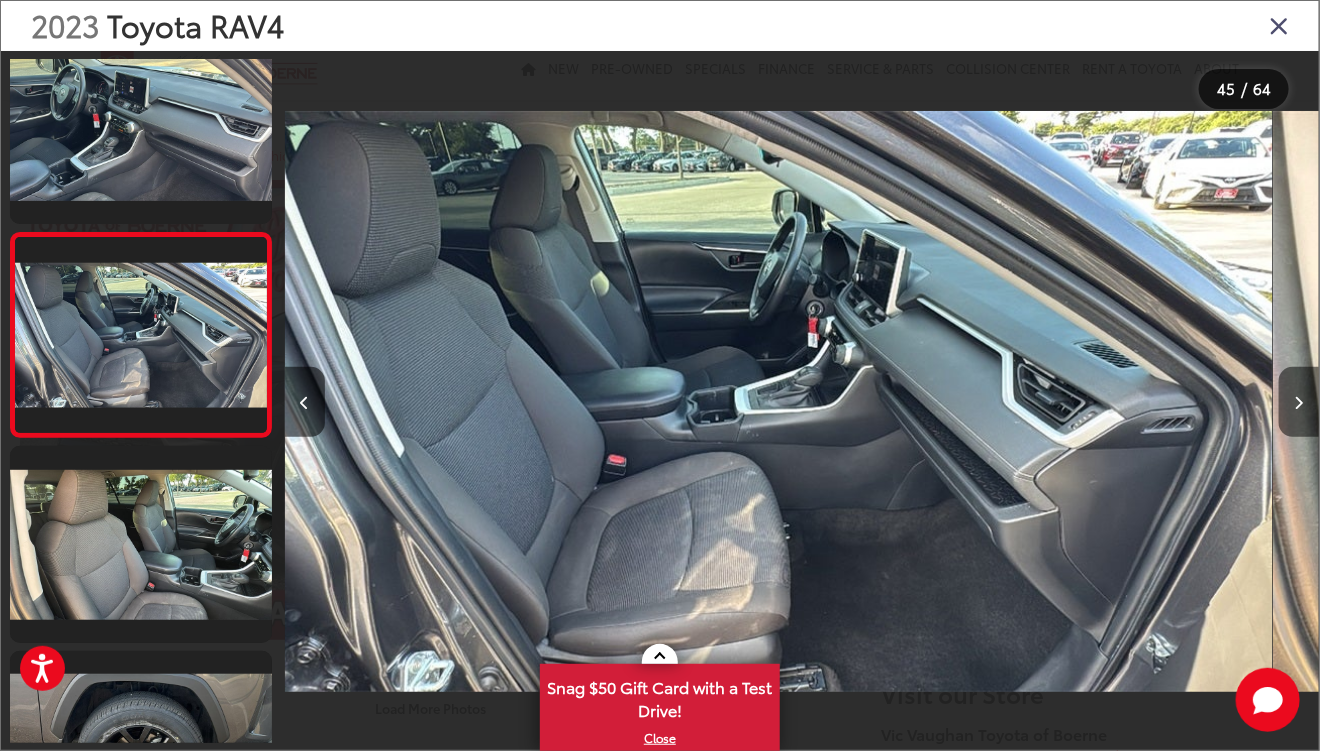 click at bounding box center (1299, 402) 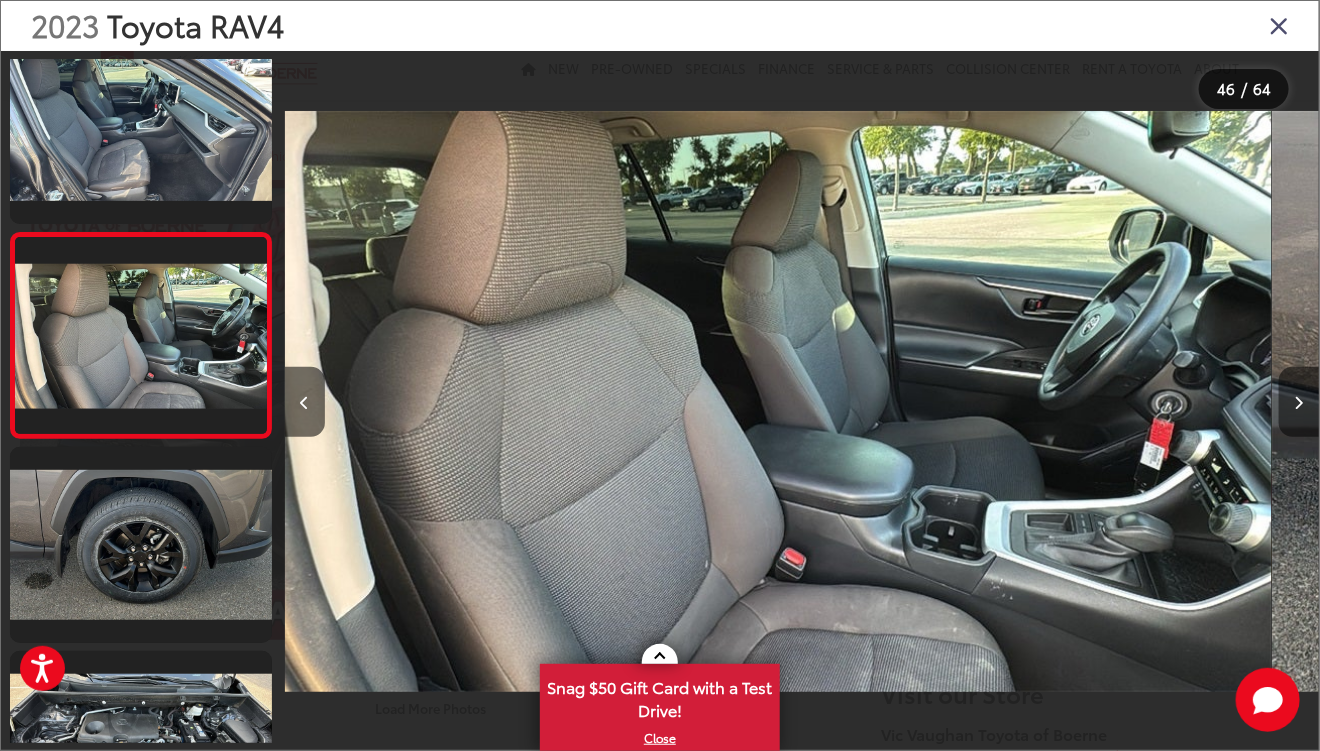 click at bounding box center [1299, 402] 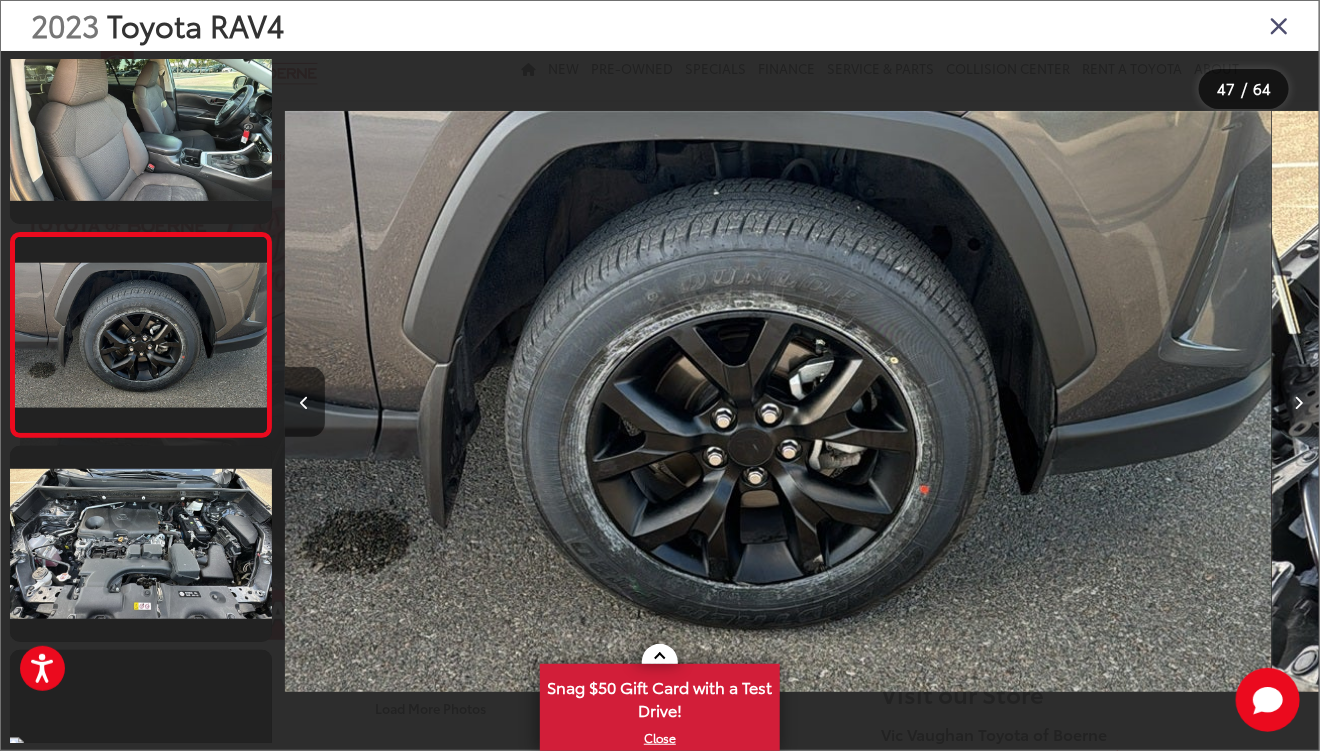 click at bounding box center [1299, 402] 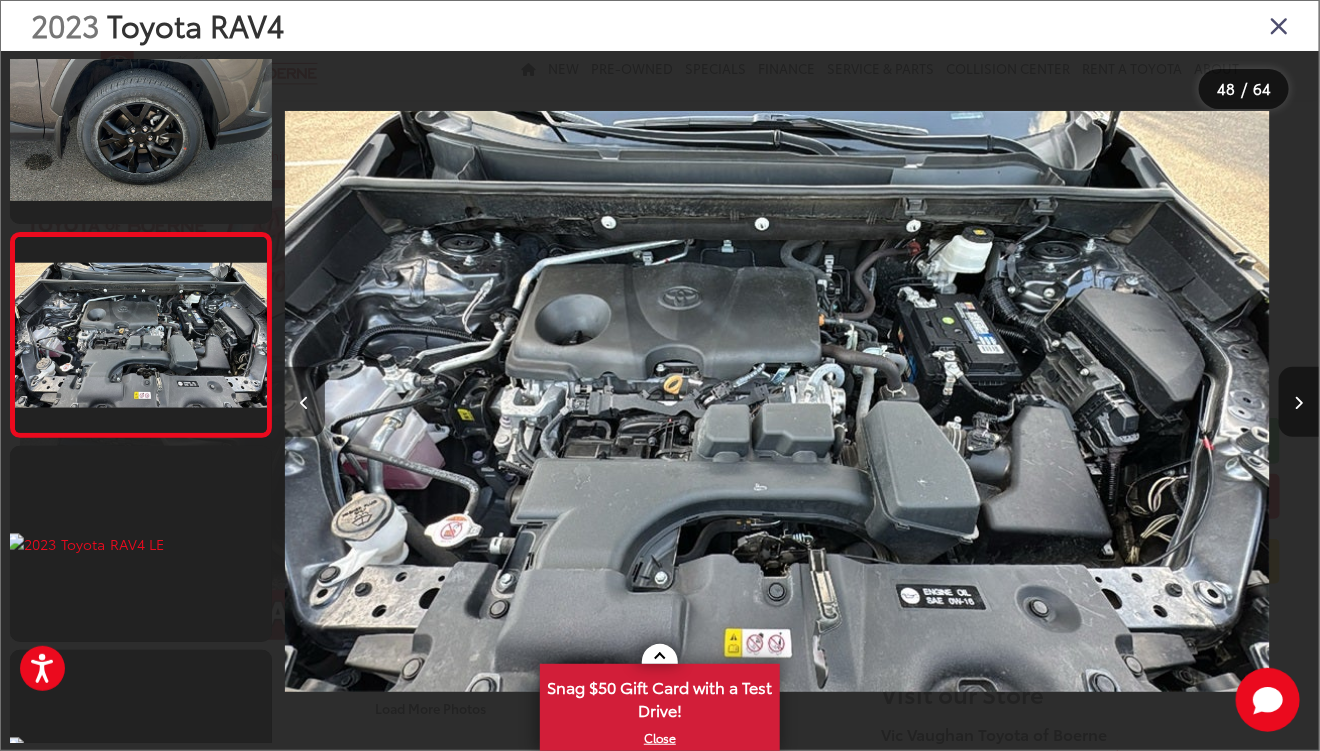click at bounding box center (1299, 402) 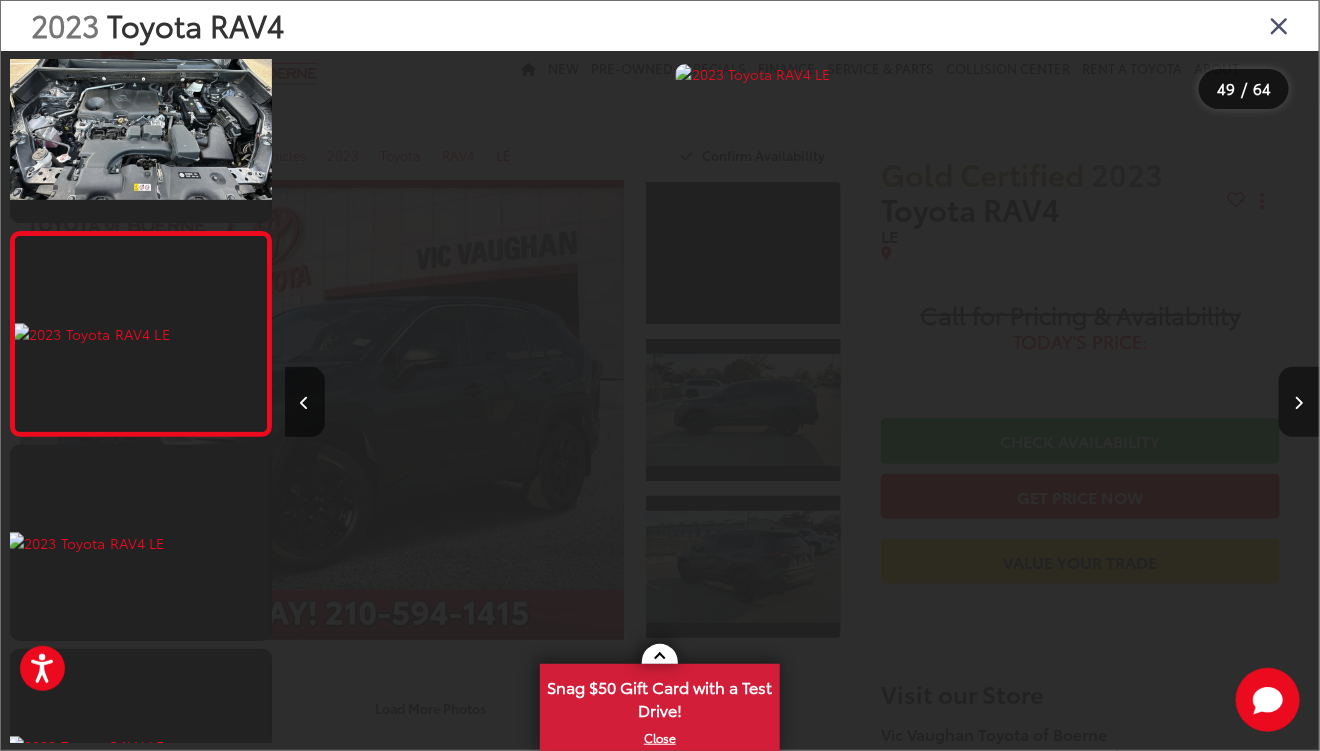 click at bounding box center [1299, 402] 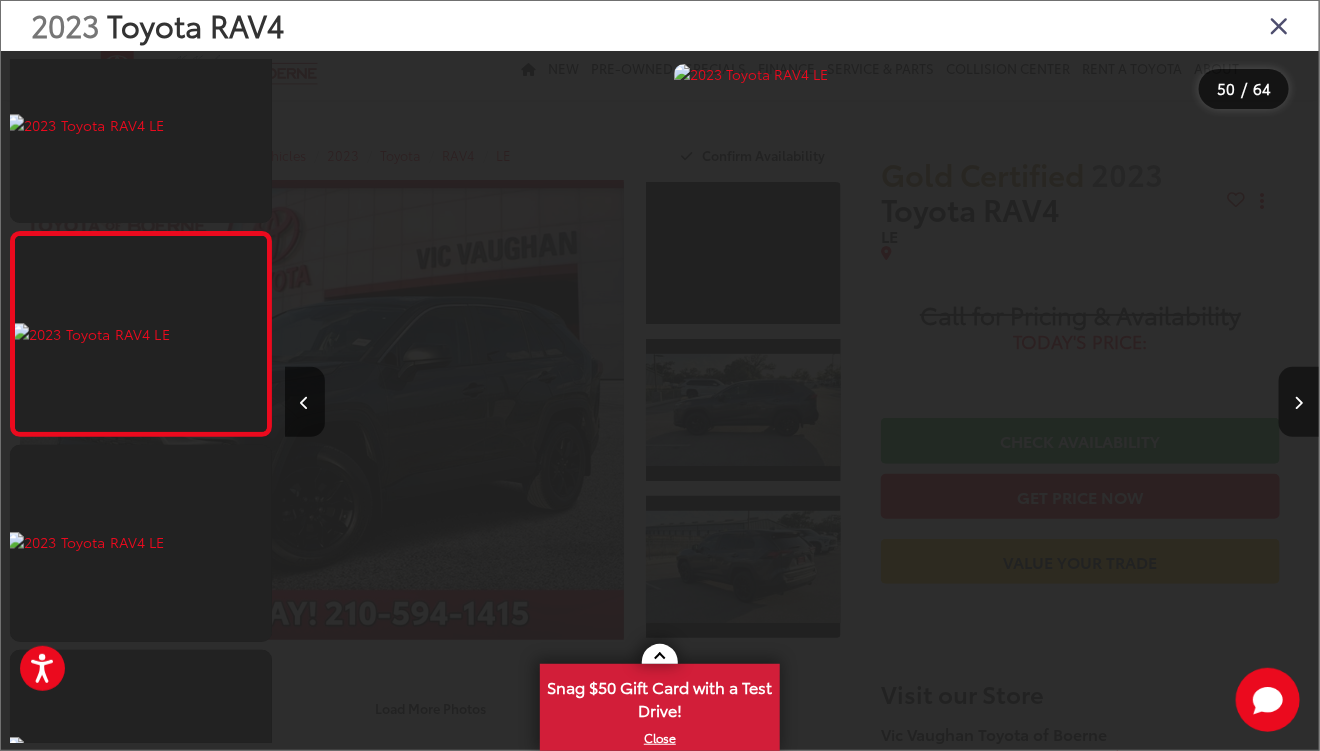click at bounding box center [1299, 402] 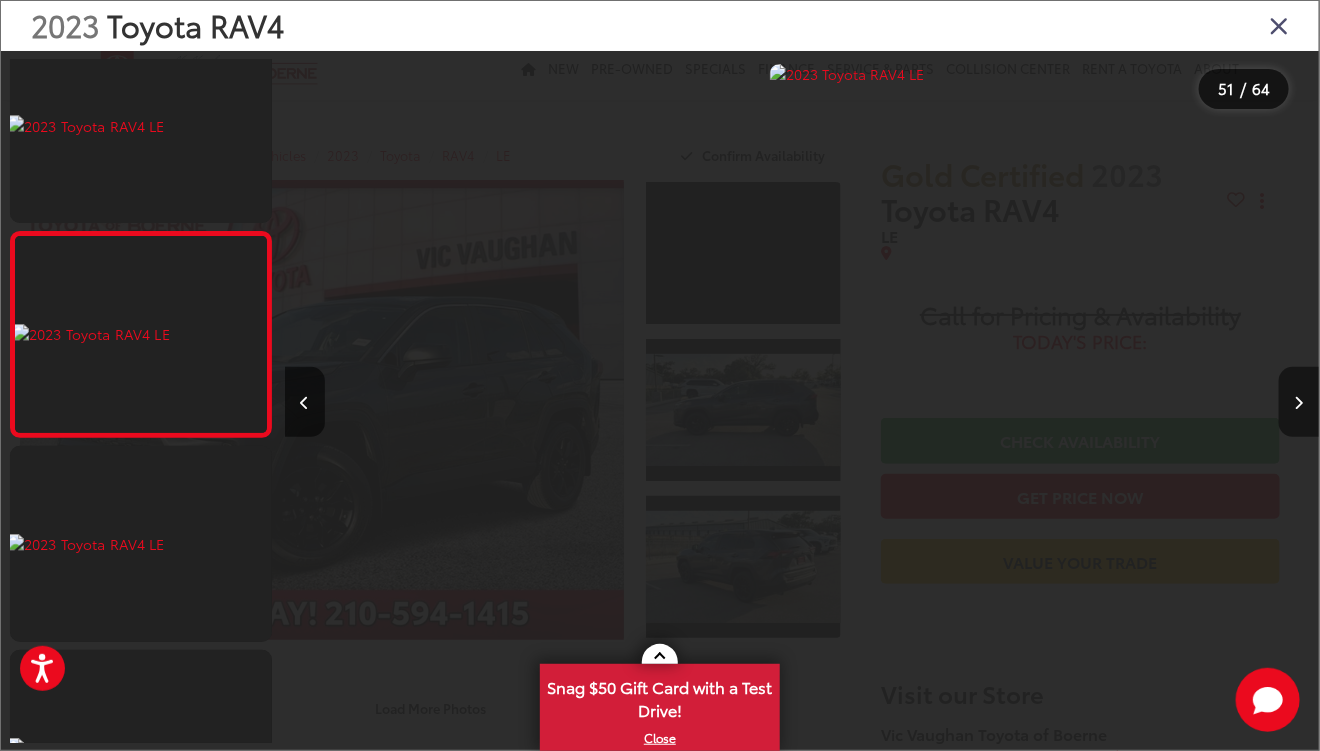 click at bounding box center [1299, 402] 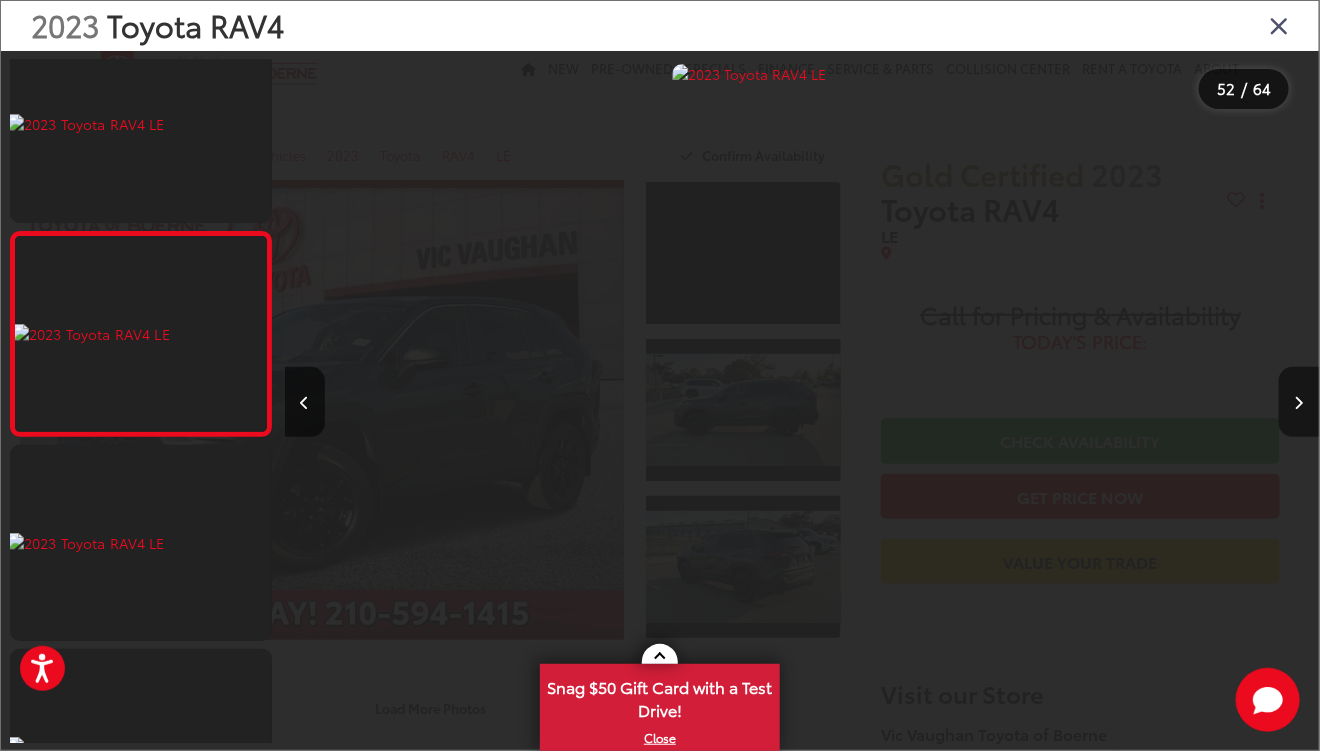 click at bounding box center [1299, 402] 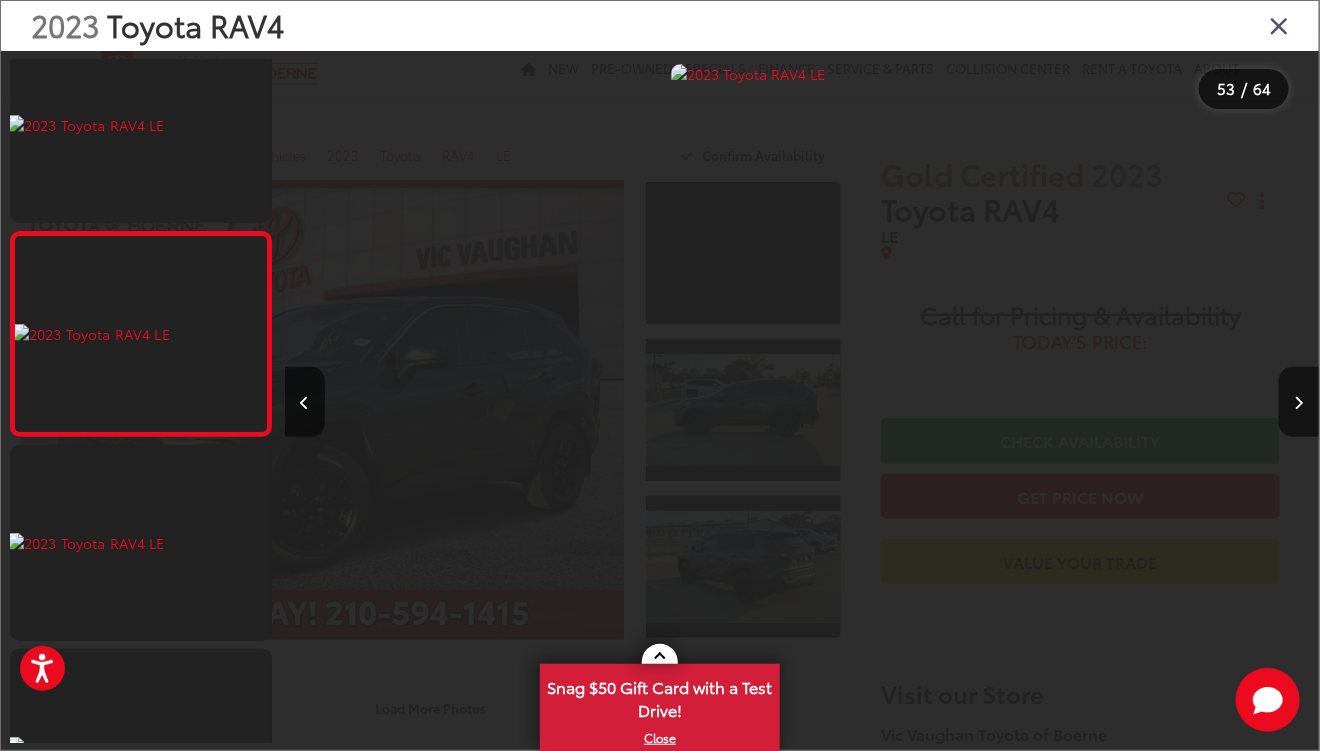 click on "2023   Toyota RAV4" at bounding box center (660, 26) 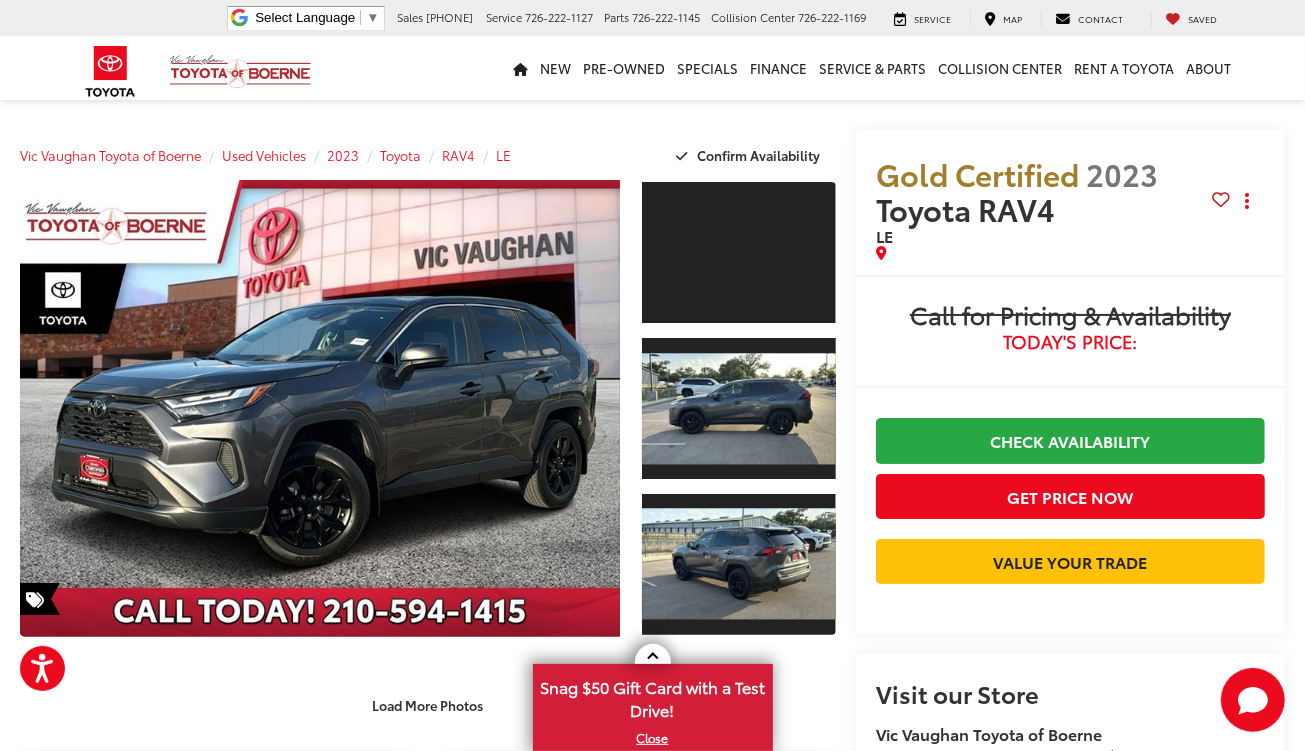 click on "Today's Price:" at bounding box center [1070, 342] 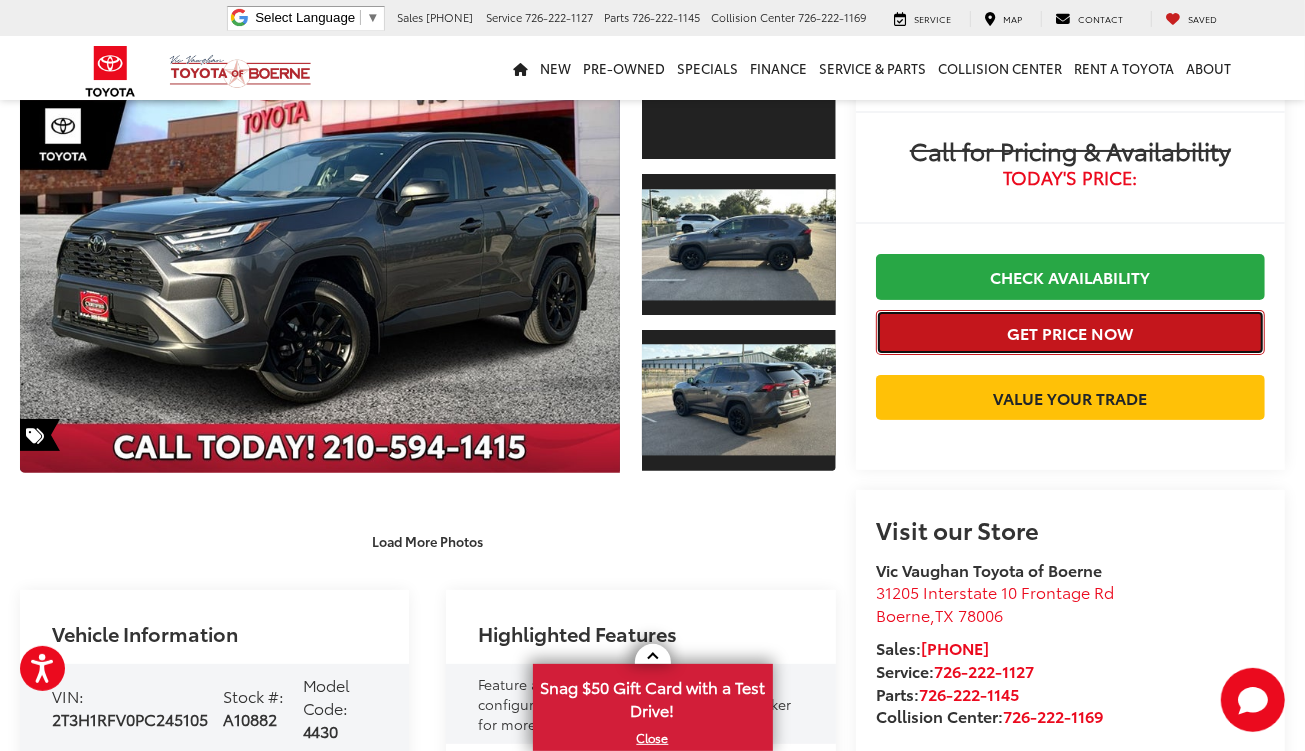 click on "Get Price Now" at bounding box center (1070, 332) 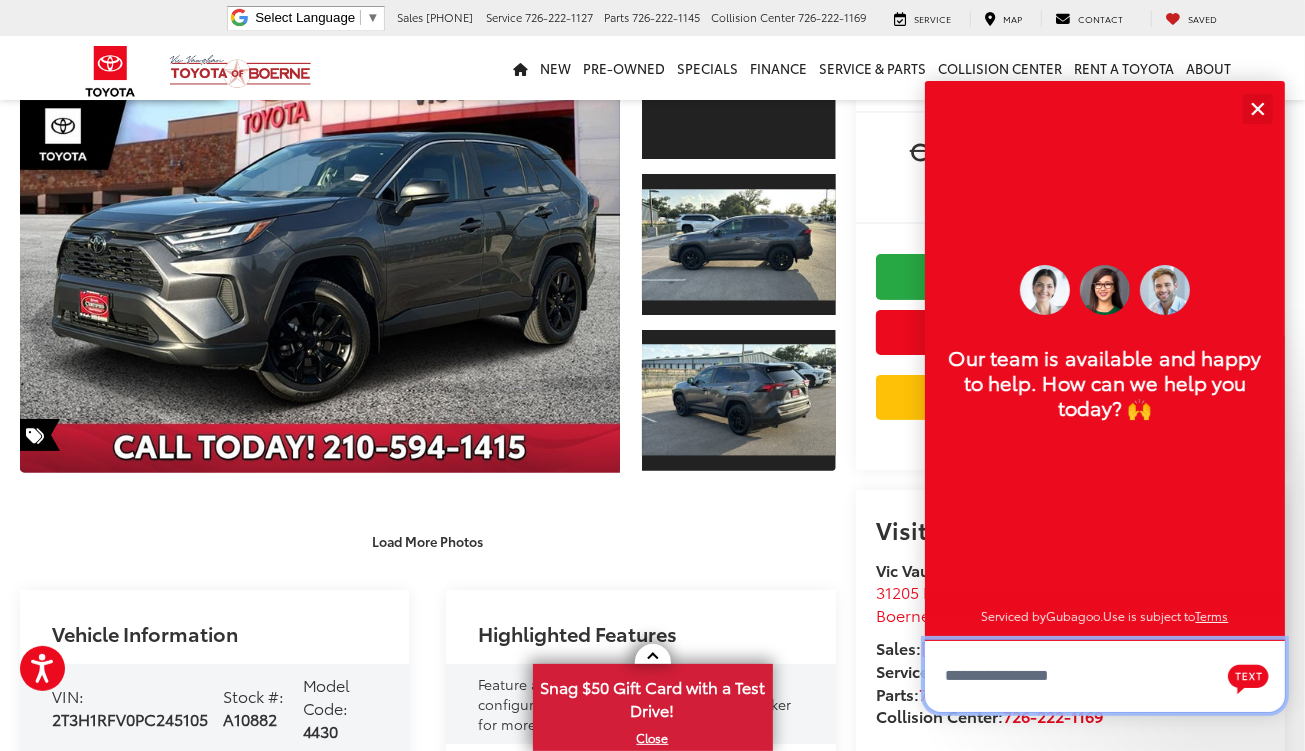 click at bounding box center [1105, 676] 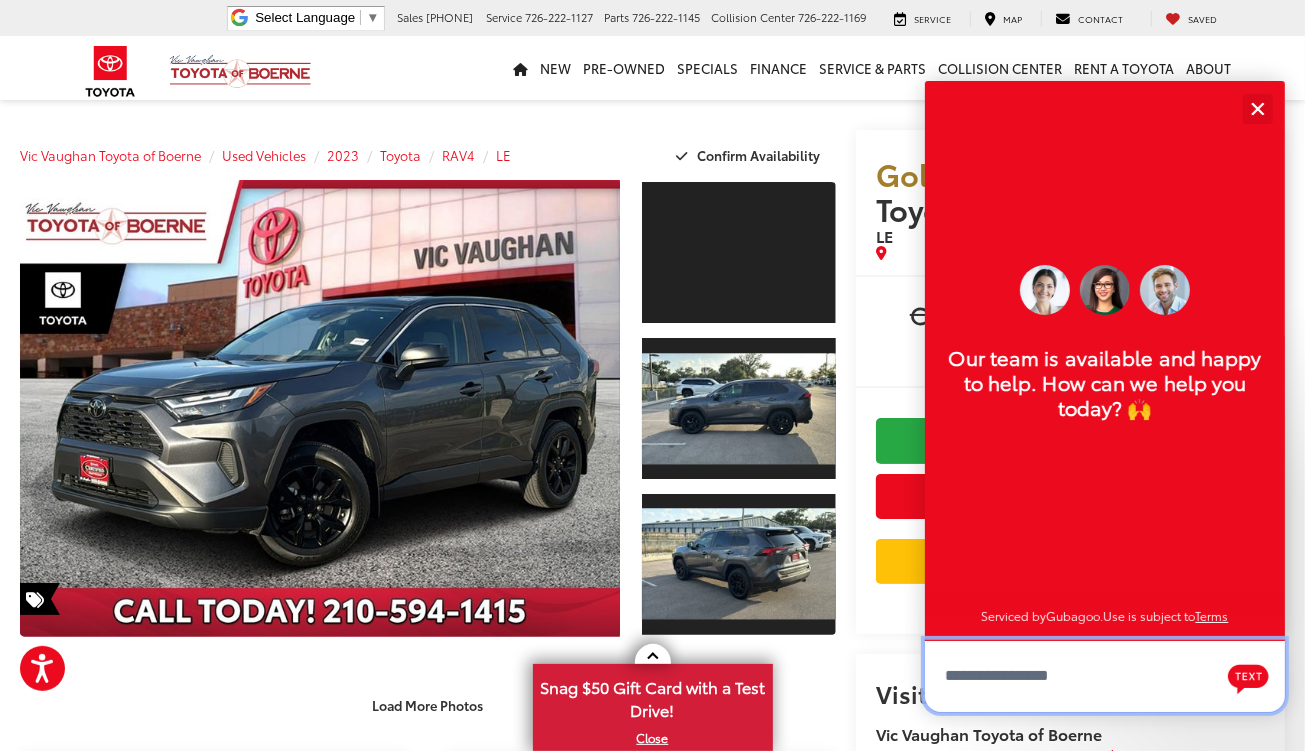 click at bounding box center (1105, 676) 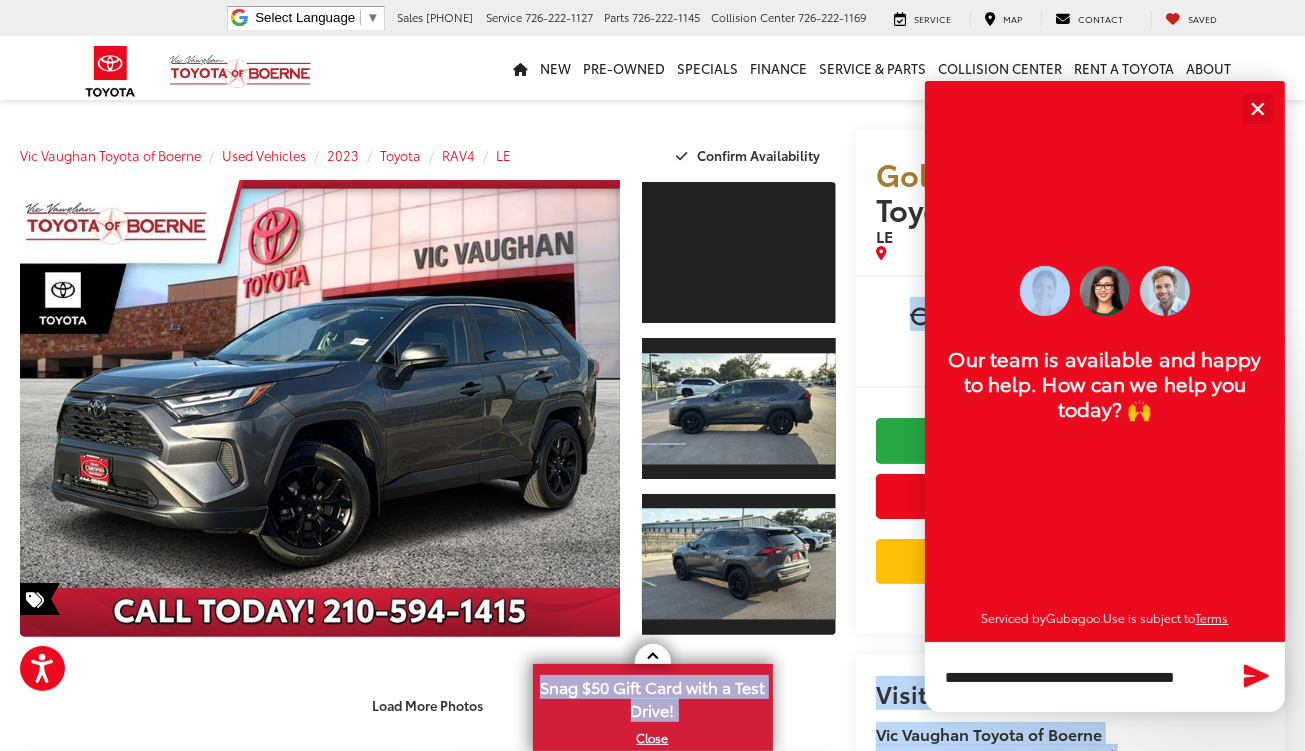 drag, startPoint x: 1066, startPoint y: 100, endPoint x: 860, endPoint y: 284, distance: 276.21005 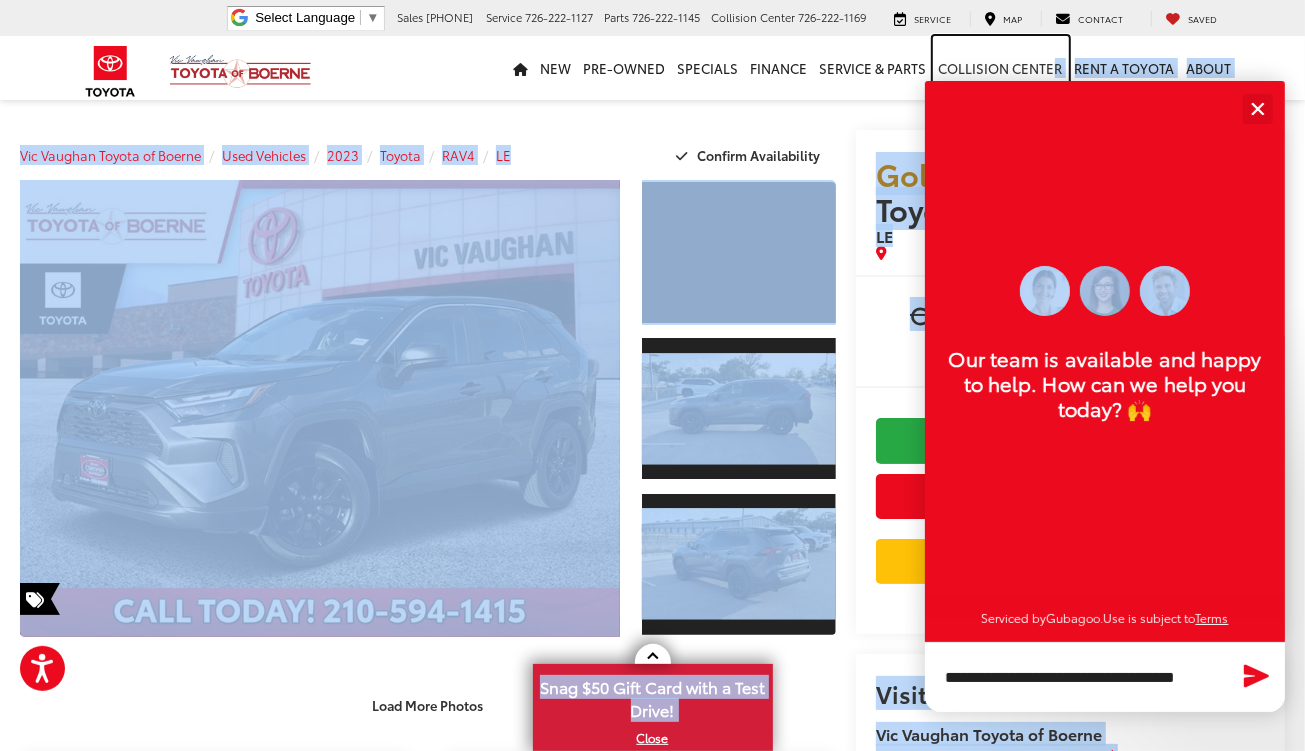 drag, startPoint x: 1047, startPoint y: 77, endPoint x: 1142, endPoint y: 235, distance: 184.36105 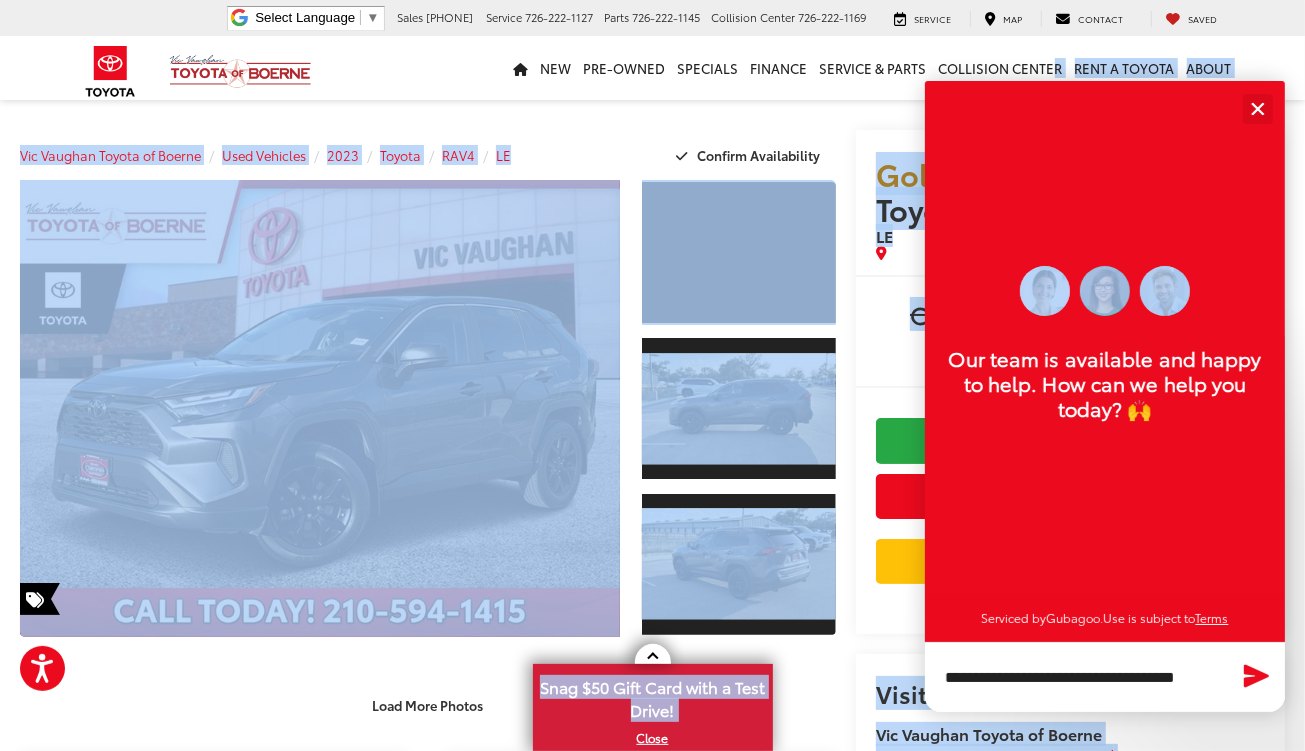 click on "Vic Vaughan Toyota of Boerne
Used Vehicles
2023
Toyota
RAV4
LE
Confirm Availability
Photos
1
/
64" at bounding box center [652, 1601] 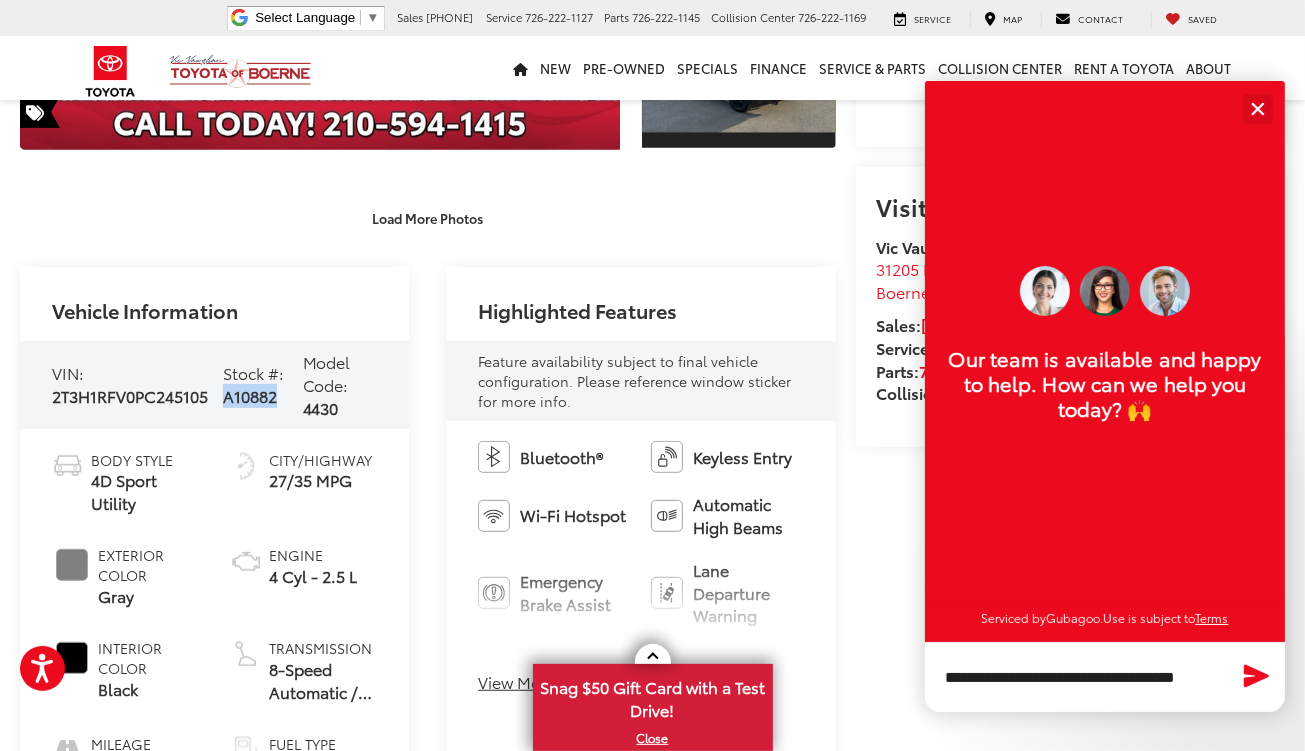 drag, startPoint x: 283, startPoint y: 396, endPoint x: 225, endPoint y: 400, distance: 58.137768 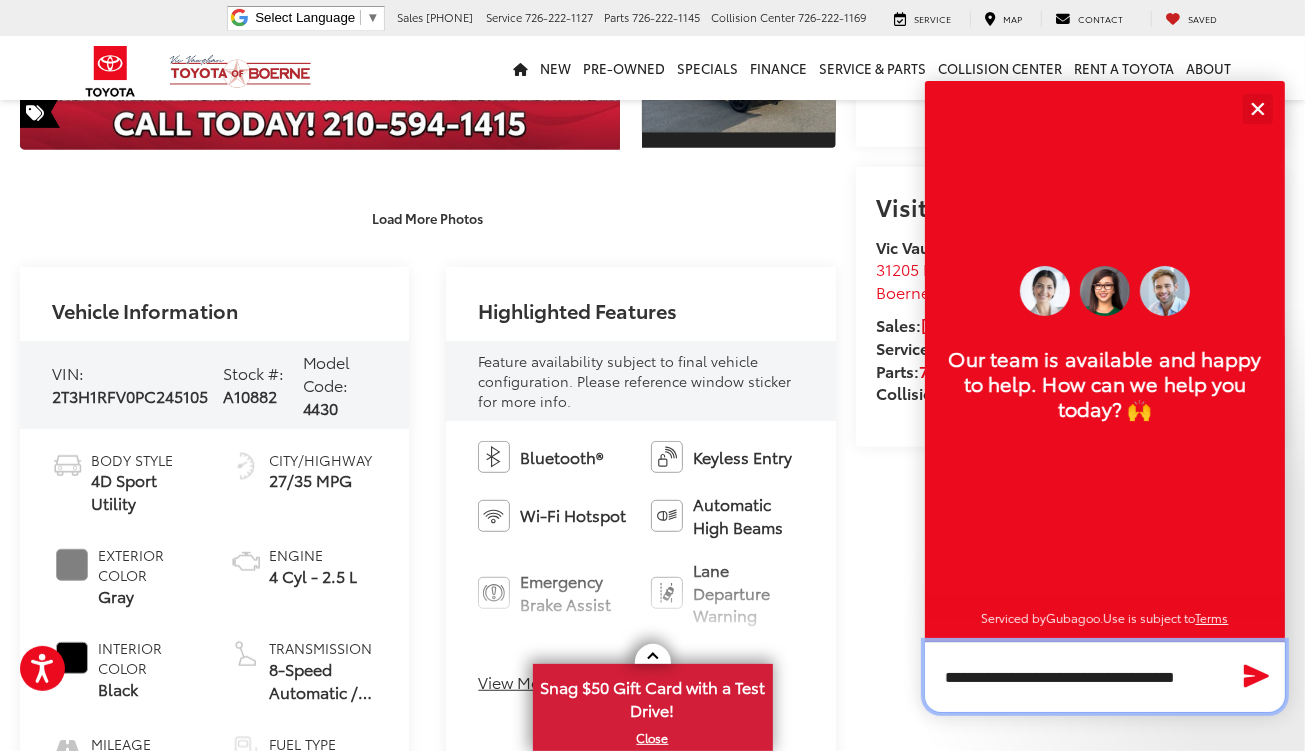 click on "**********" at bounding box center (1105, 677) 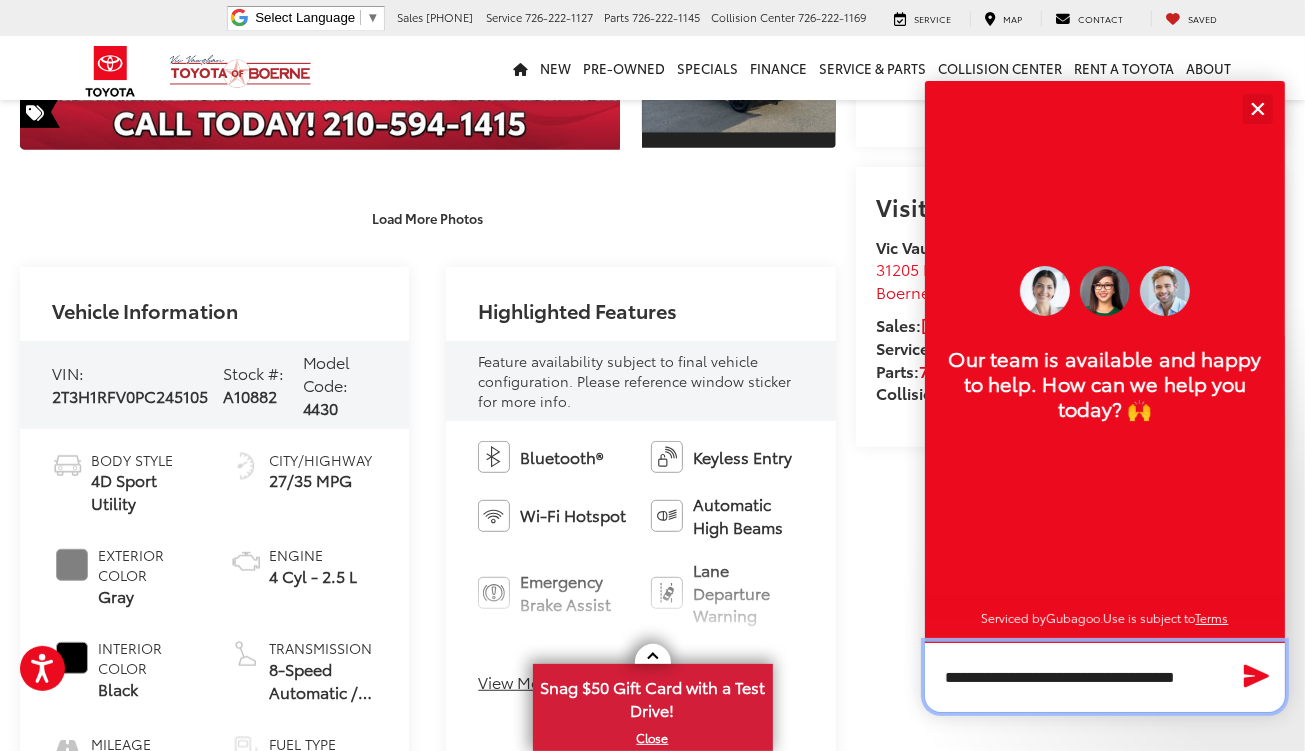 click on "**********" at bounding box center [1105, 677] 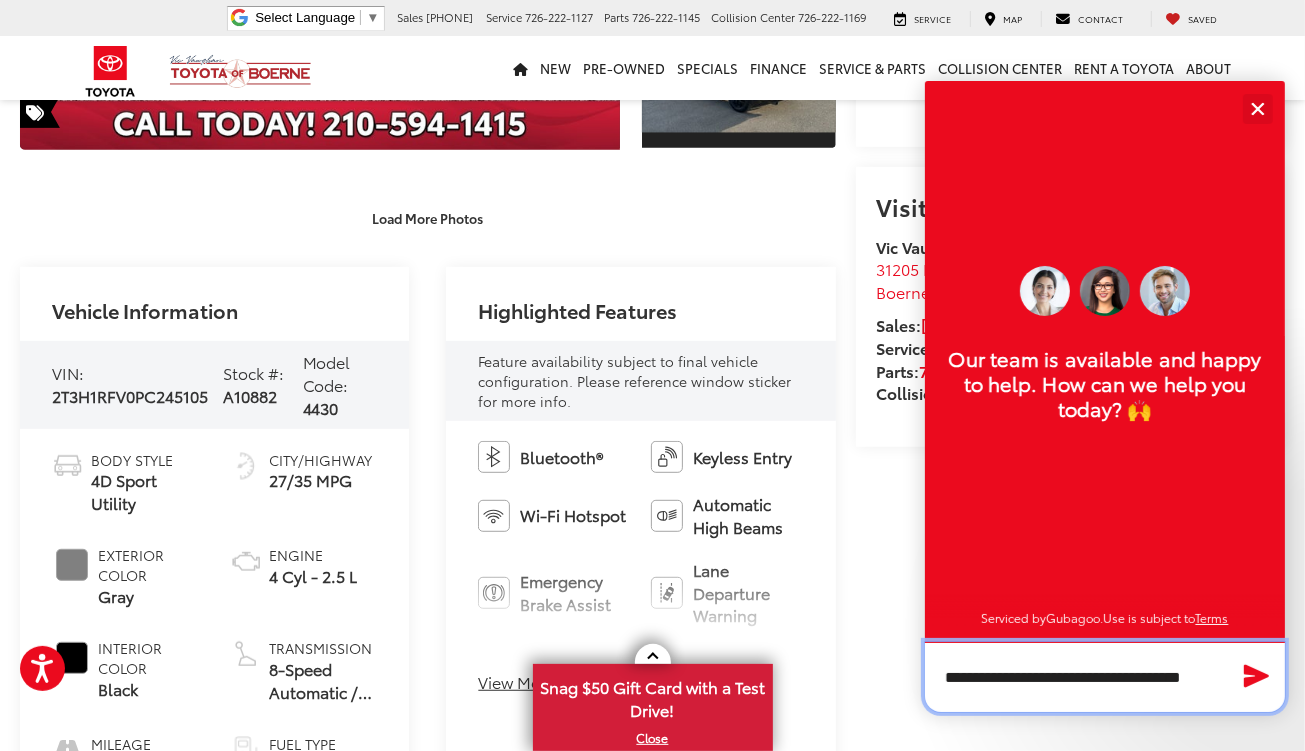 click on "**********" at bounding box center [1105, 677] 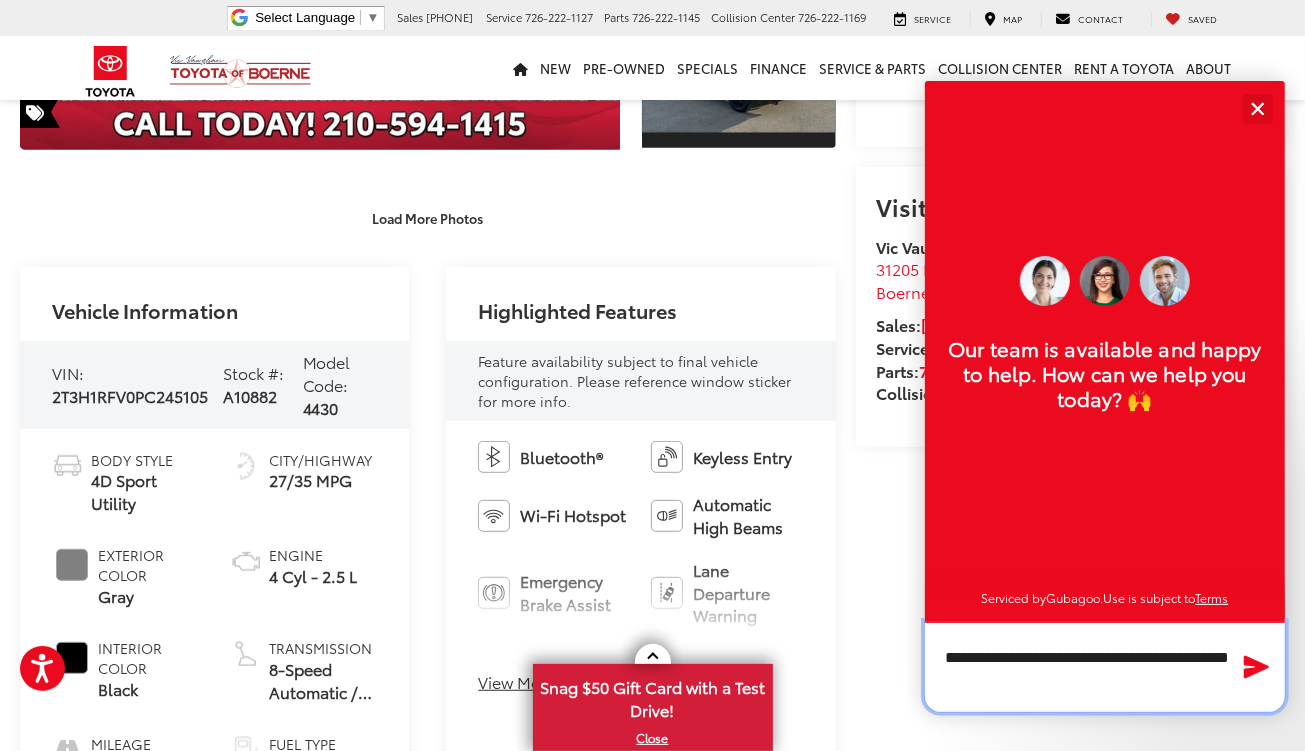paste on "*******" 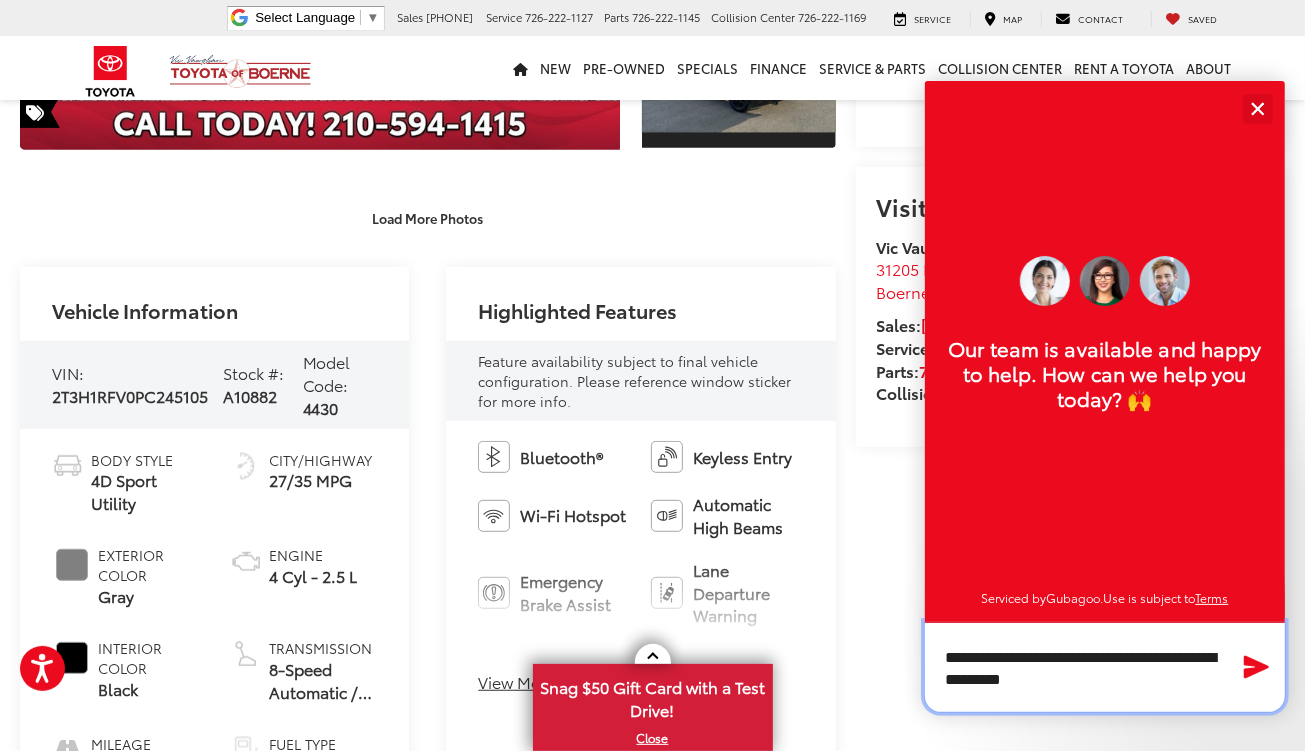 click on "**********" at bounding box center [1105, 667] 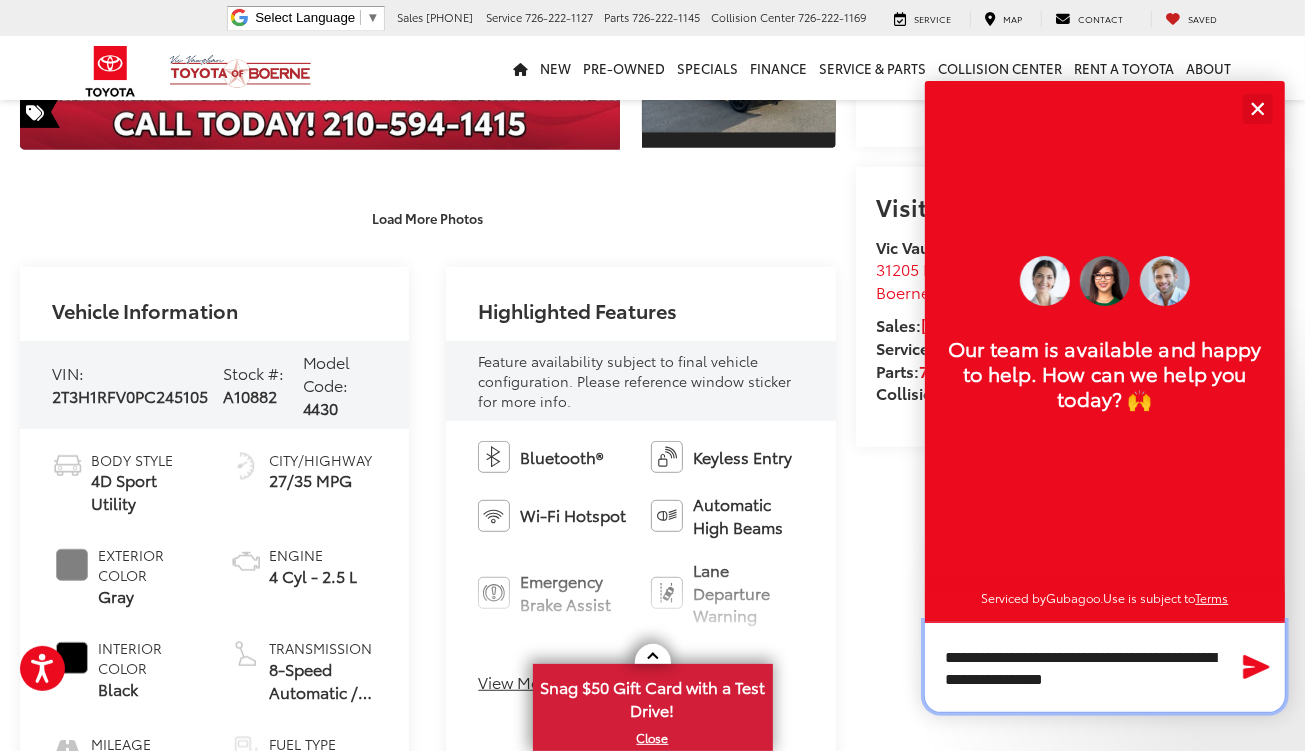type on "**********" 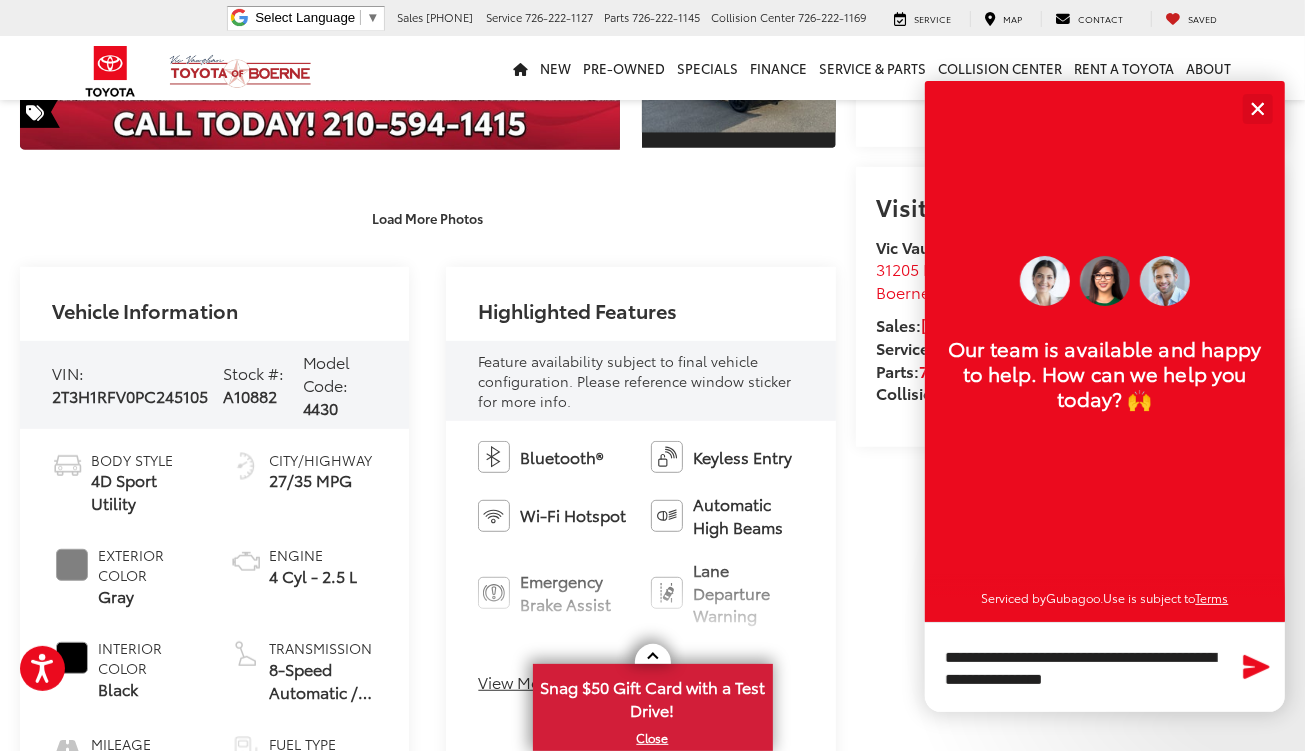 click 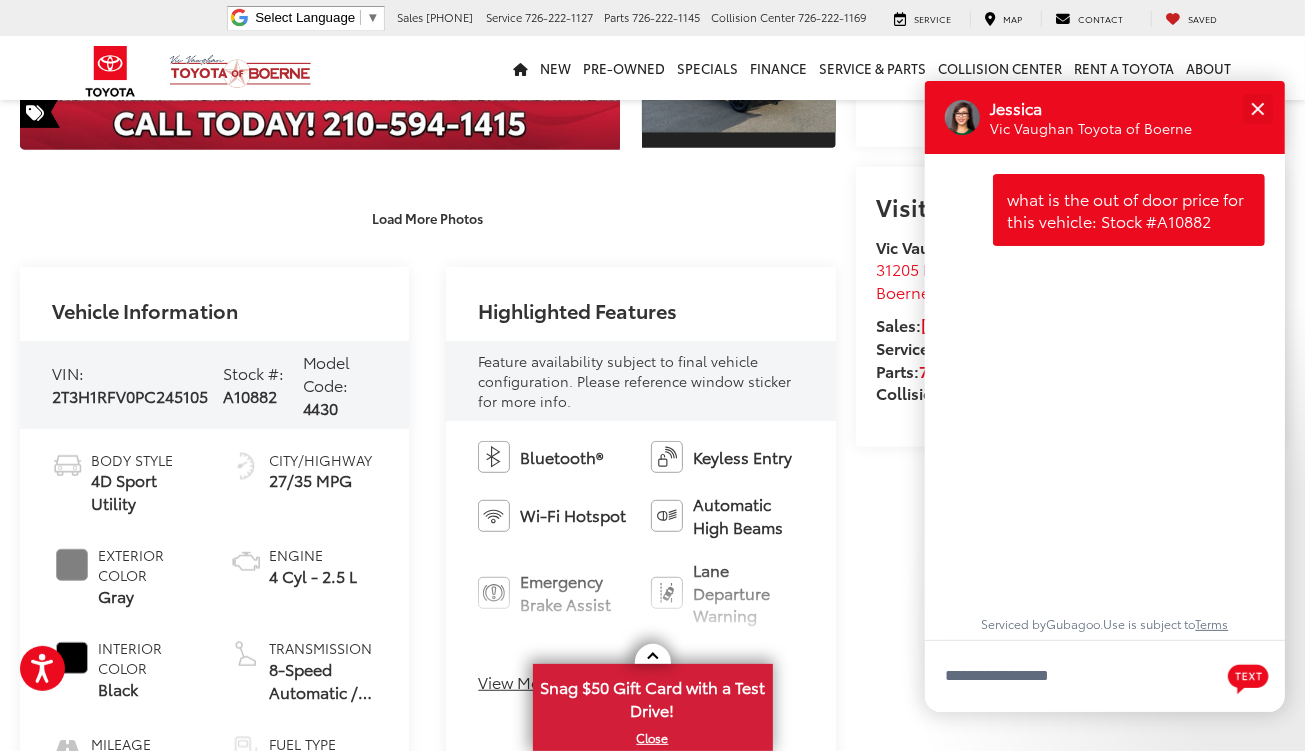 scroll, scrollTop: 0, scrollLeft: 0, axis: both 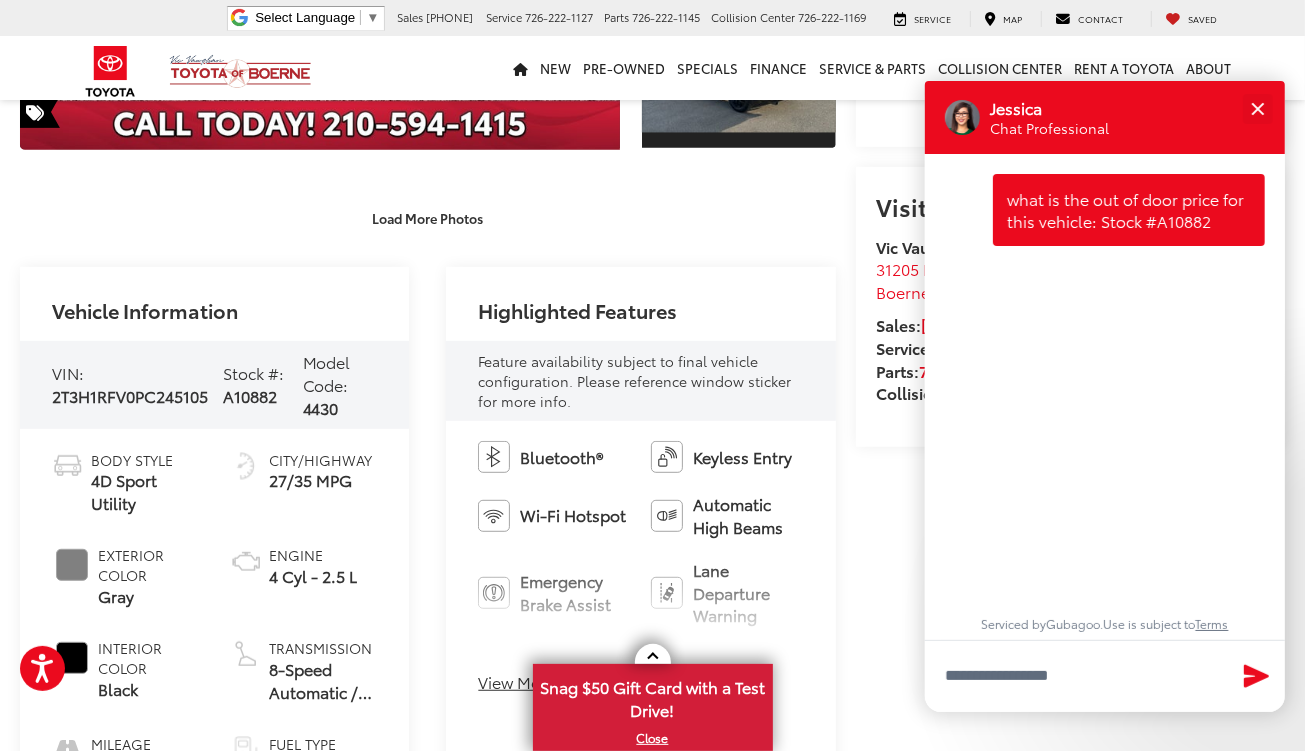 click on "what is the out of door price for this vehicle: Stock #A10882 a few seconds ago" at bounding box center [1105, 395] 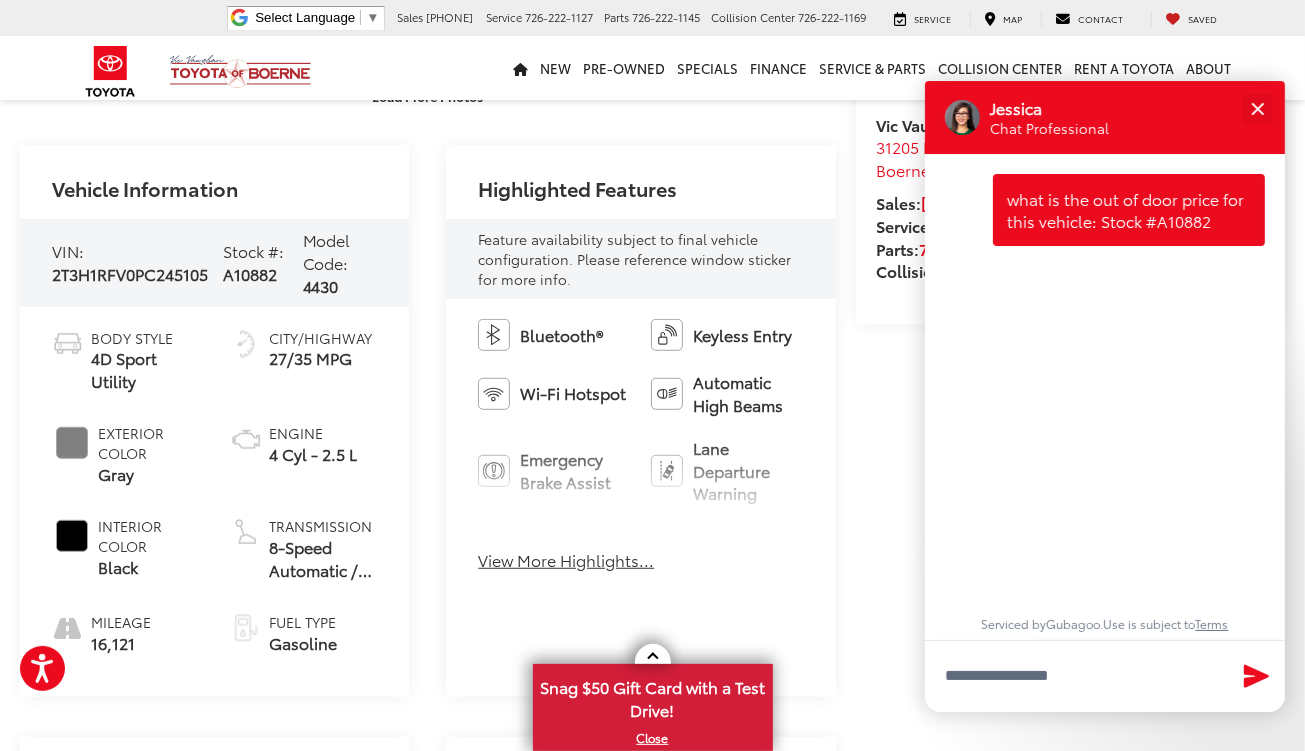 scroll, scrollTop: 611, scrollLeft: 0, axis: vertical 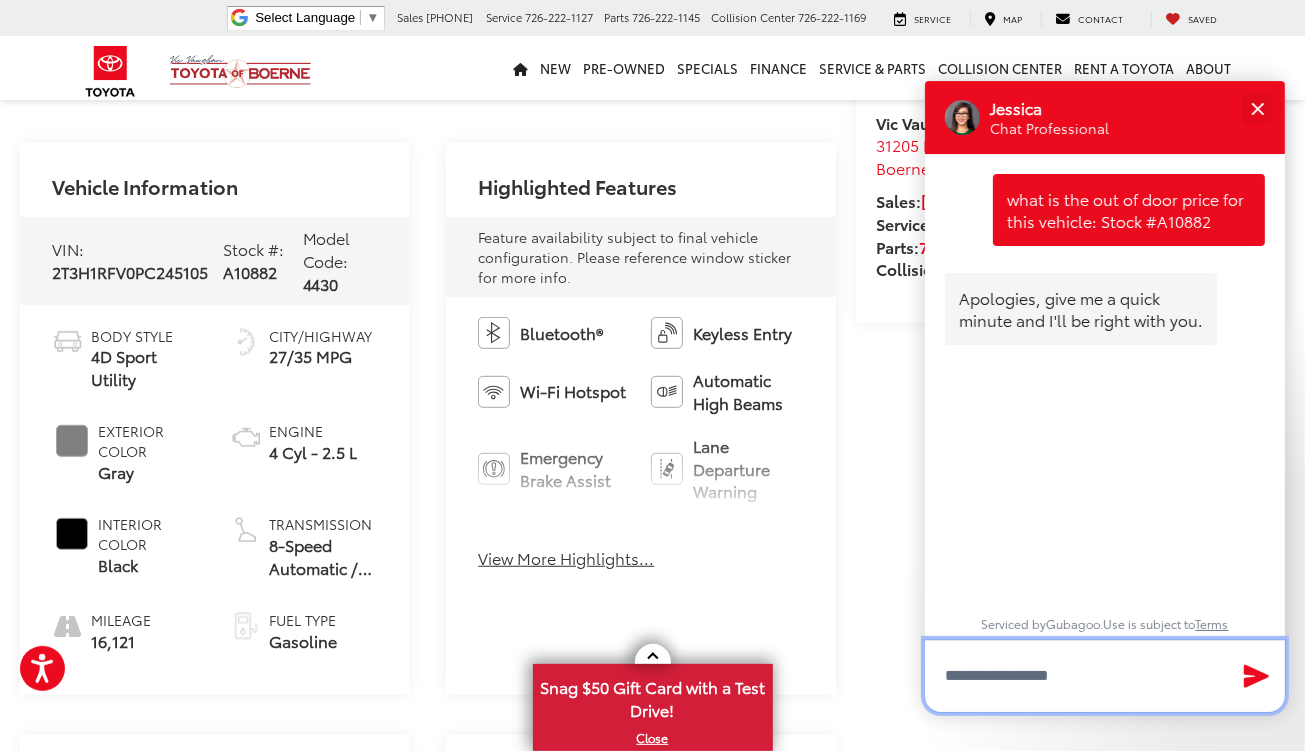 click at bounding box center (1105, 676) 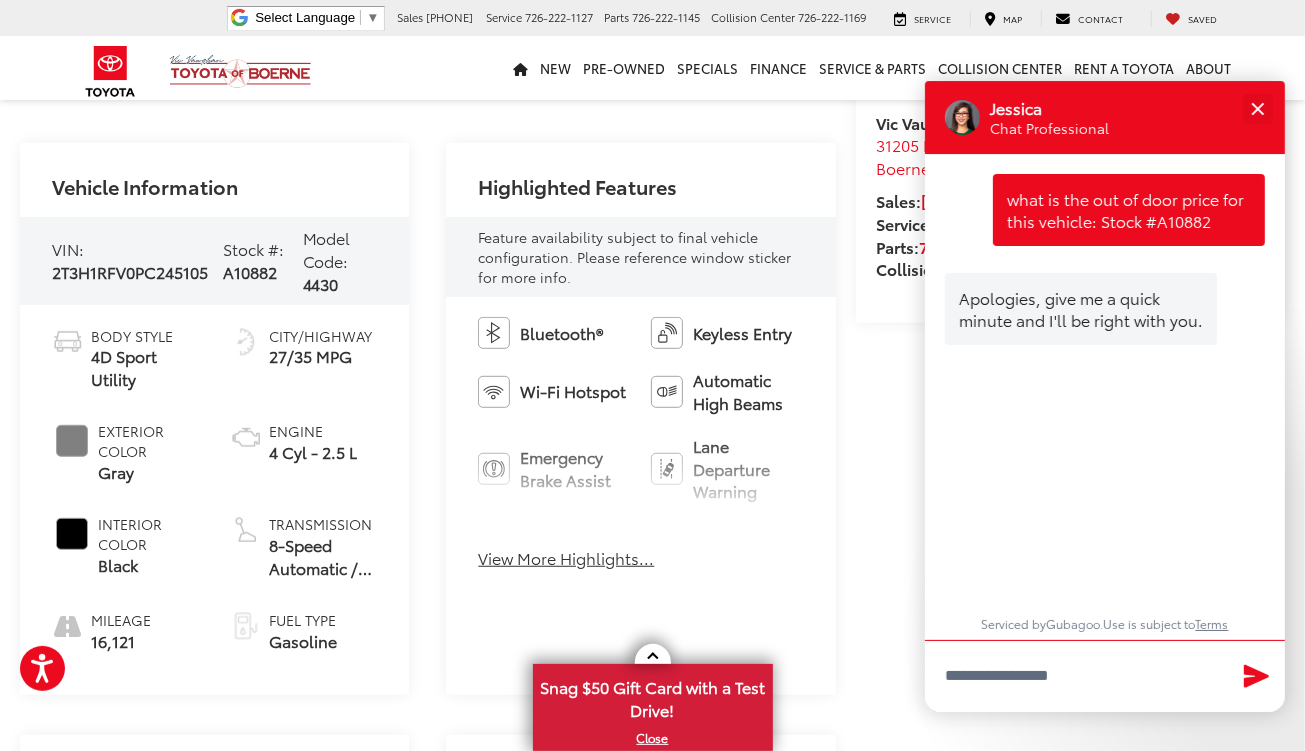 click on "what is the out of door price for this vehicle: Stock #A10882 a few seconds ago Apologies, give me a quick minute and I'll be right with you. Jessica • a few seconds ago" at bounding box center (1105, 395) 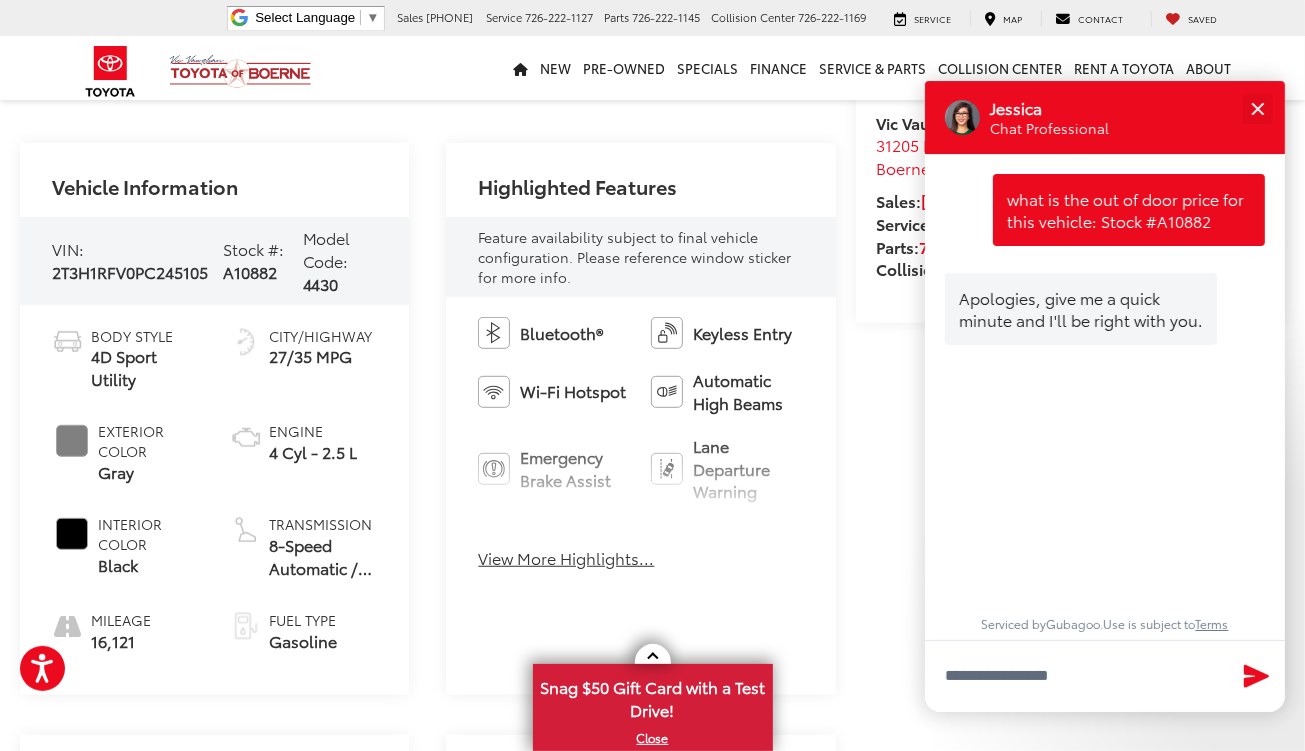 click on "View More Highlights..." at bounding box center (566, 558) 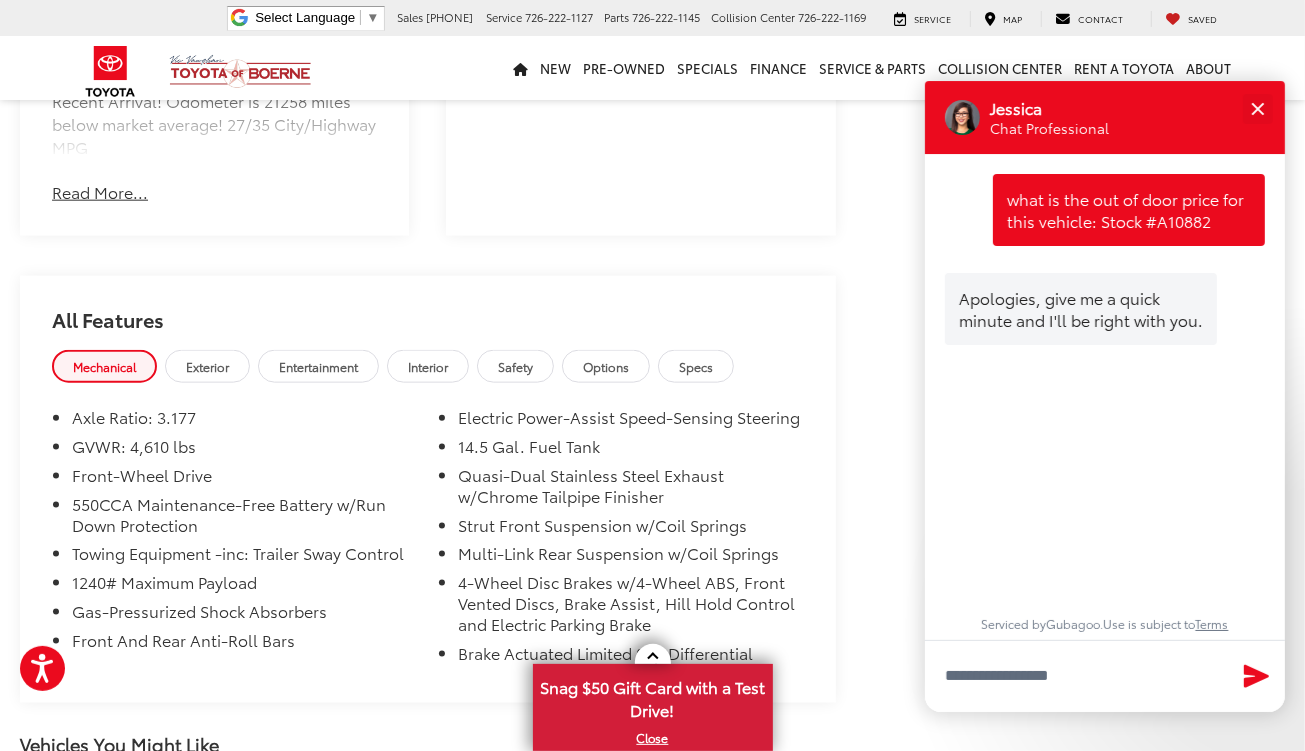 scroll, scrollTop: 1425, scrollLeft: 0, axis: vertical 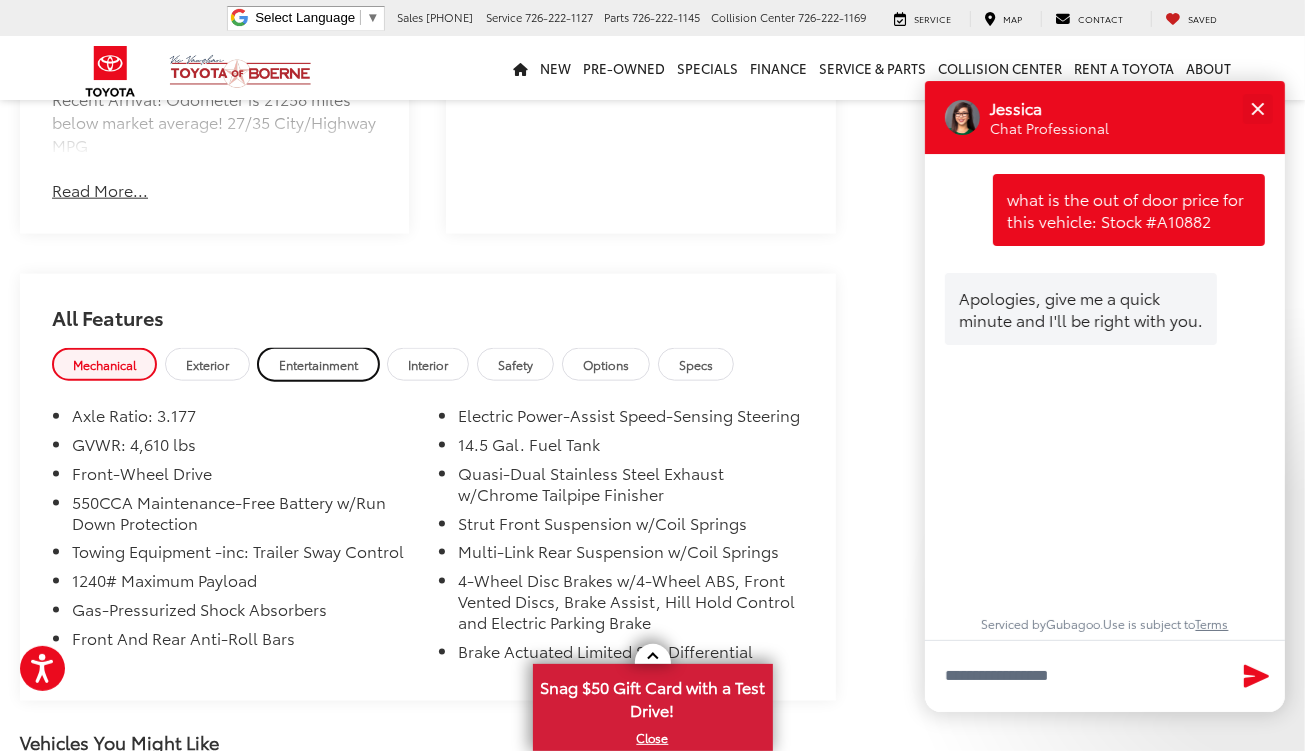 click on "Entertainment" at bounding box center (318, 364) 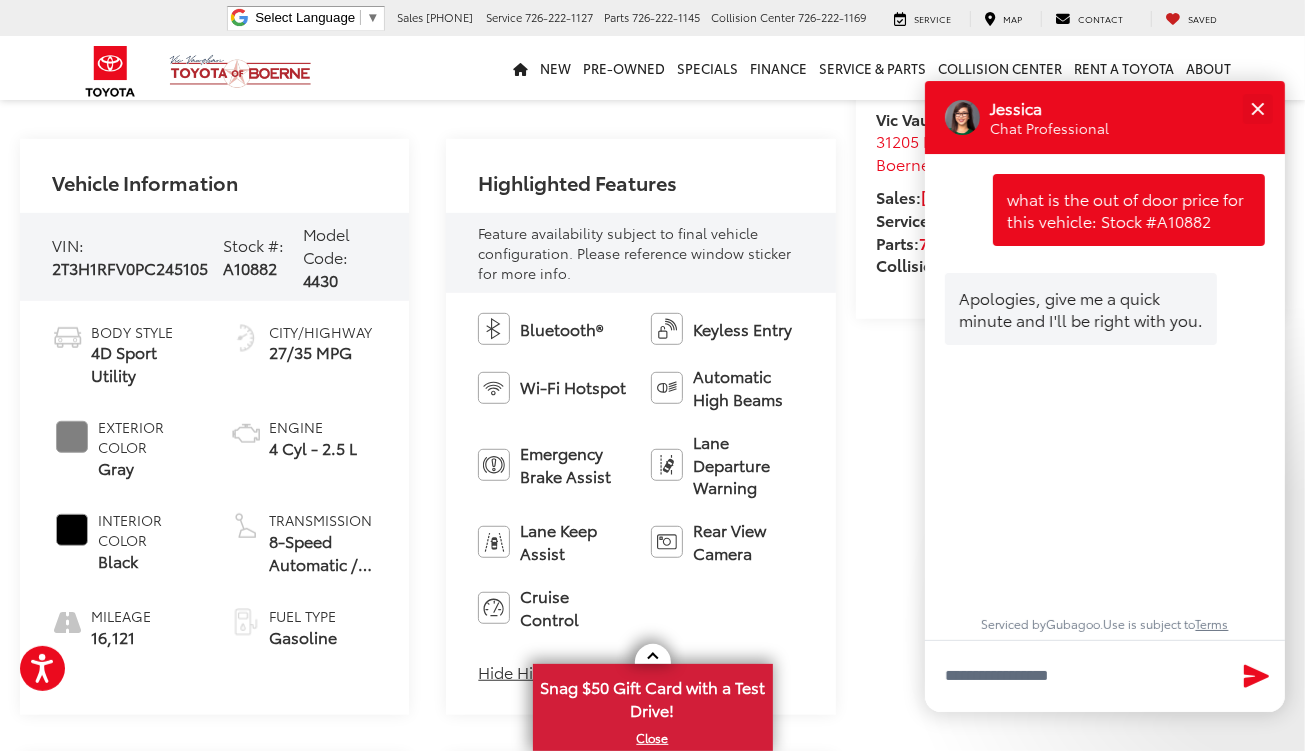 scroll, scrollTop: 616, scrollLeft: 0, axis: vertical 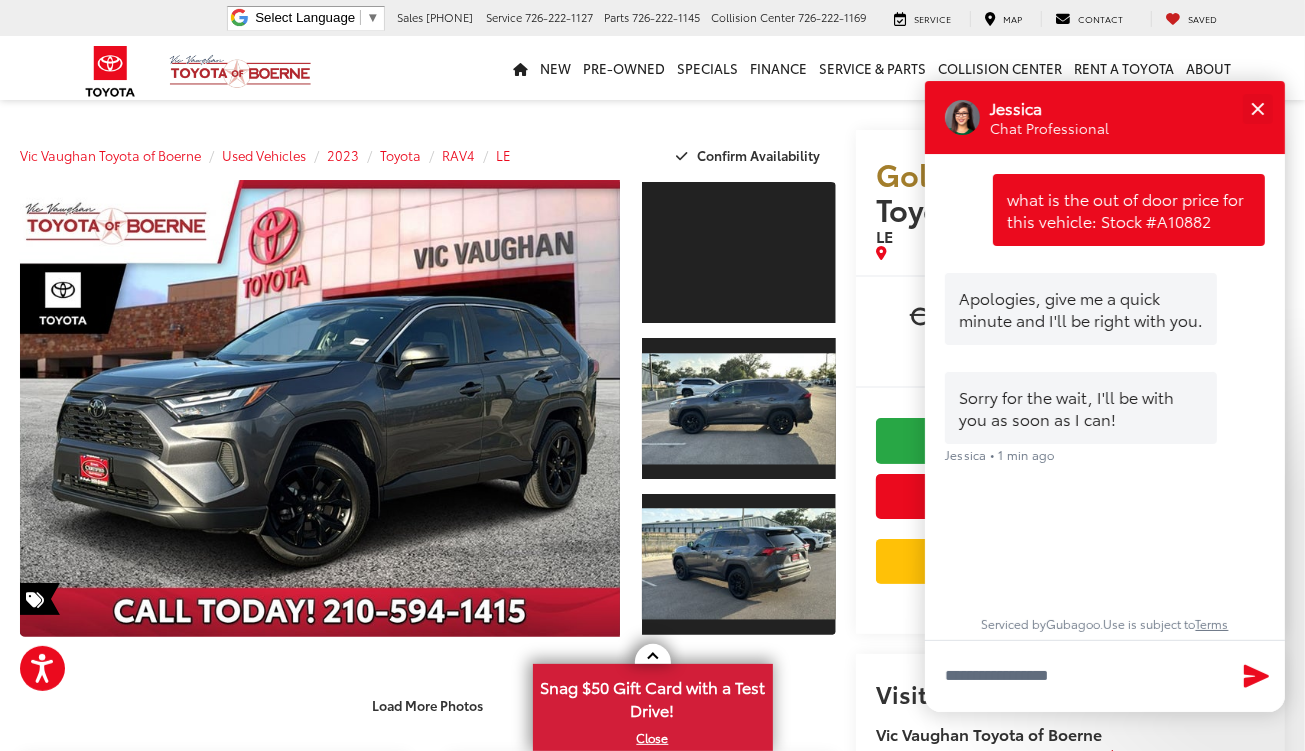 click on "what is the out of door price for this vehicle: Stock #A10882 2 mins ago Apologies, give me a quick minute and I'll be right with you. Jessica • 2 mins ago Sorry for the wait, I'll be with you as soon as I can! Jessica • 1 min ago" at bounding box center (1105, 395) 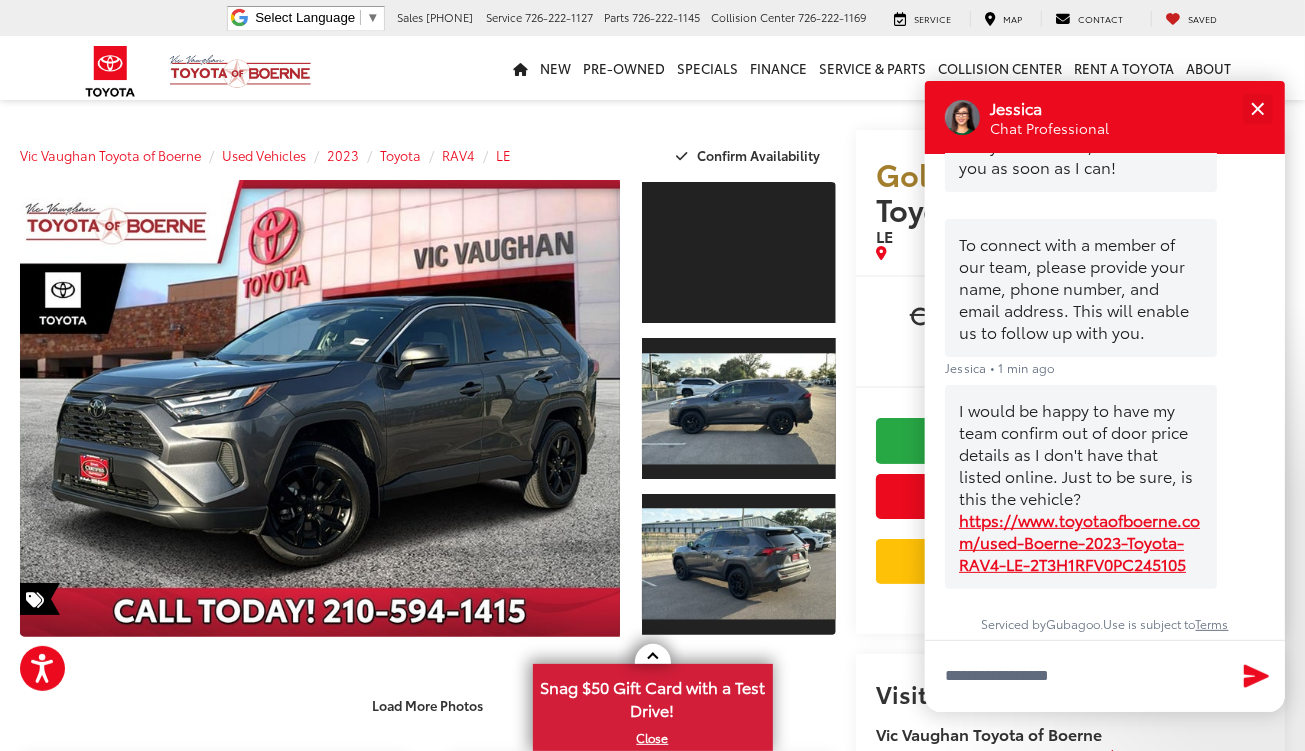 scroll, scrollTop: 273, scrollLeft: 0, axis: vertical 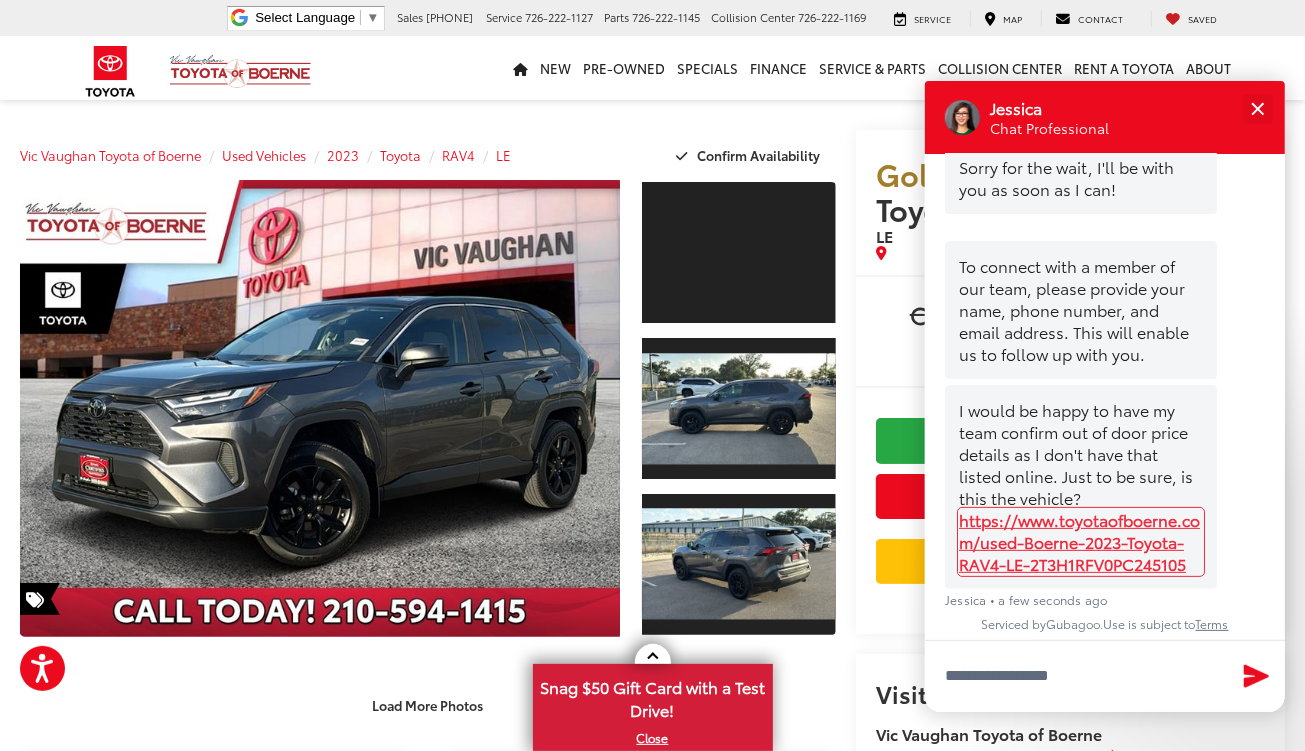 click on "https://www.toyotaofboerne.com/used-Boerne-2023-Toyota-RAV4-LE-2T3H1RFV0PC245105" at bounding box center (1081, 542) 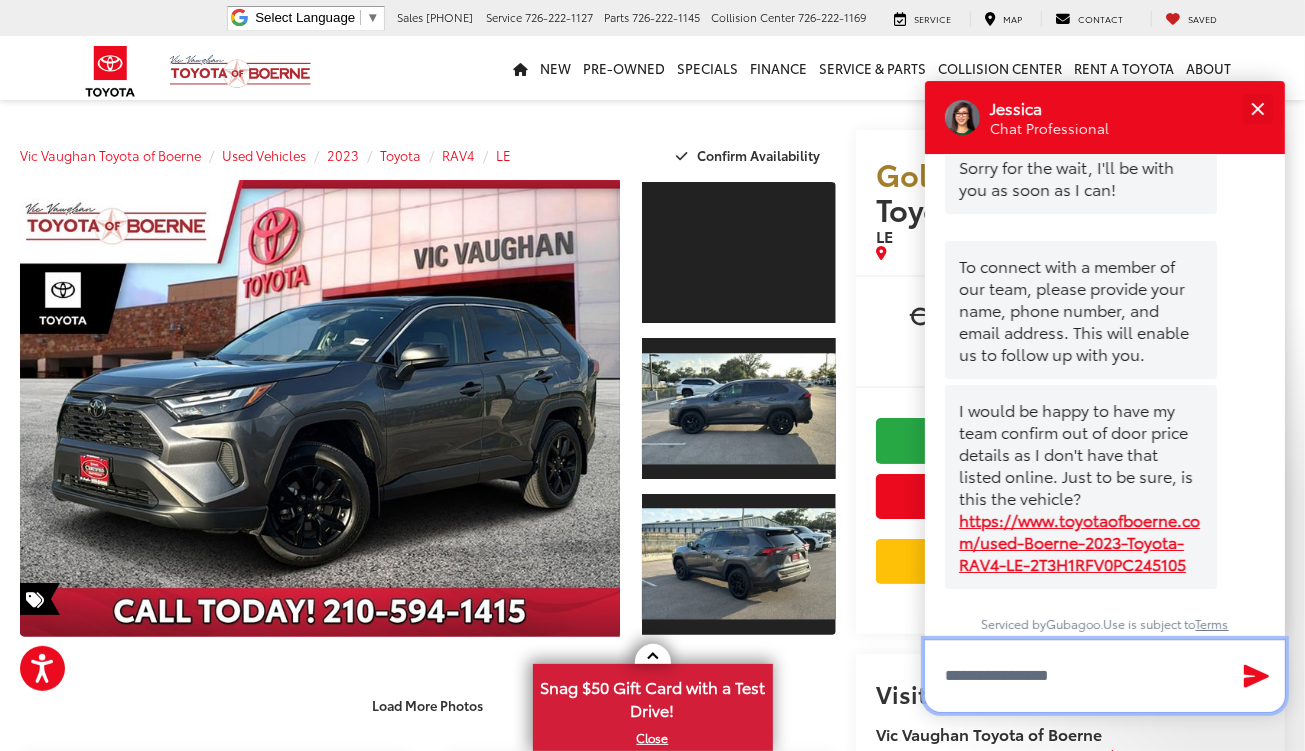 click at bounding box center (1105, 676) 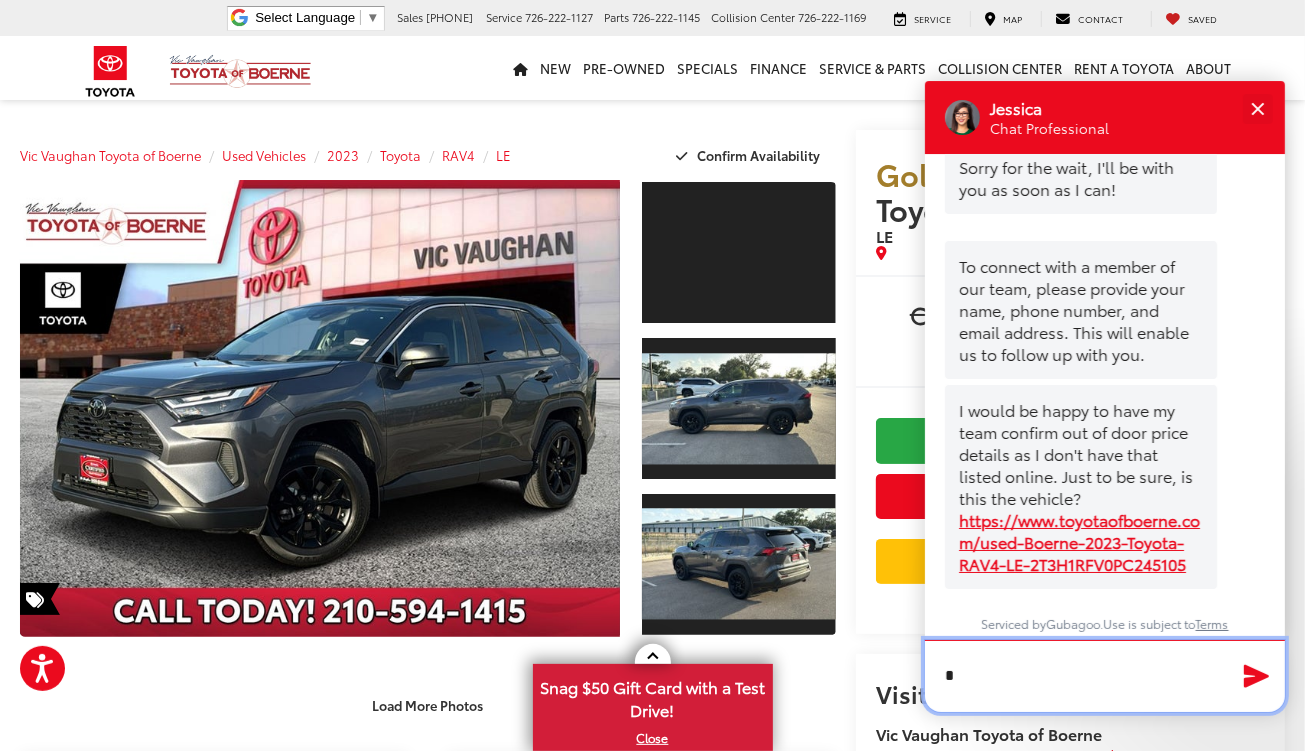 scroll, scrollTop: 272, scrollLeft: 0, axis: vertical 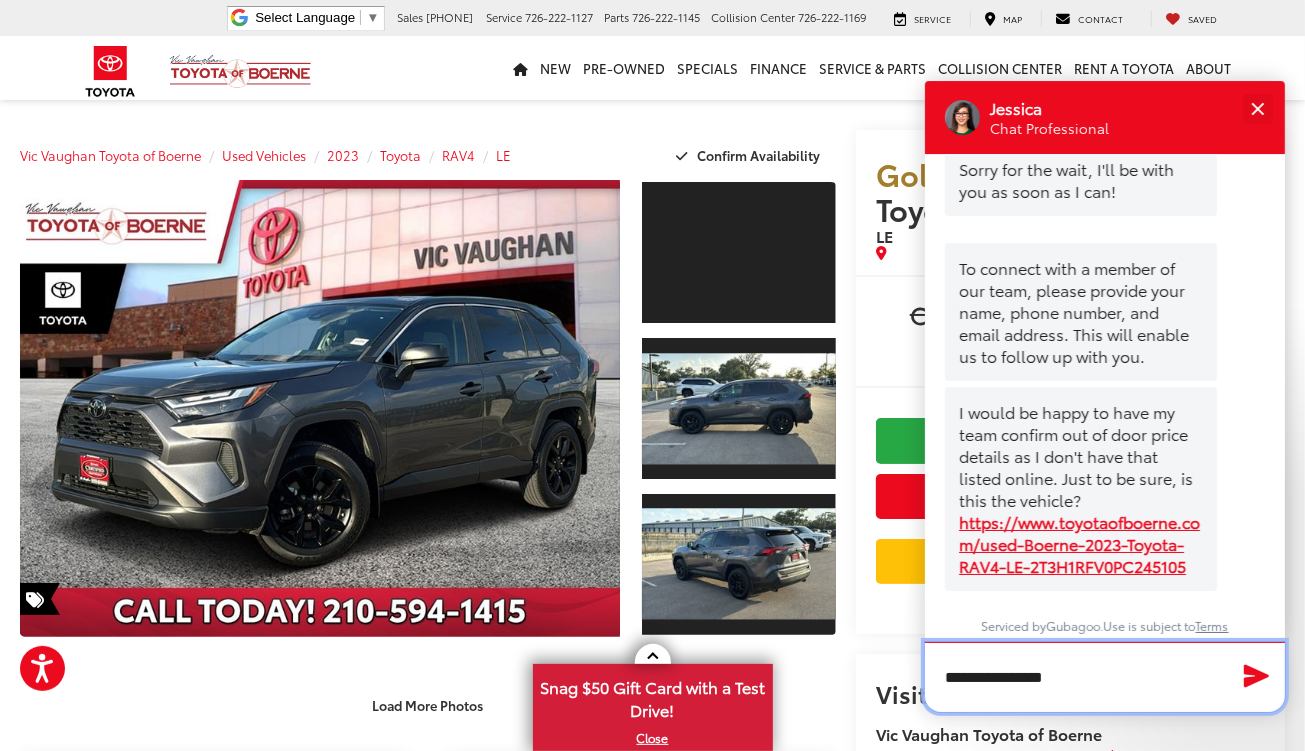 type on "**********" 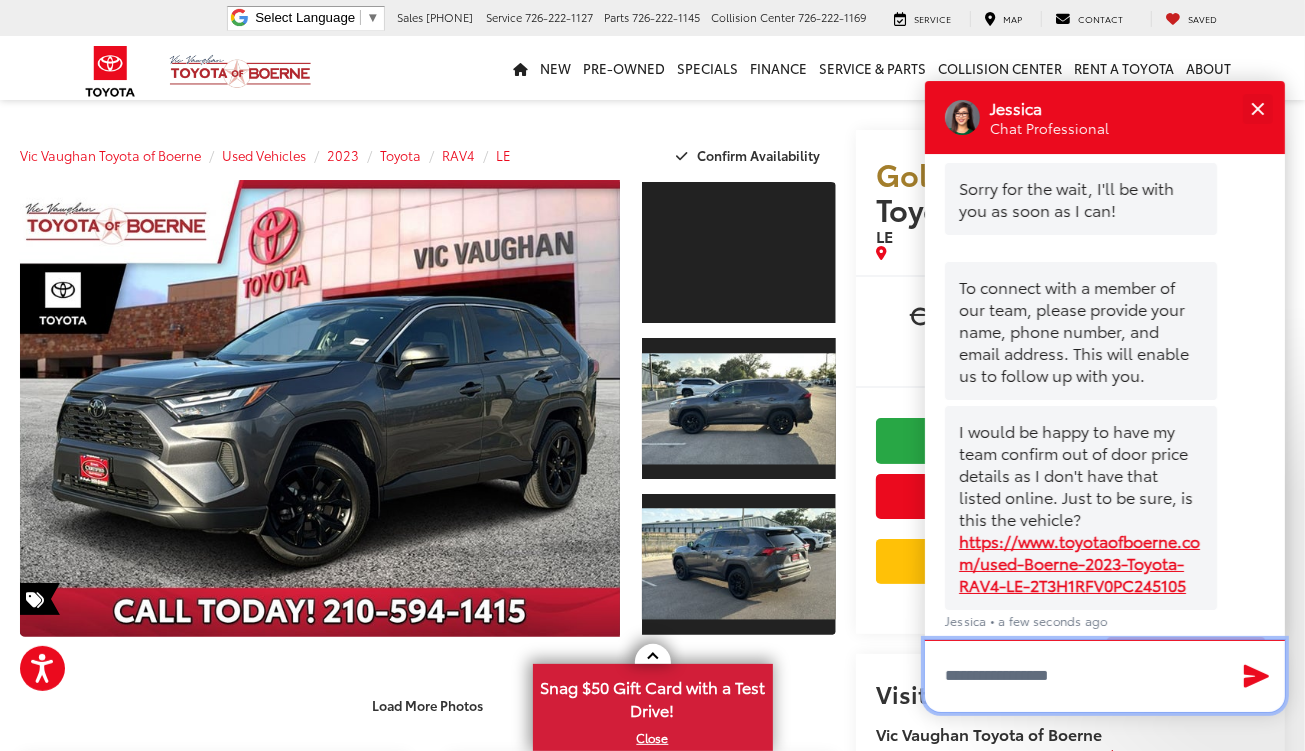 scroll, scrollTop: 350, scrollLeft: 0, axis: vertical 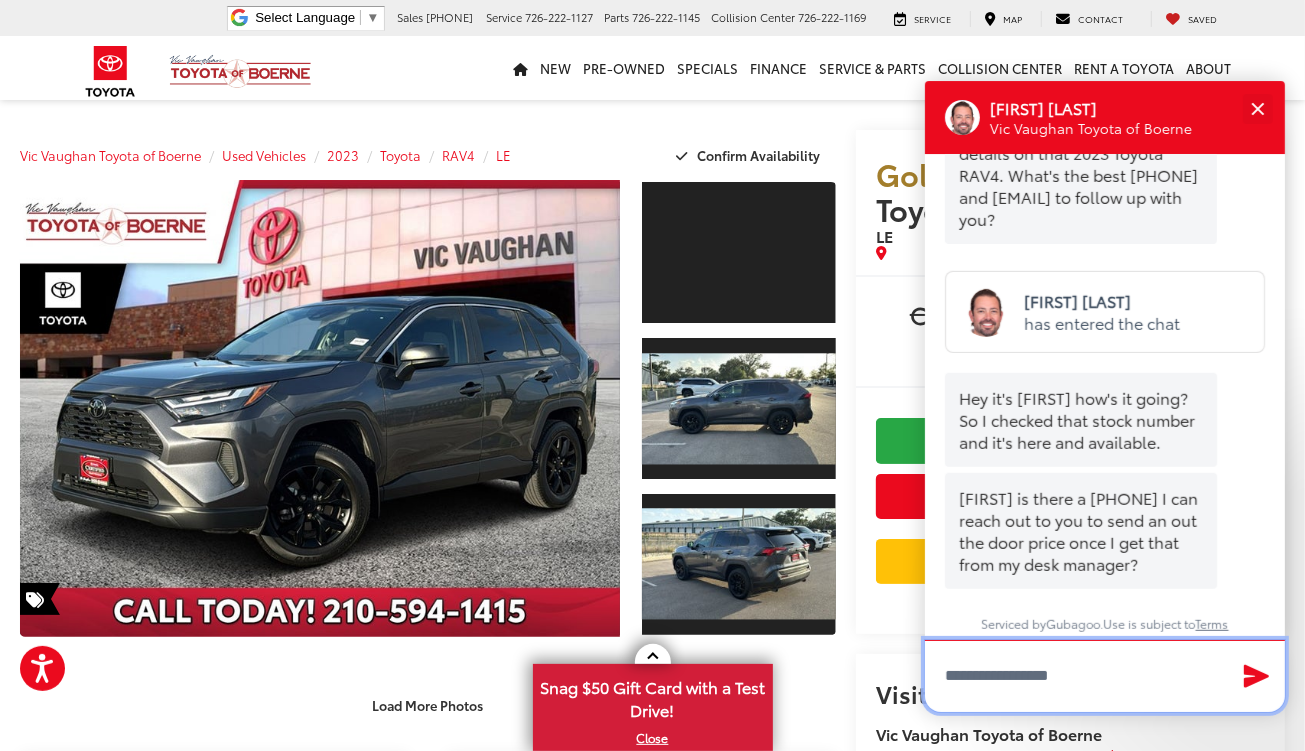 click at bounding box center (1105, 676) 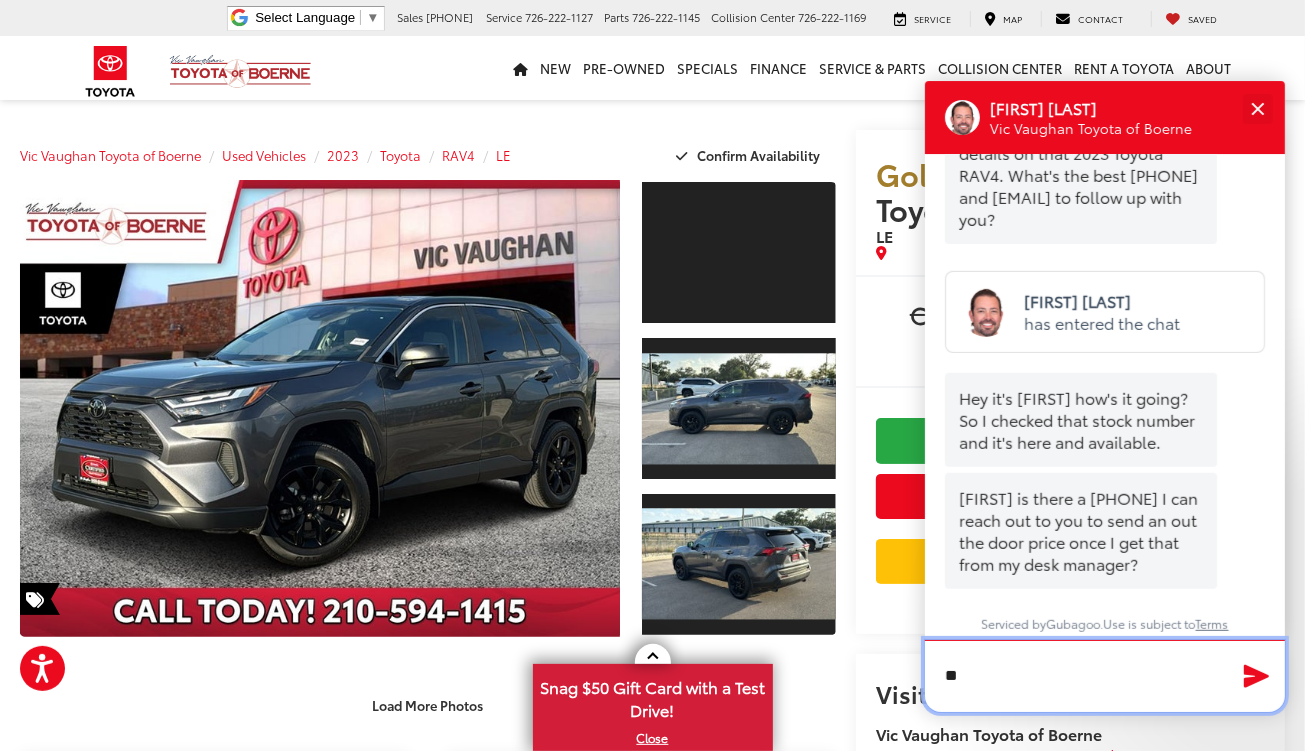 scroll, scrollTop: 1002, scrollLeft: 0, axis: vertical 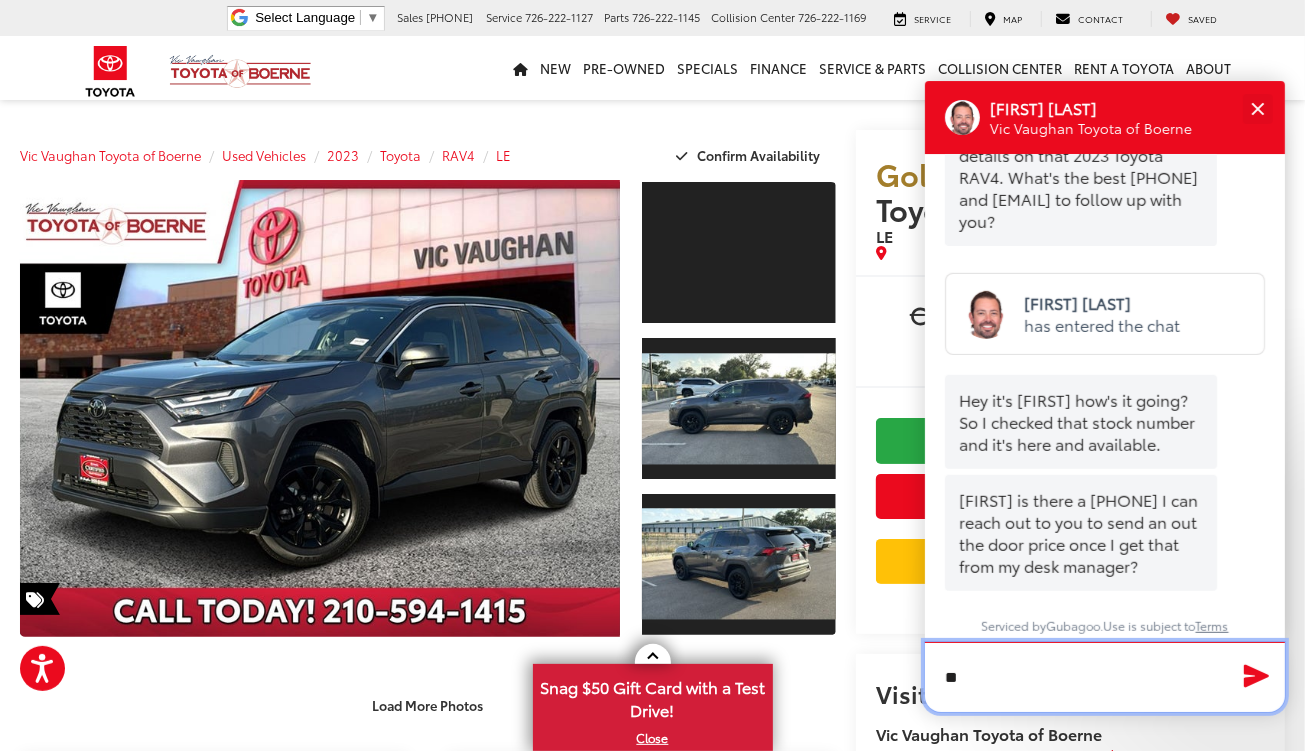 type on "*" 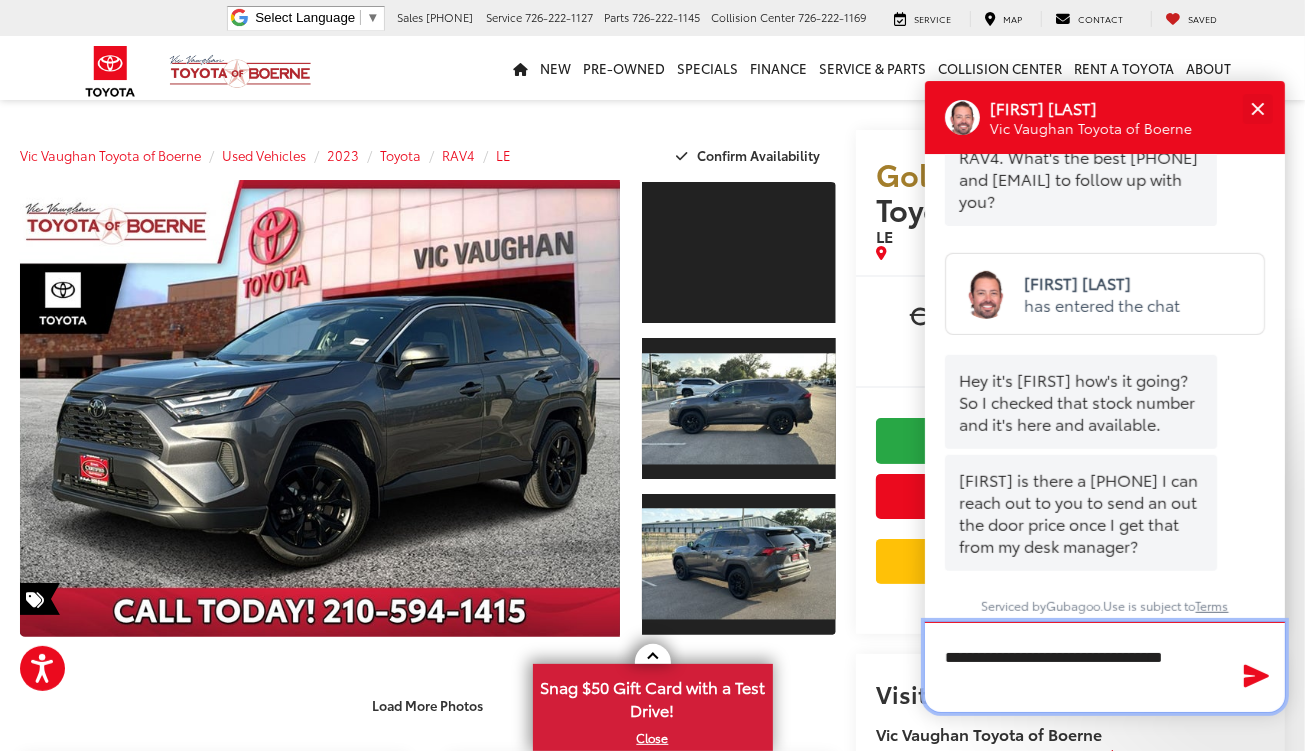 scroll, scrollTop: 1004, scrollLeft: 0, axis: vertical 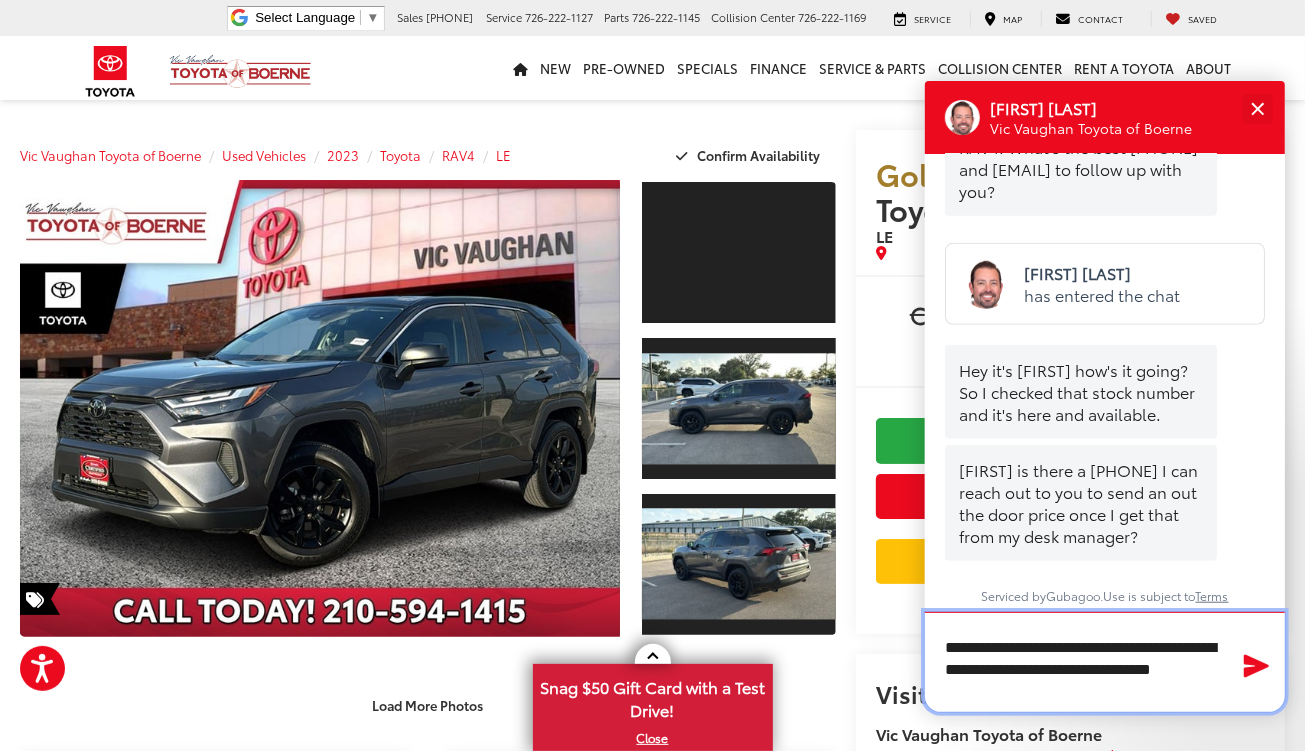 type on "**********" 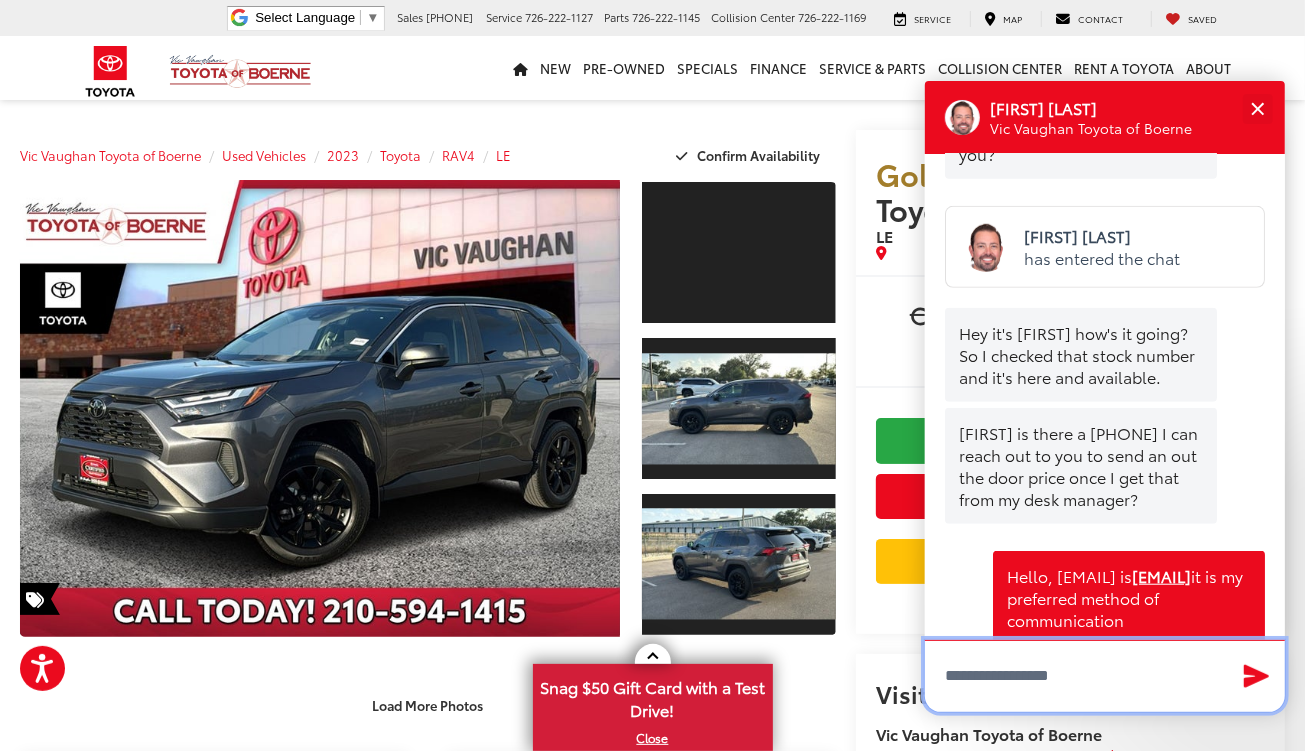 scroll, scrollTop: 0, scrollLeft: 0, axis: both 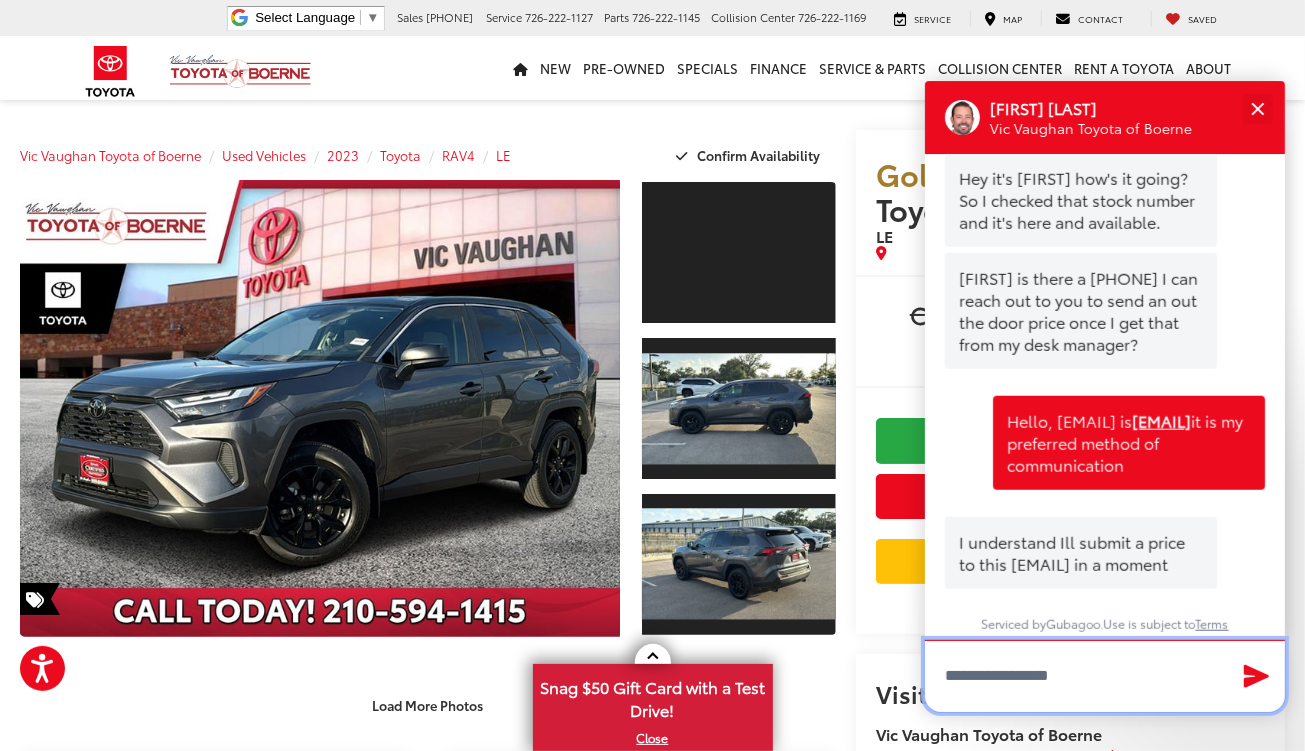 click at bounding box center (1105, 676) 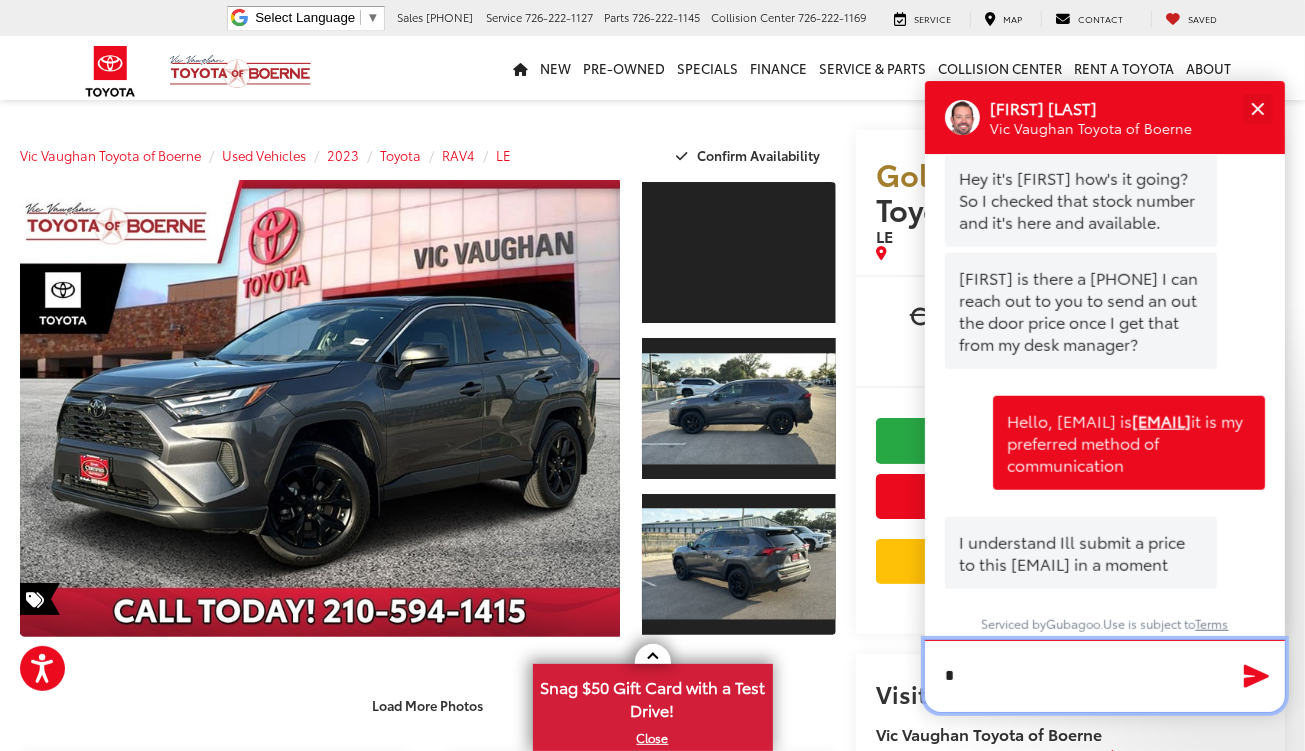 scroll, scrollTop: 1245, scrollLeft: 0, axis: vertical 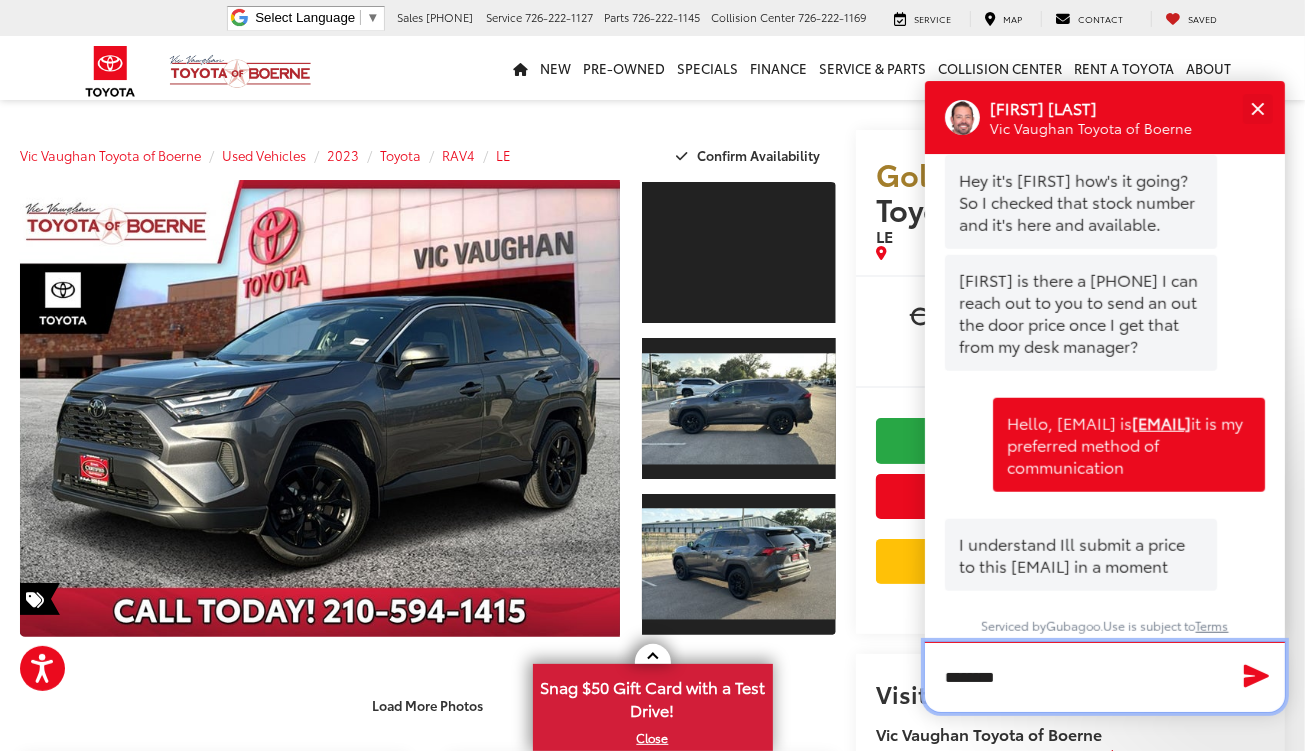 type on "*********" 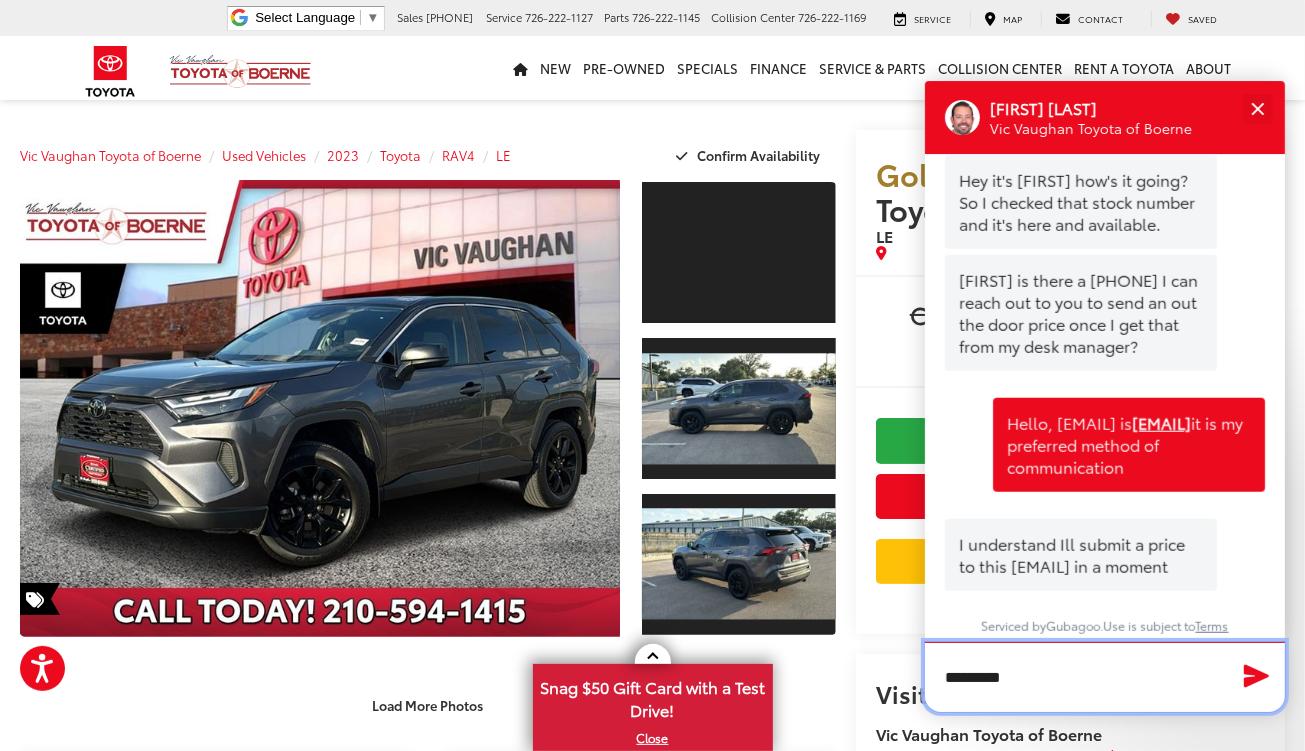 type 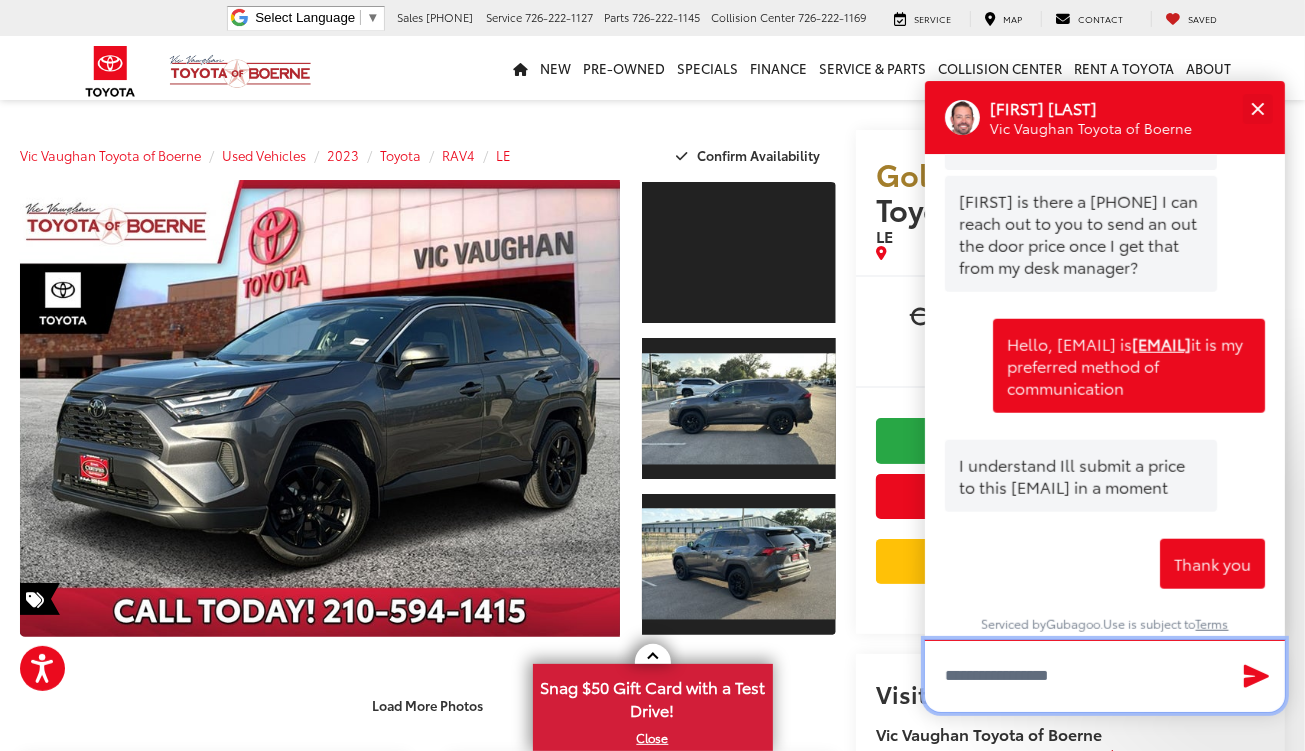 scroll, scrollTop: 1323, scrollLeft: 0, axis: vertical 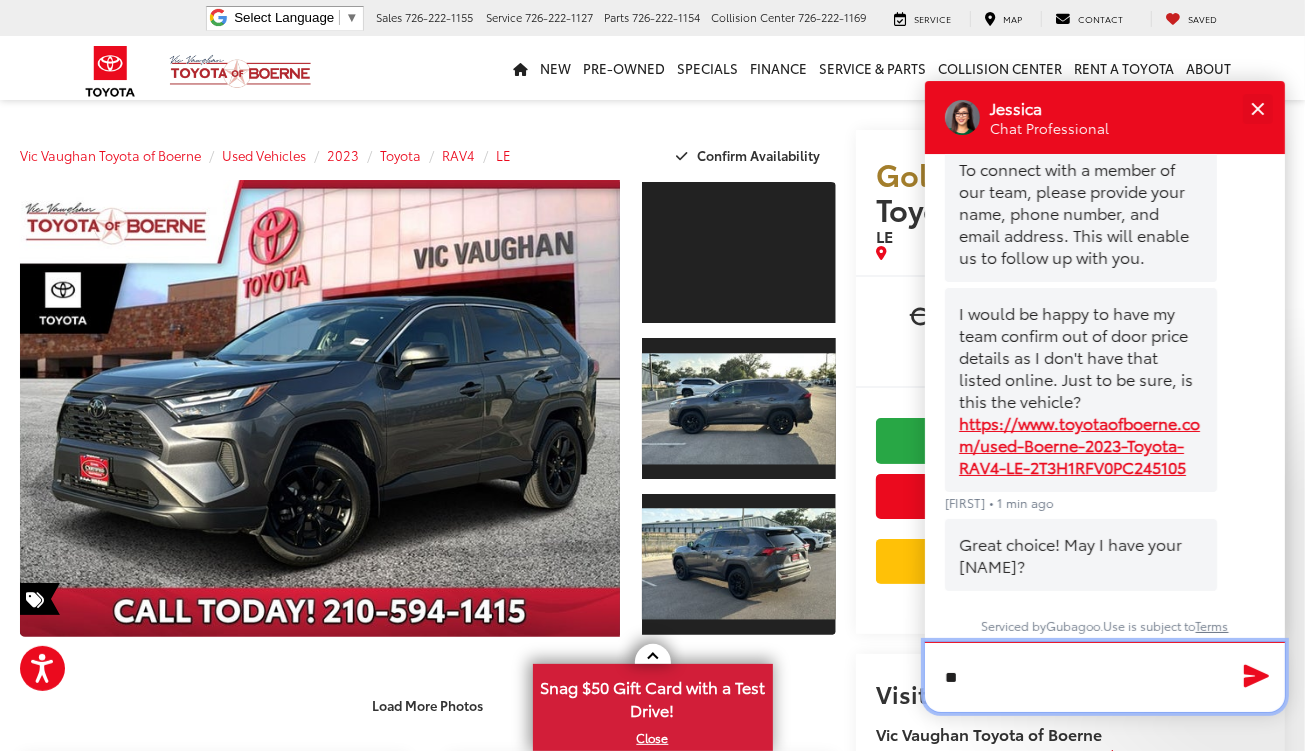 type on "***" 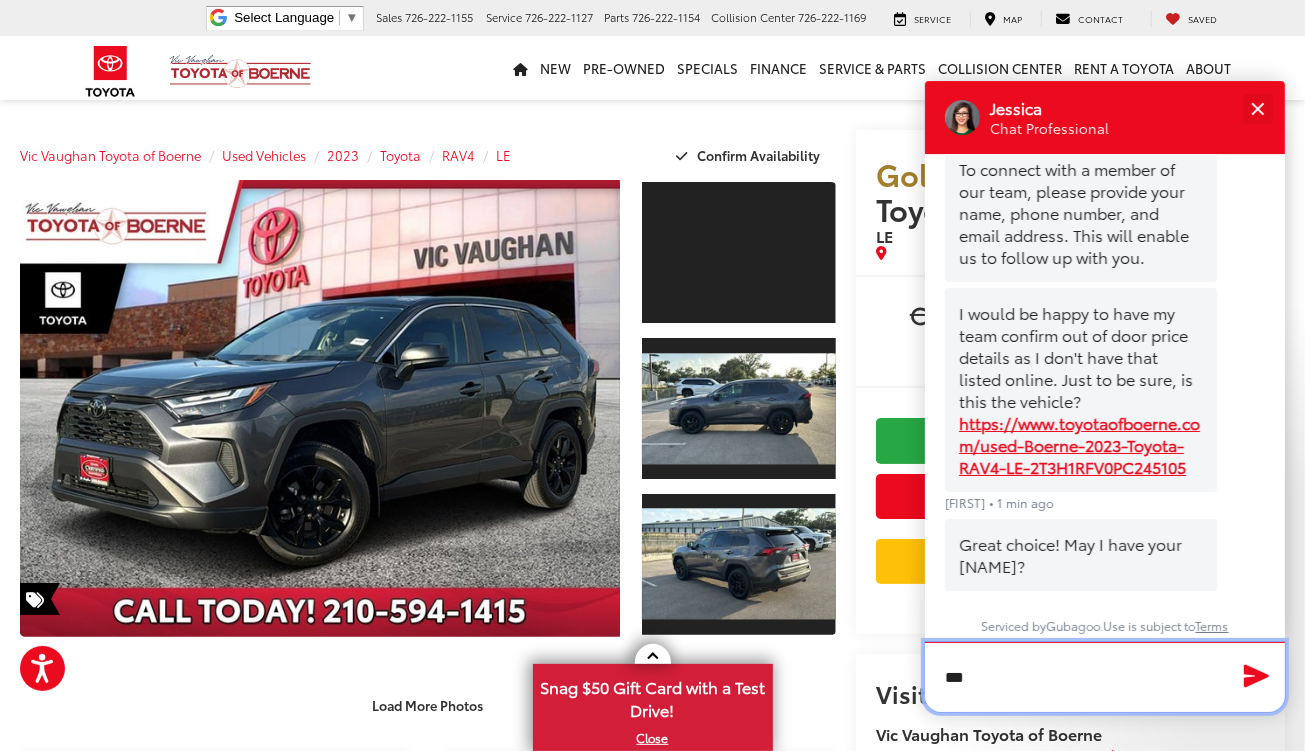 type 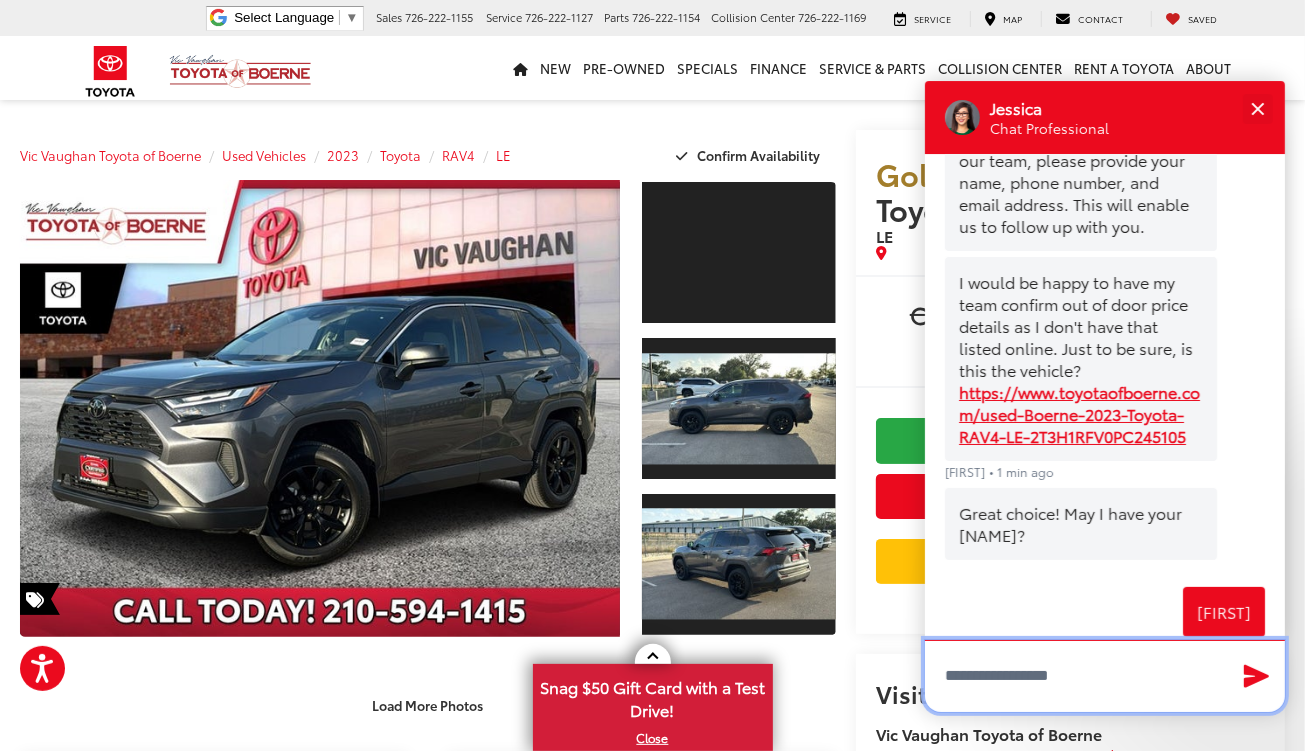 scroll, scrollTop: 449, scrollLeft: 0, axis: vertical 